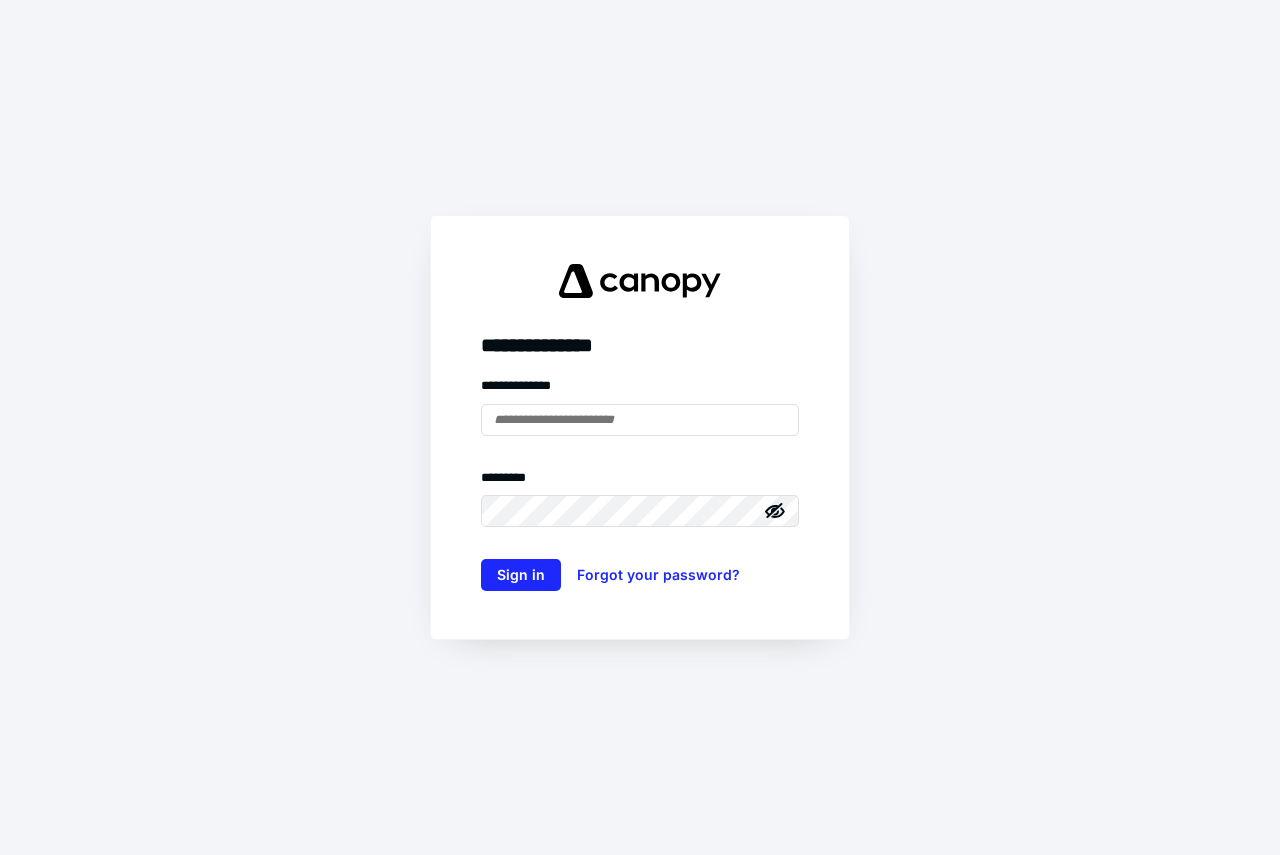 scroll, scrollTop: 0, scrollLeft: 0, axis: both 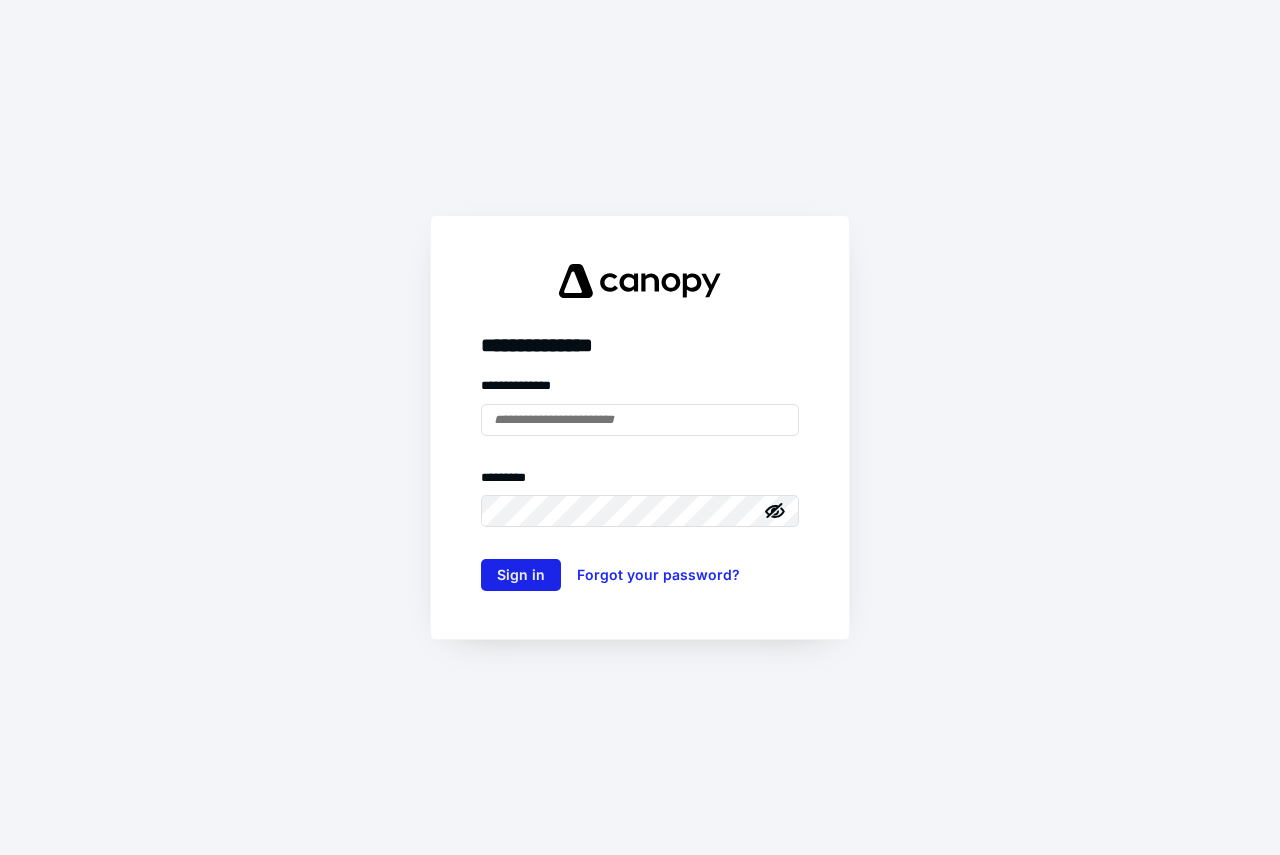 type on "**********" 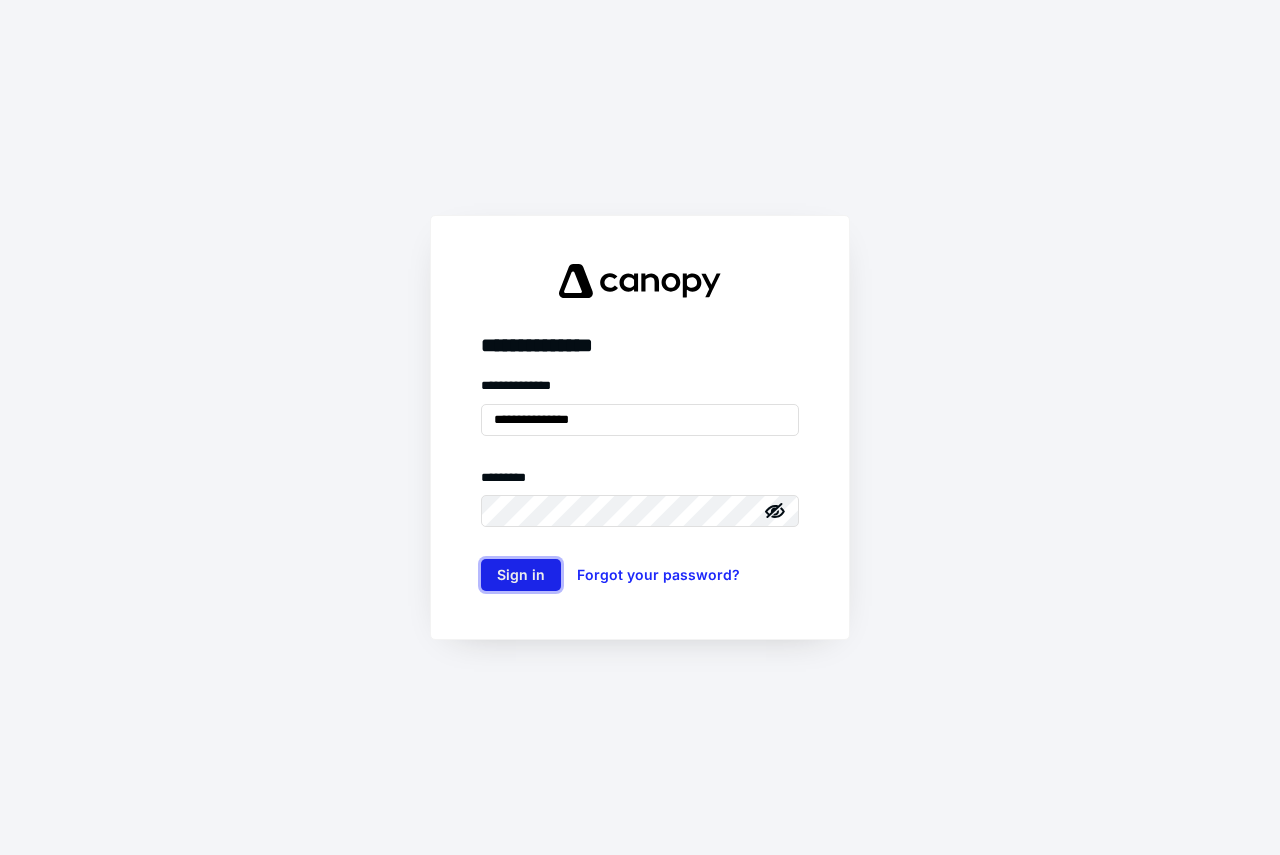 click on "Sign in" at bounding box center (521, 575) 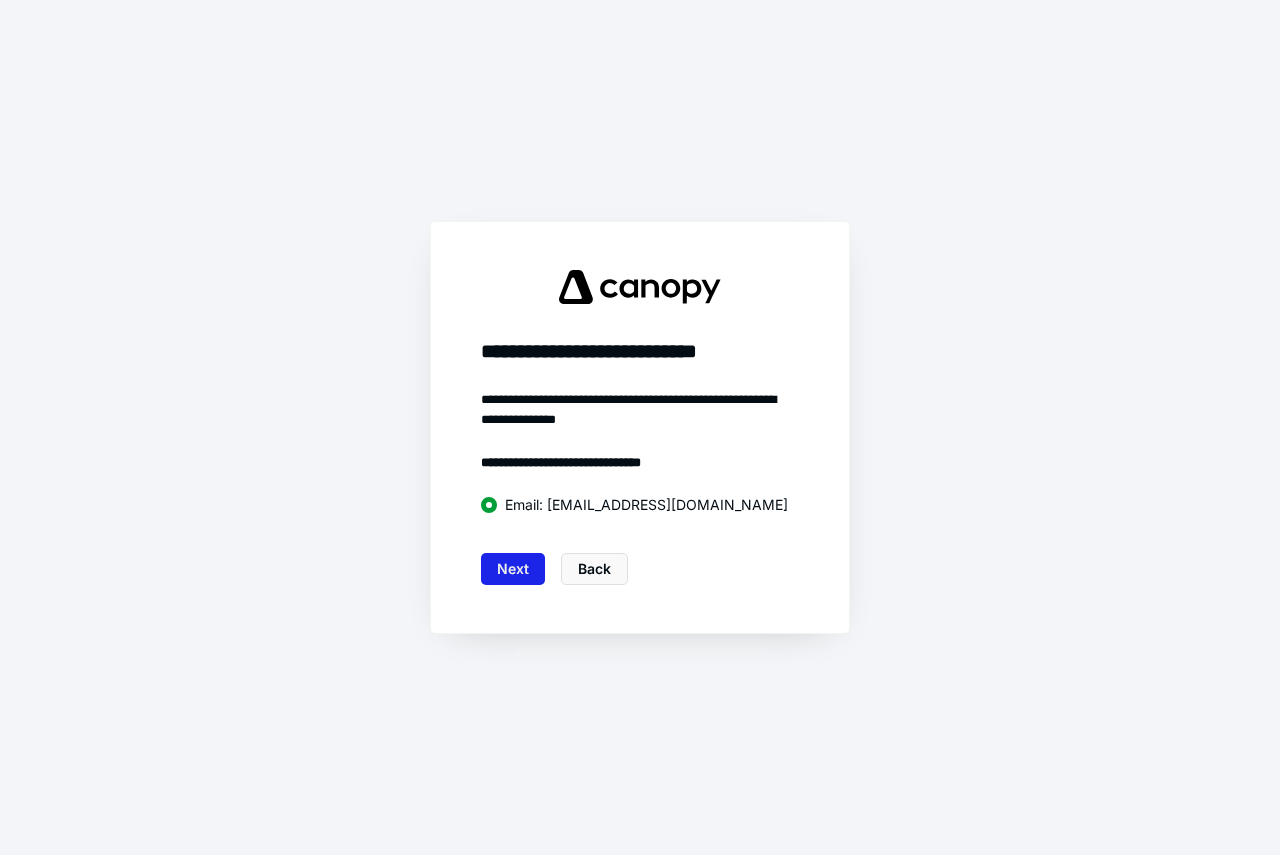 click on "Next" at bounding box center [513, 569] 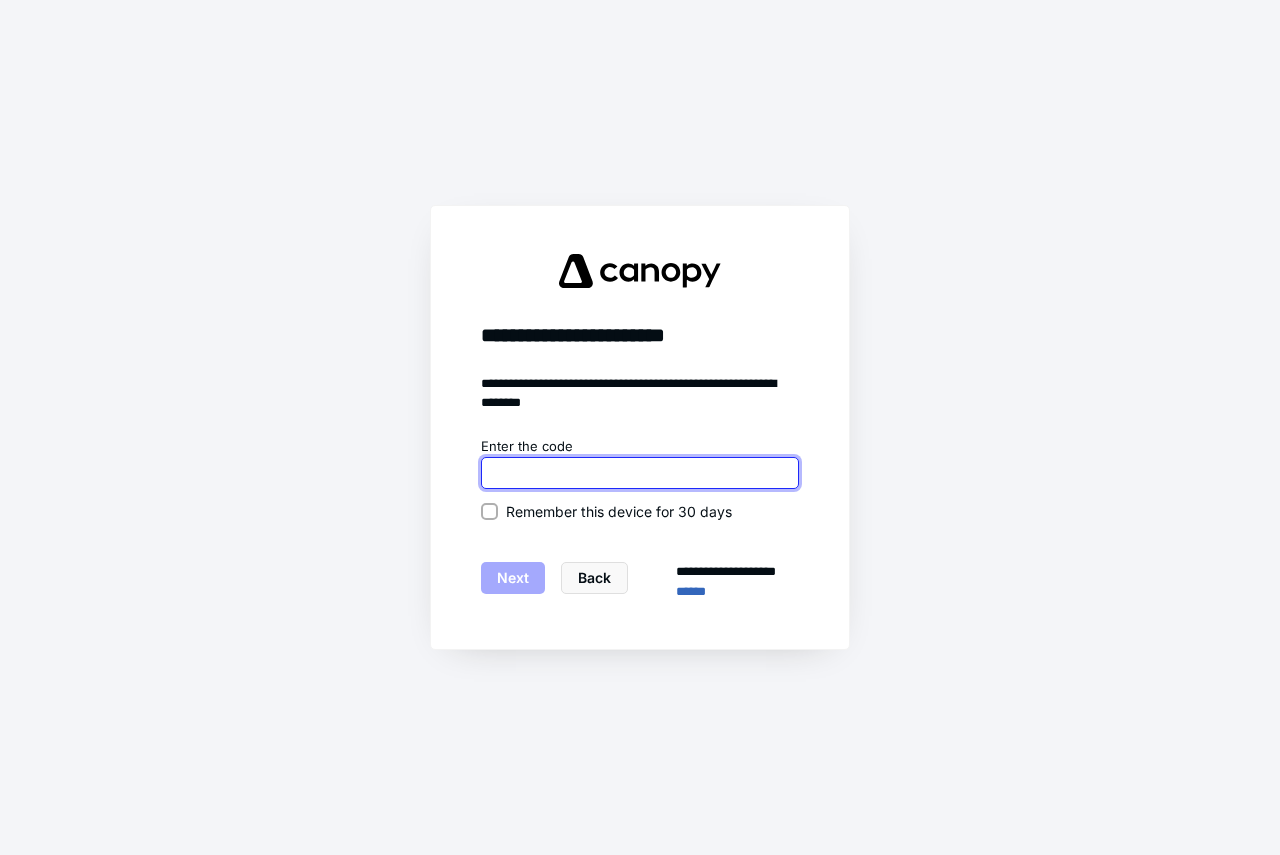 click at bounding box center (640, 473) 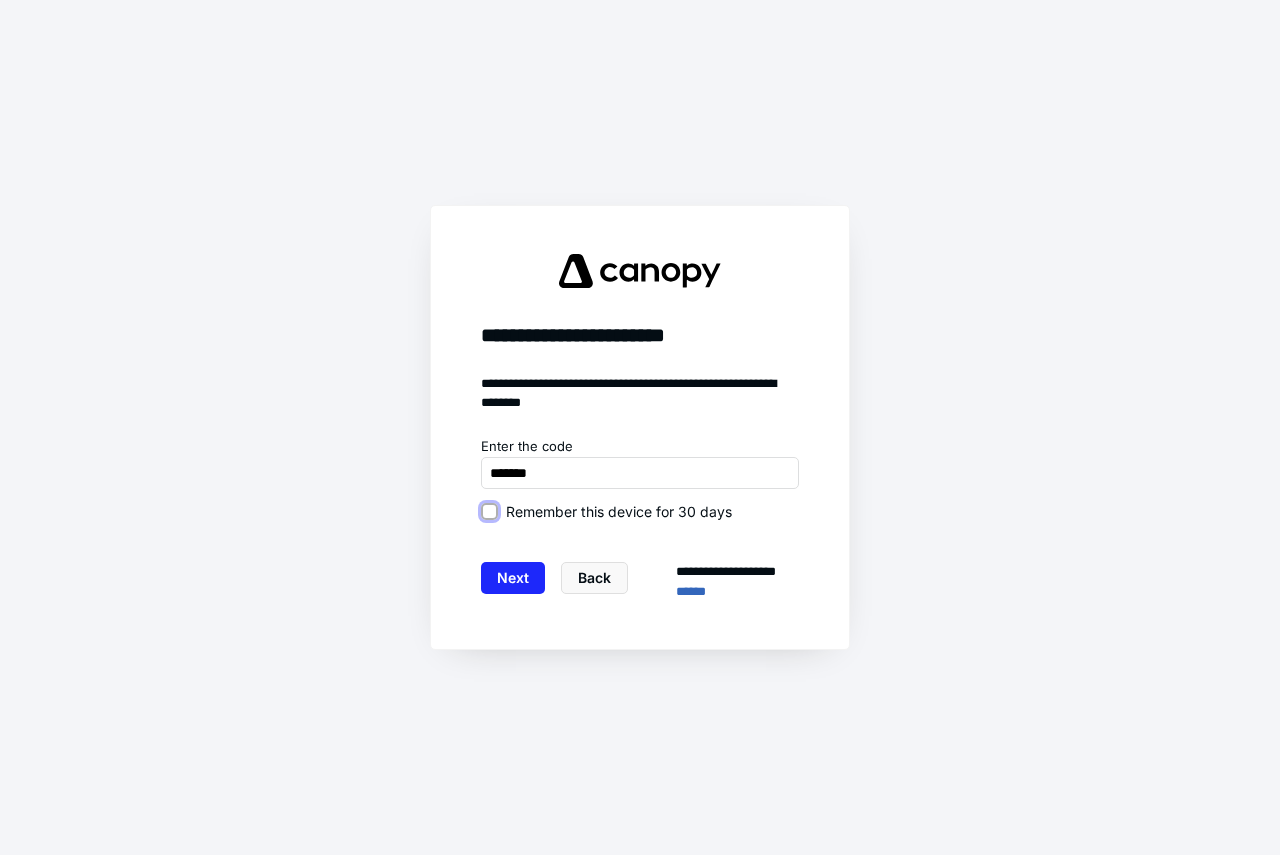 type on "******" 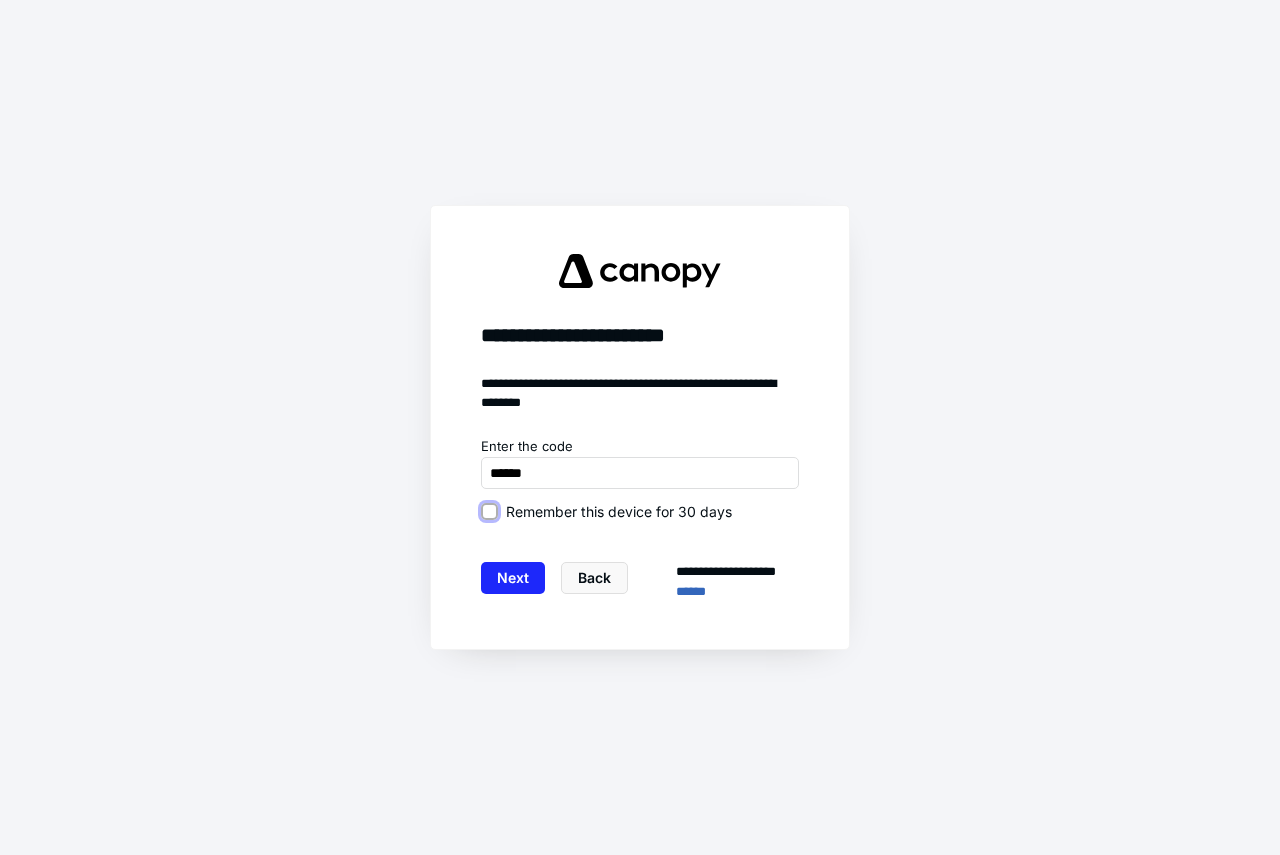 click on "Remember this device for 30 days" at bounding box center (489, 511) 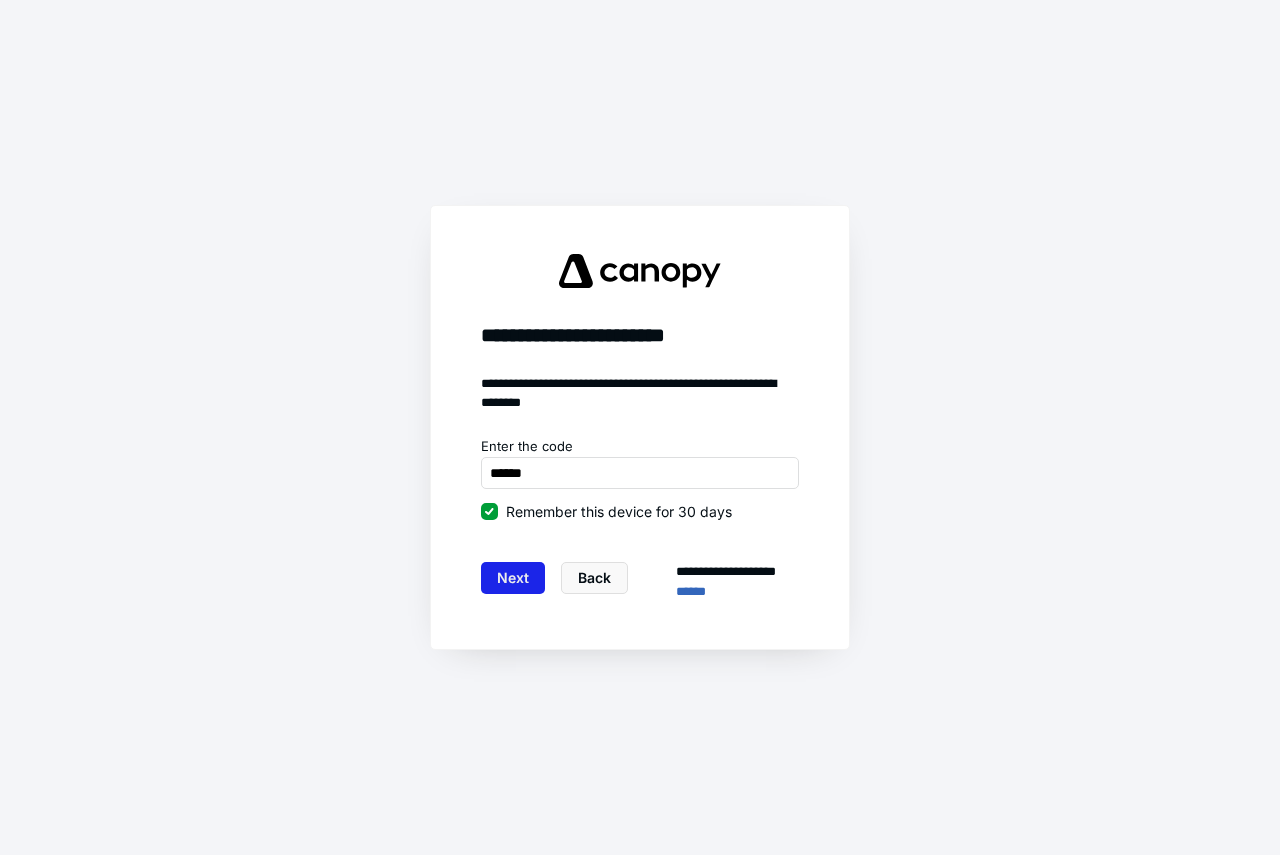 click on "Next" at bounding box center [513, 578] 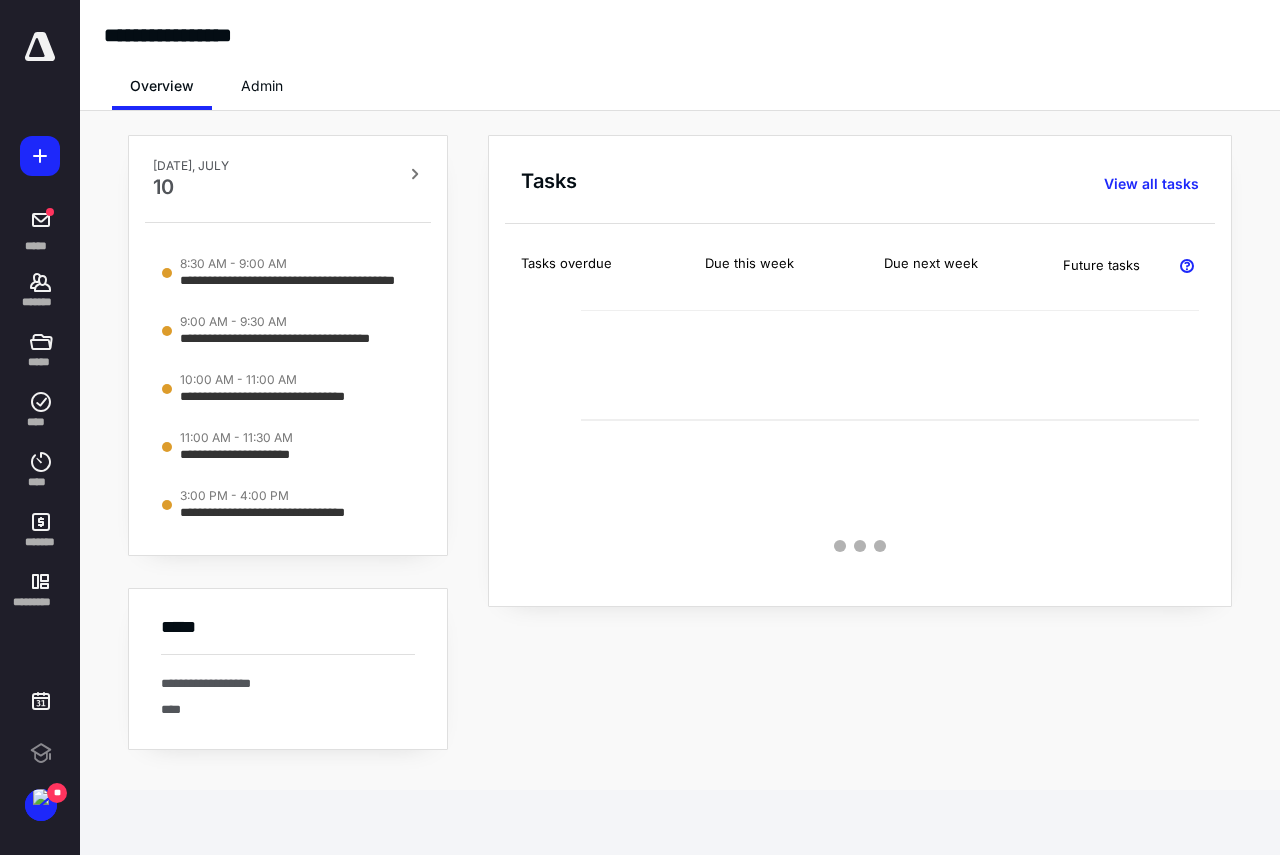 scroll, scrollTop: 0, scrollLeft: 0, axis: both 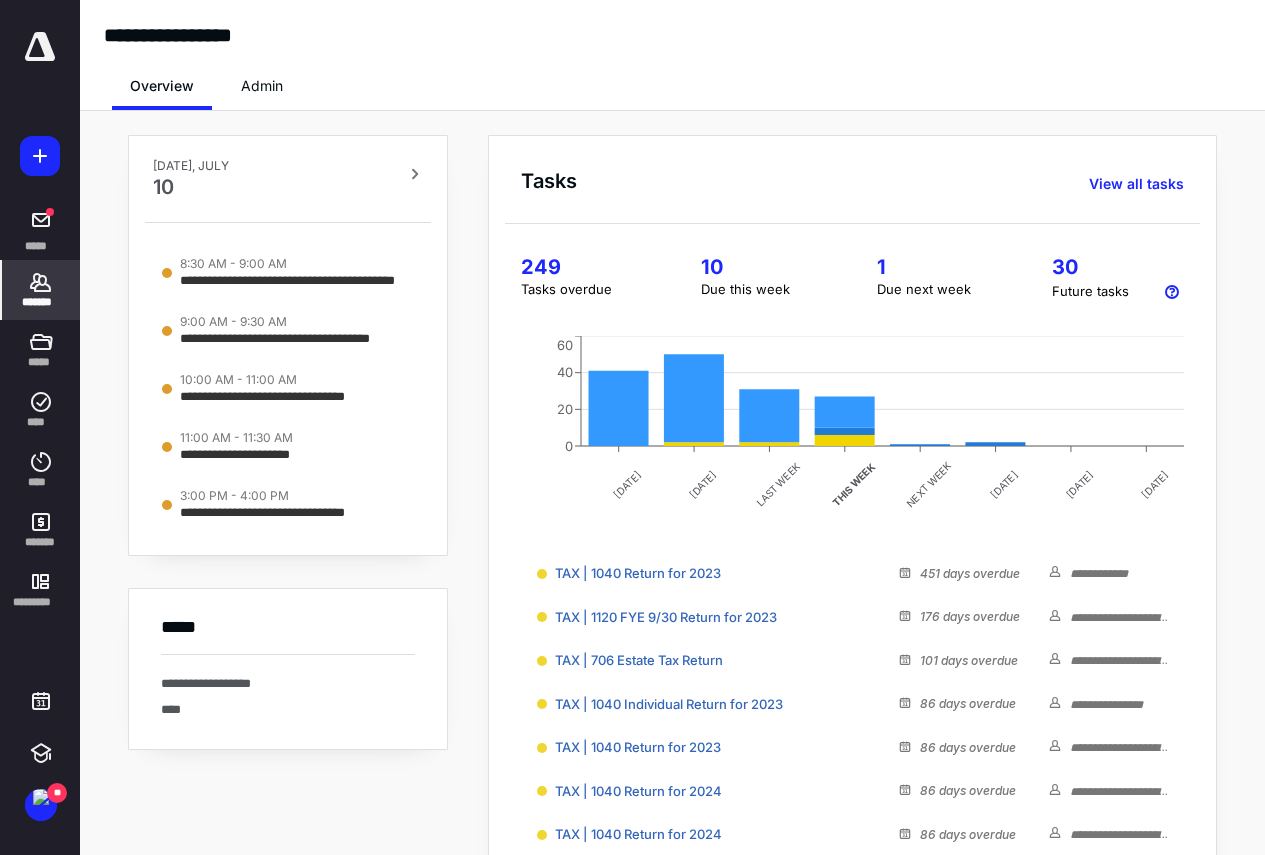click 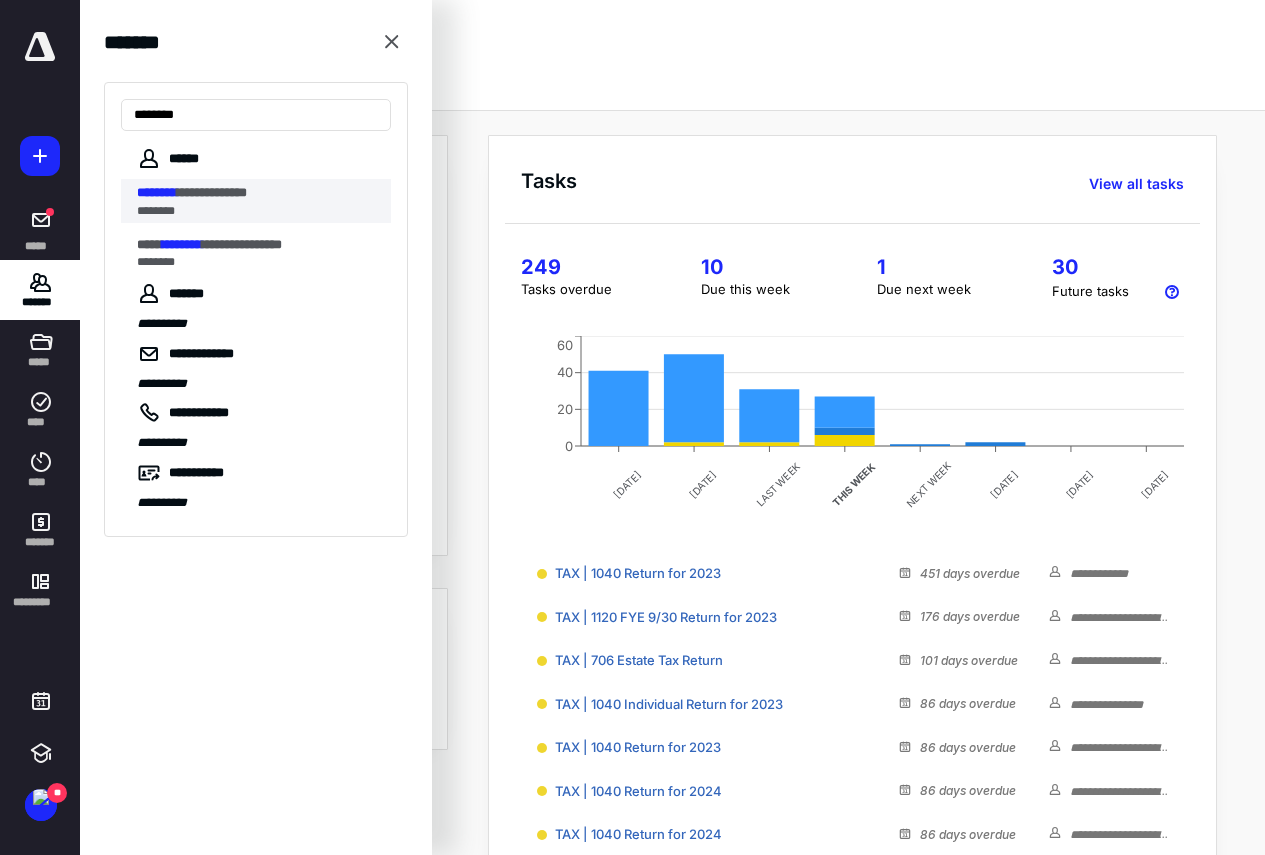 type on "********" 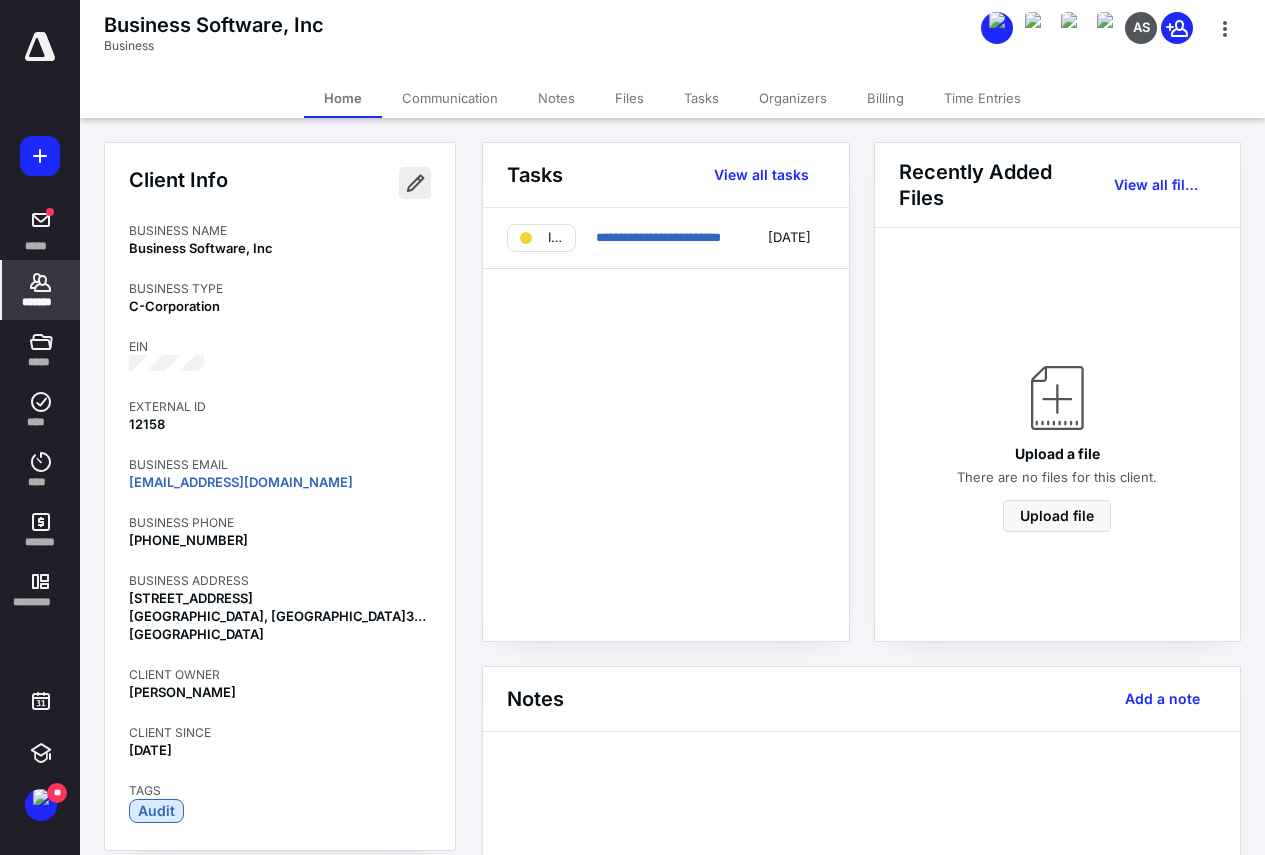 click at bounding box center (415, 183) 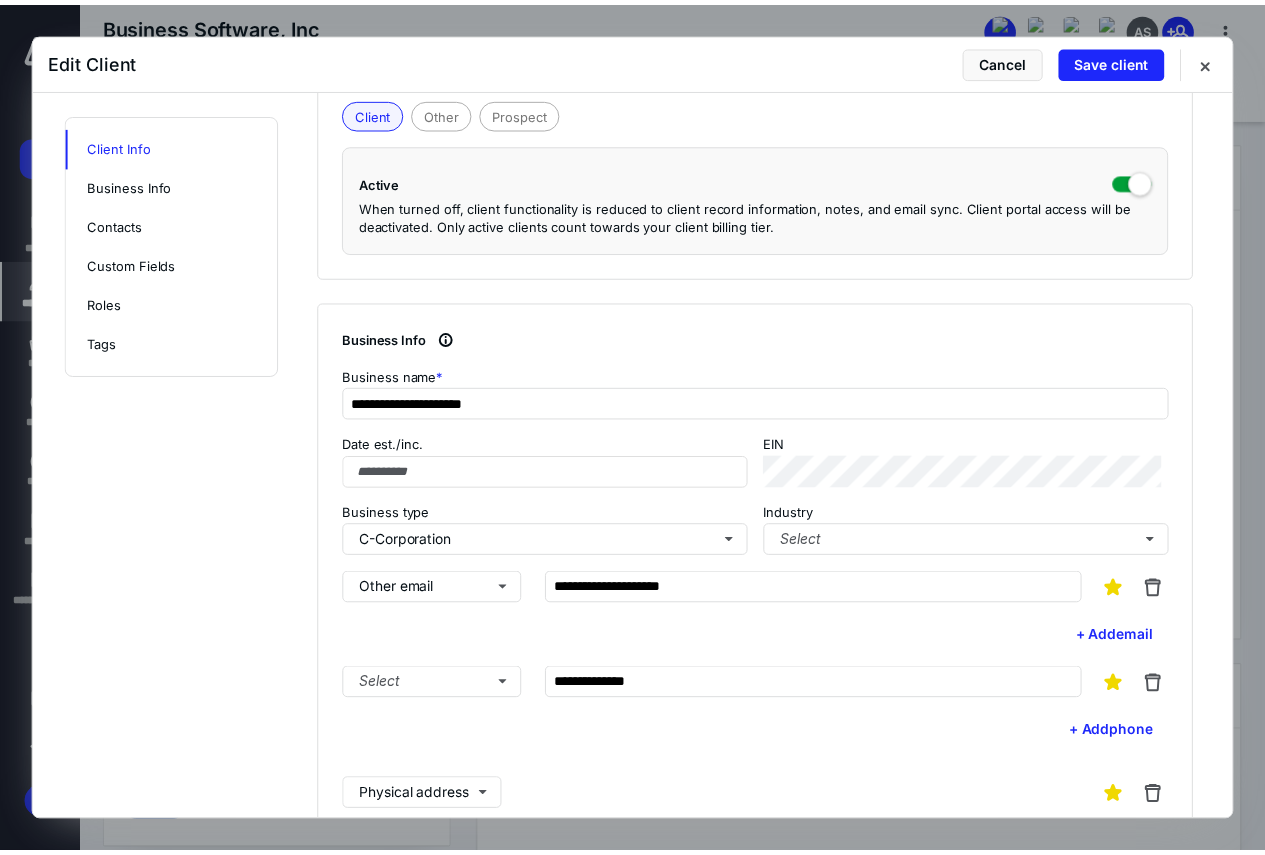 scroll, scrollTop: 600, scrollLeft: 0, axis: vertical 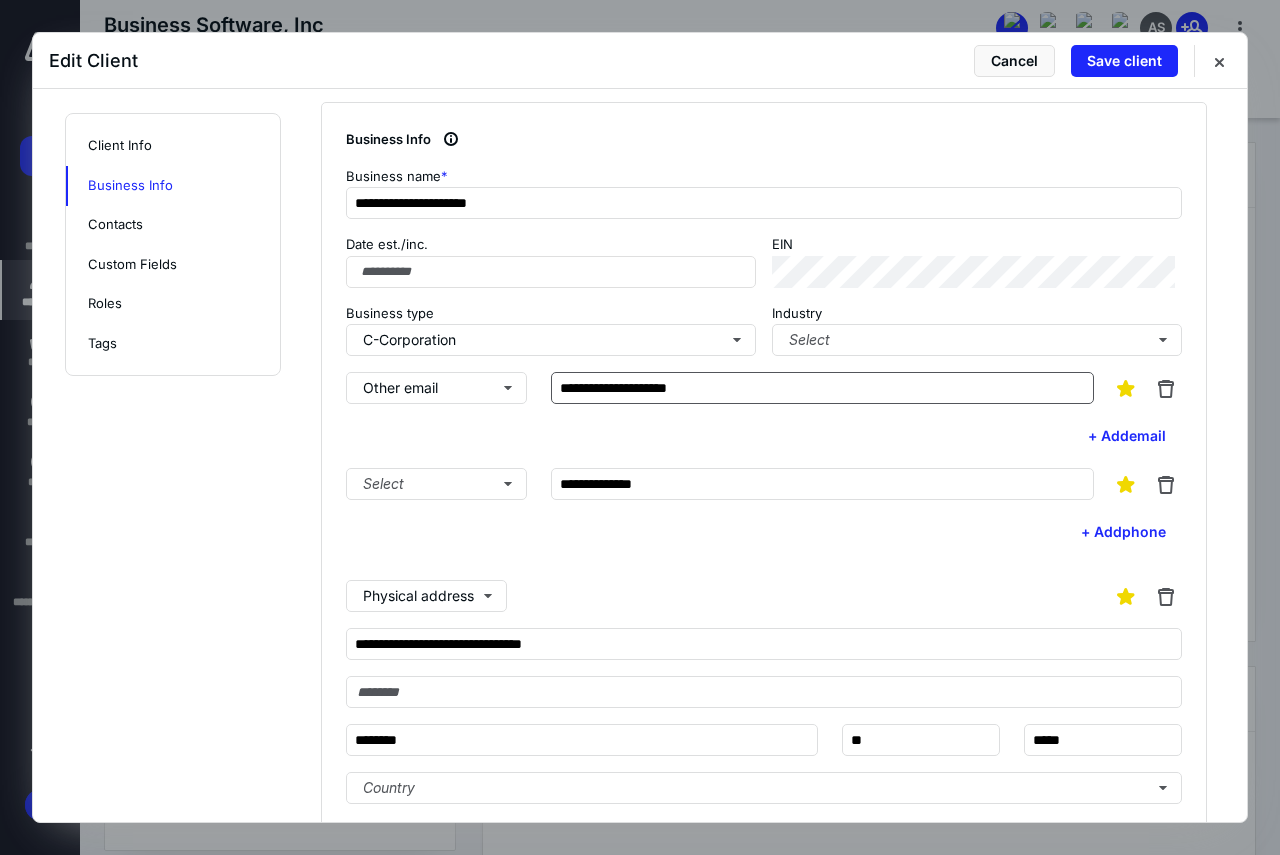 click on "**********" at bounding box center [764, 412] 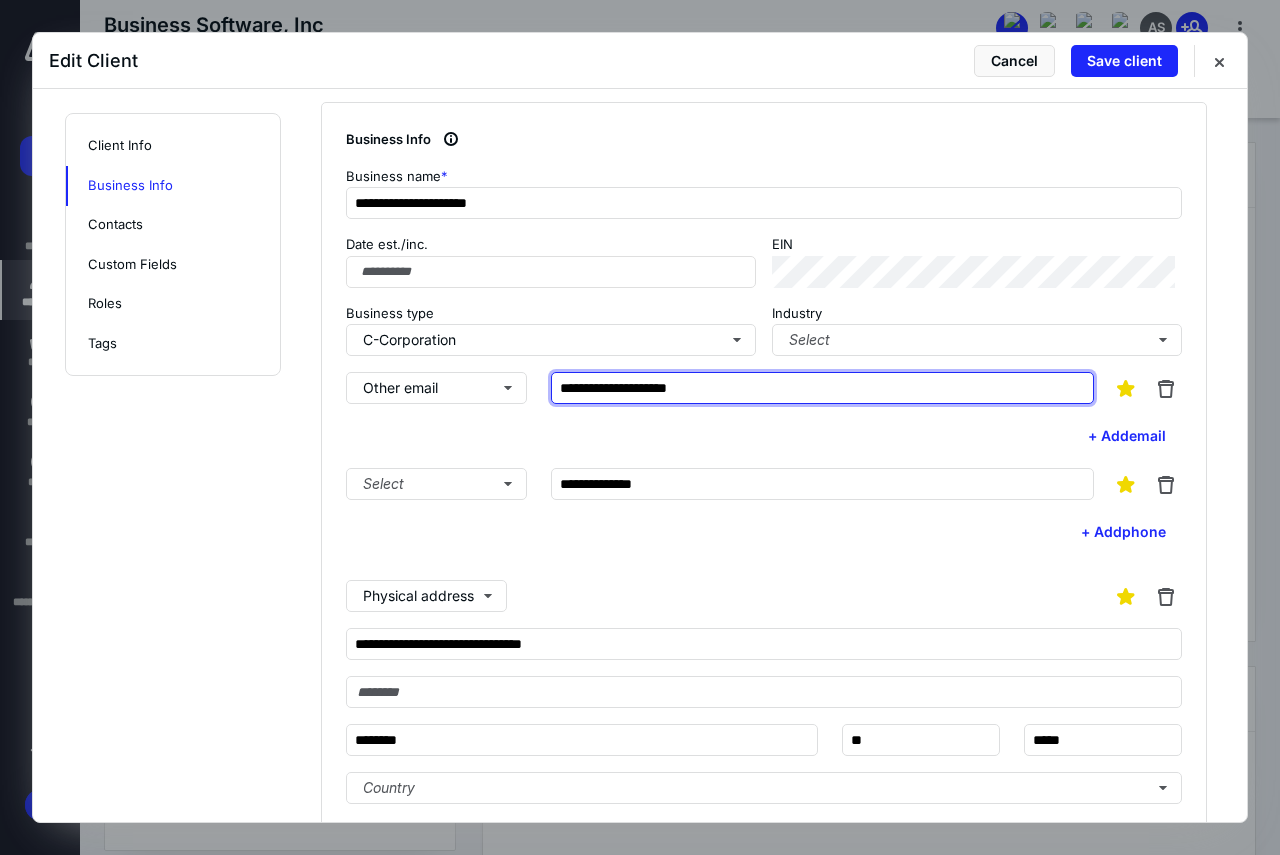 drag, startPoint x: 736, startPoint y: 393, endPoint x: 518, endPoint y: 412, distance: 218.82642 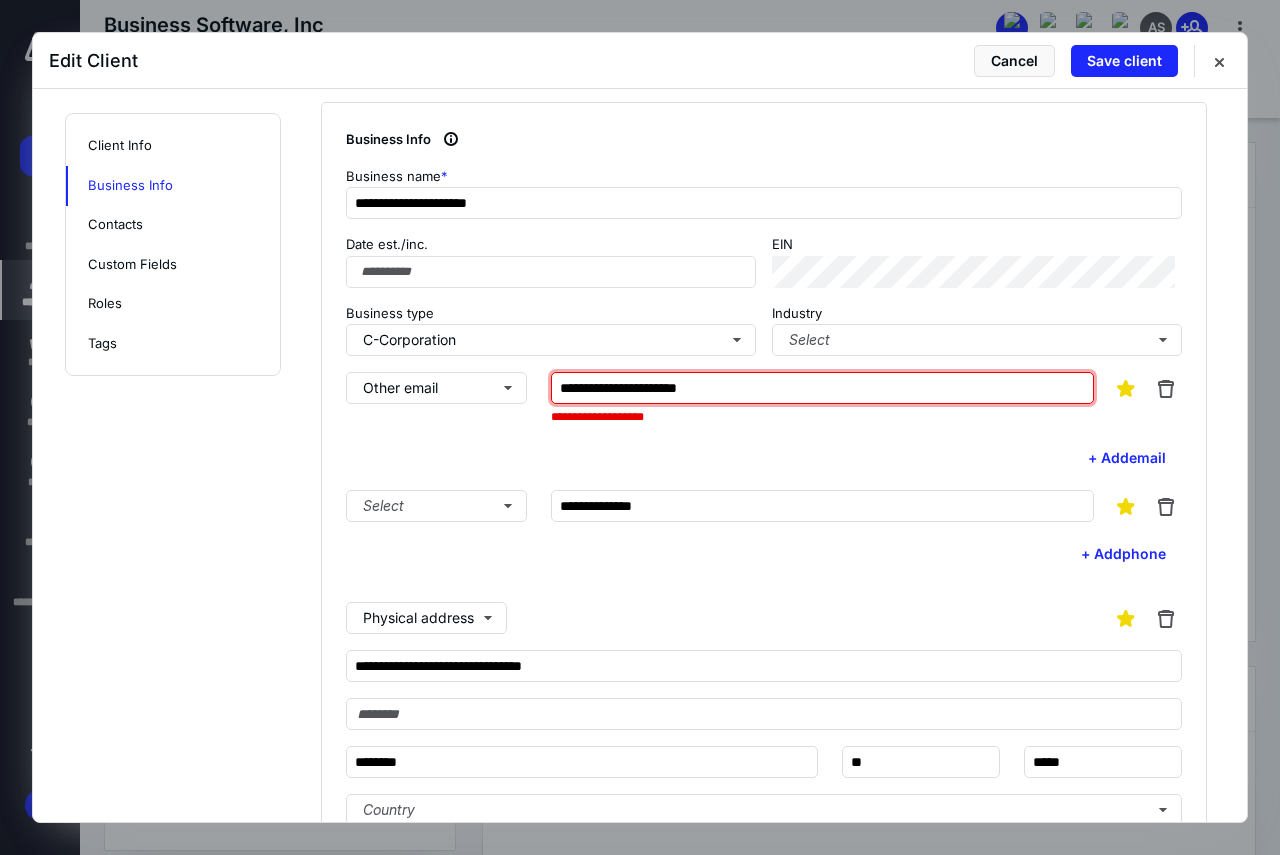 click on "**********" at bounding box center (822, 388) 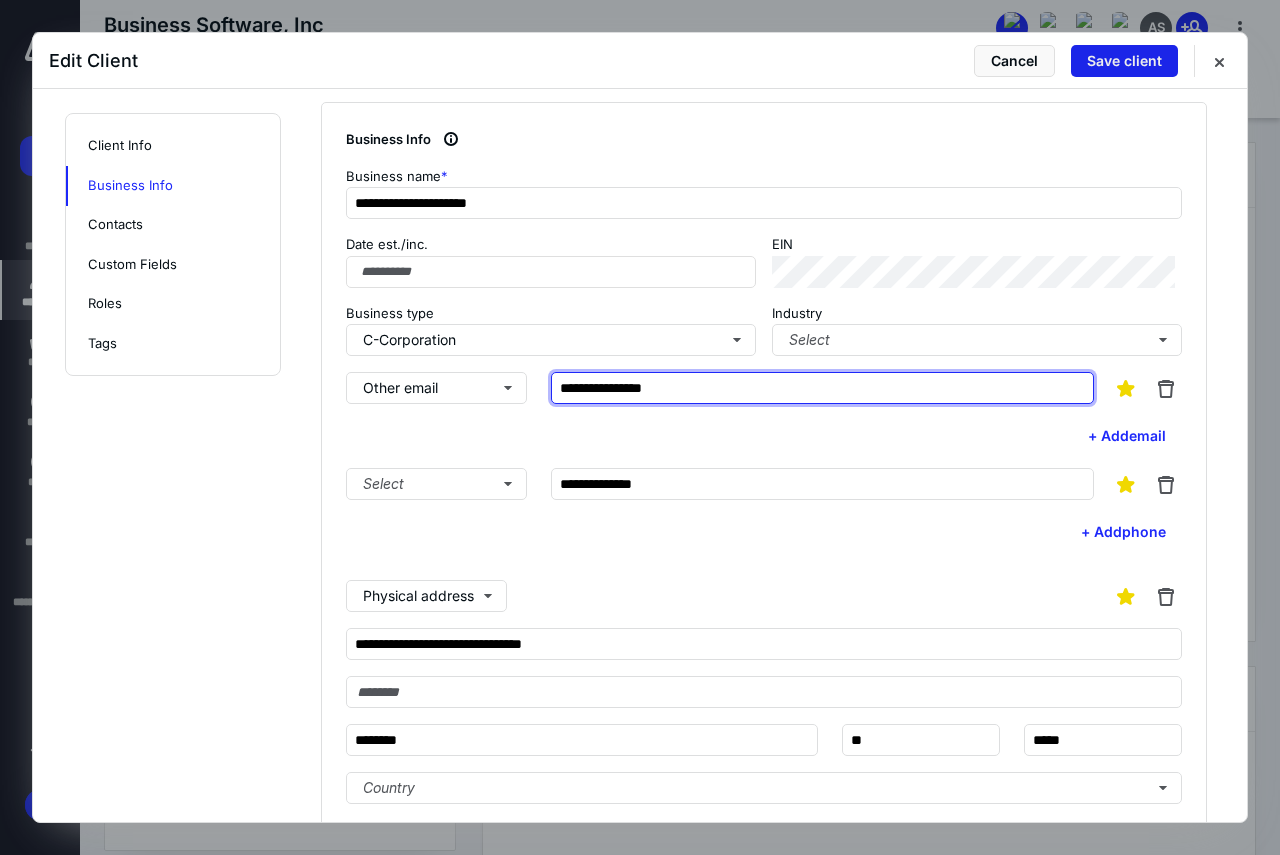 type on "**********" 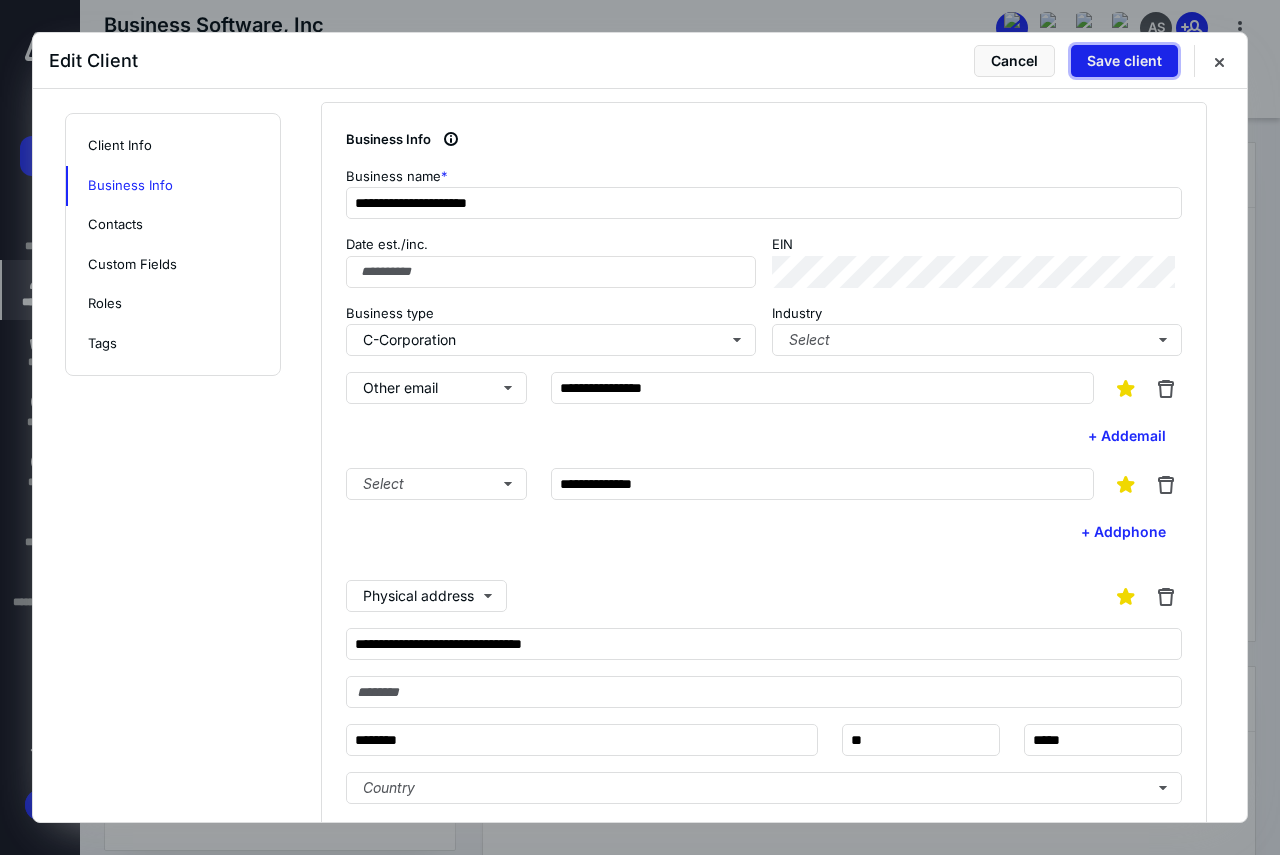 click on "Save client" at bounding box center [1124, 61] 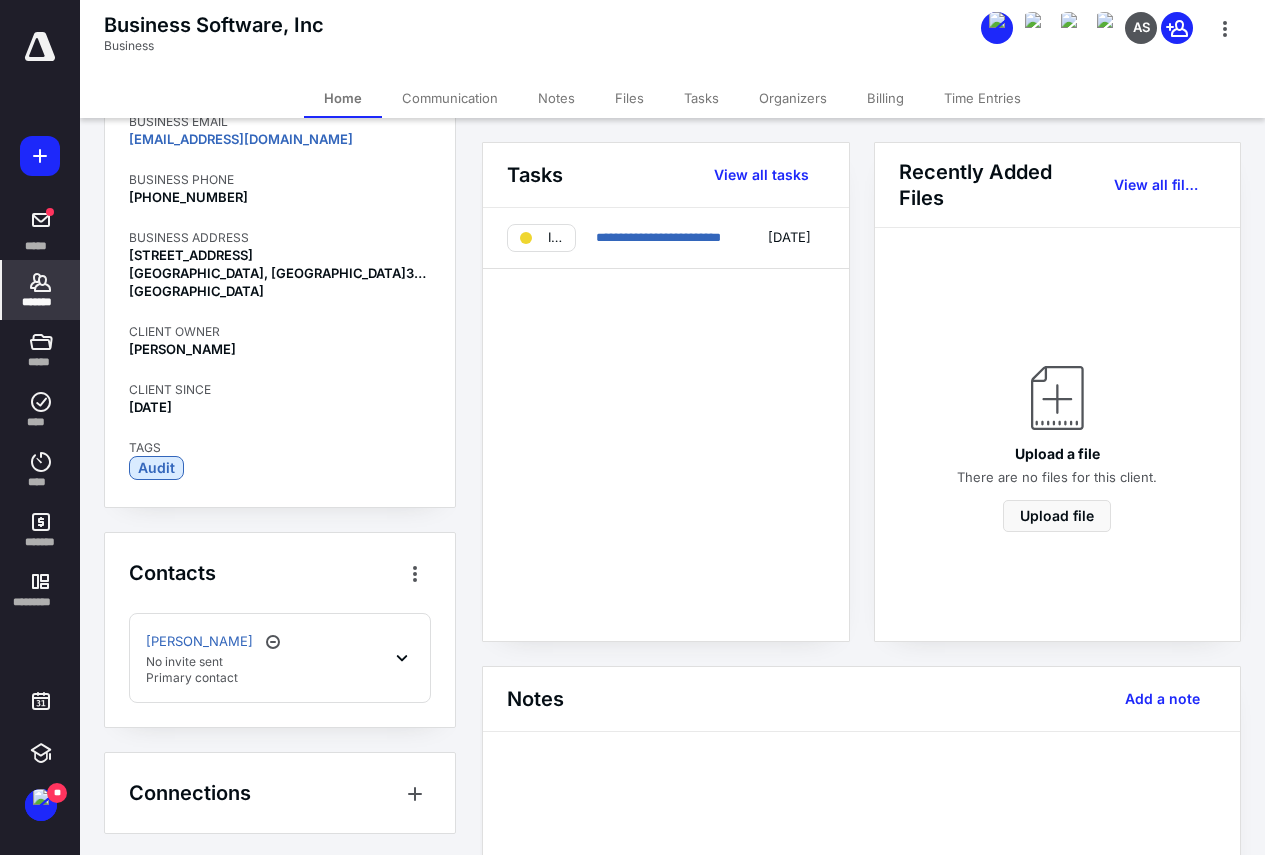 scroll, scrollTop: 344, scrollLeft: 0, axis: vertical 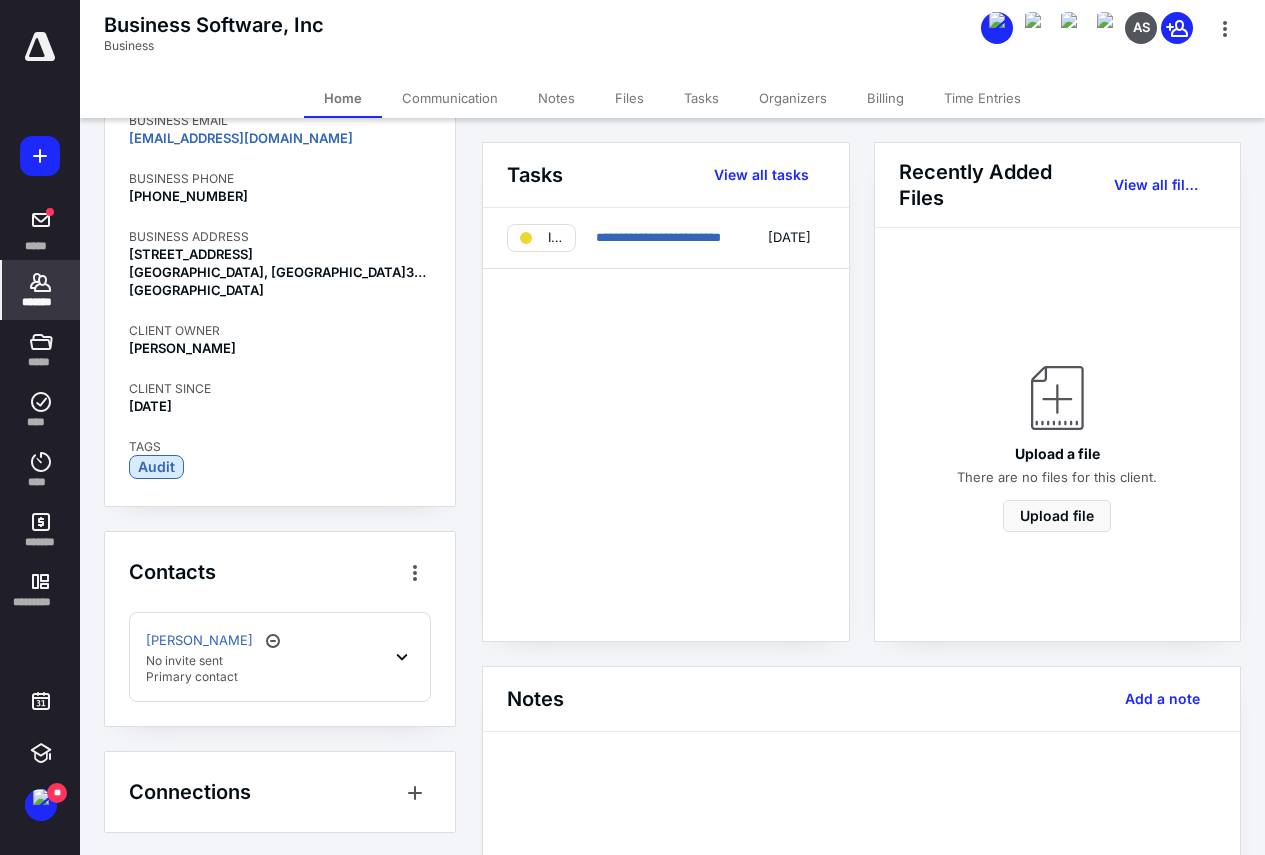 click 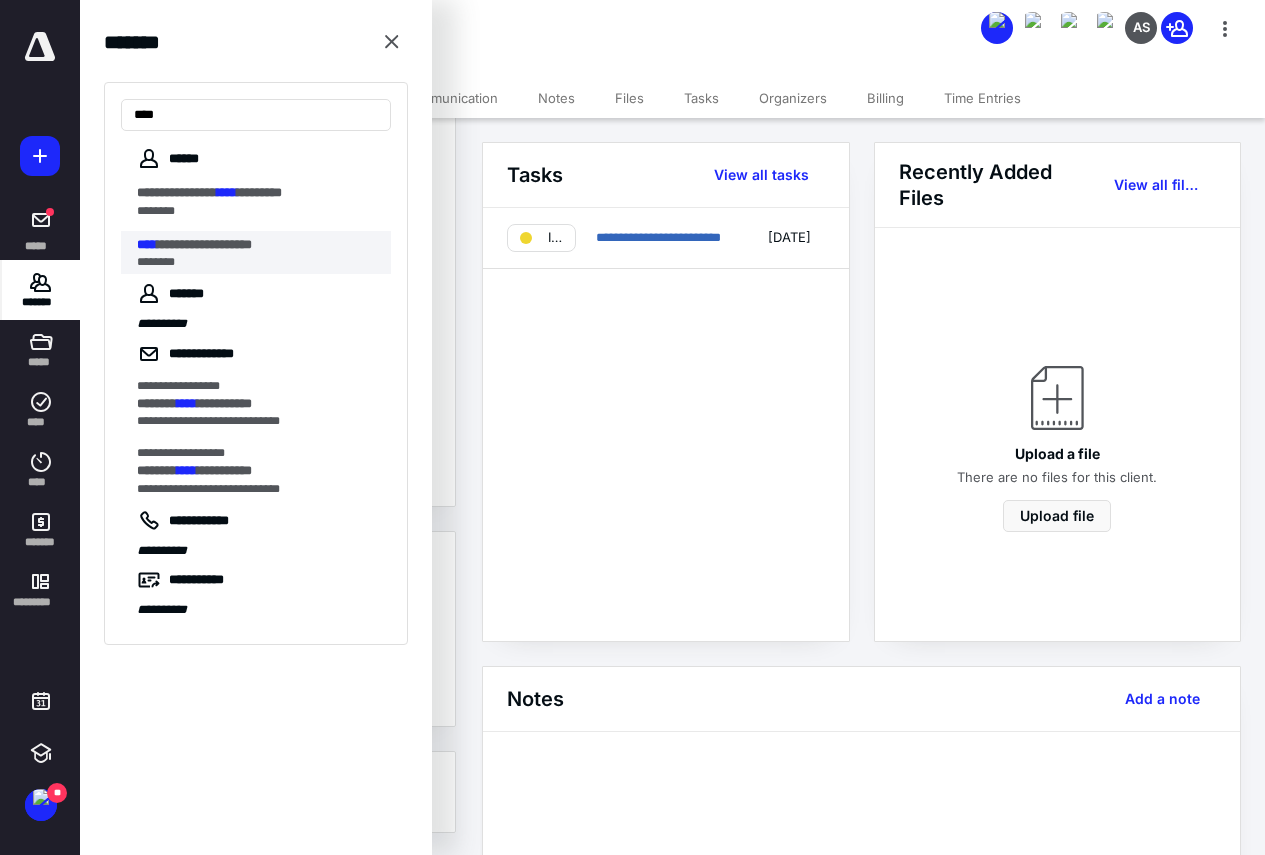 type on "****" 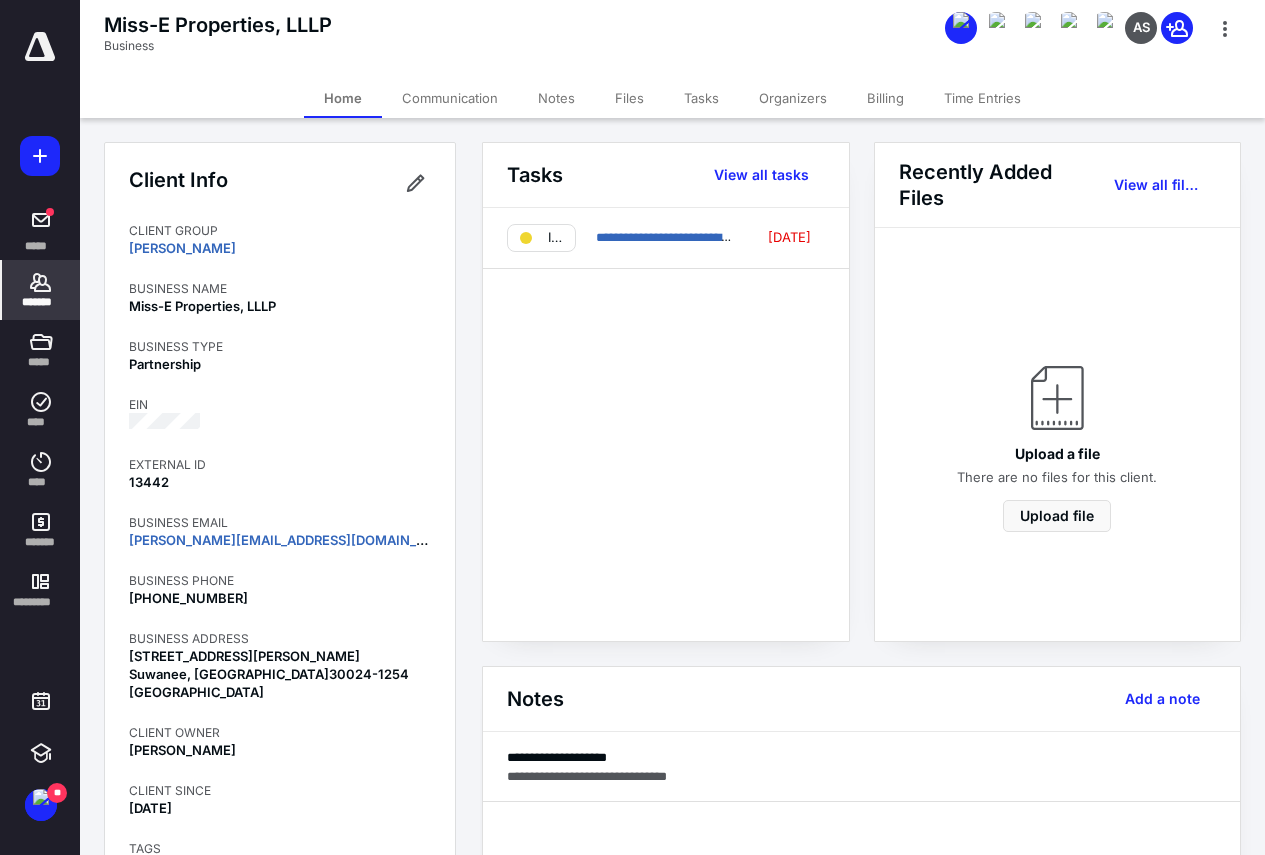 scroll, scrollTop: 400, scrollLeft: 0, axis: vertical 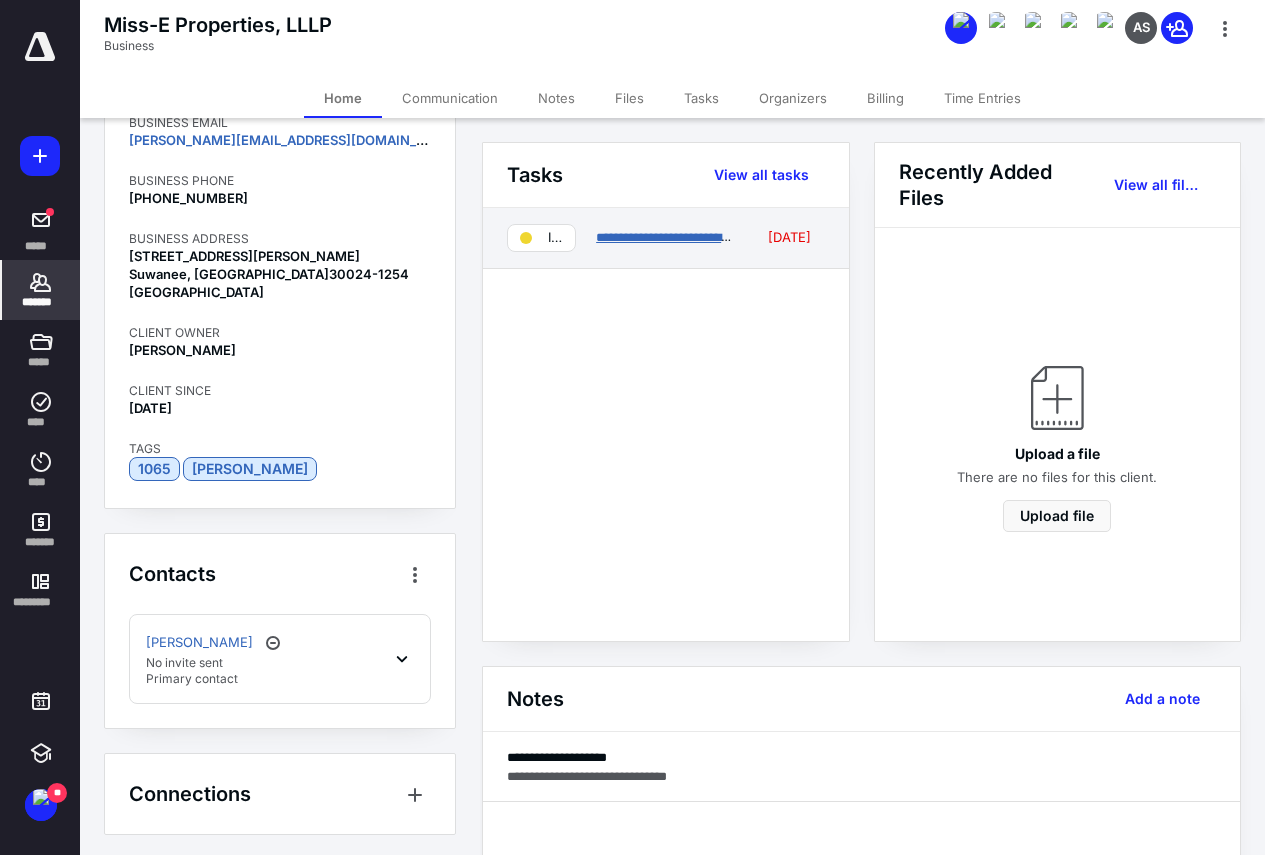 click on "**********" at bounding box center (691, 237) 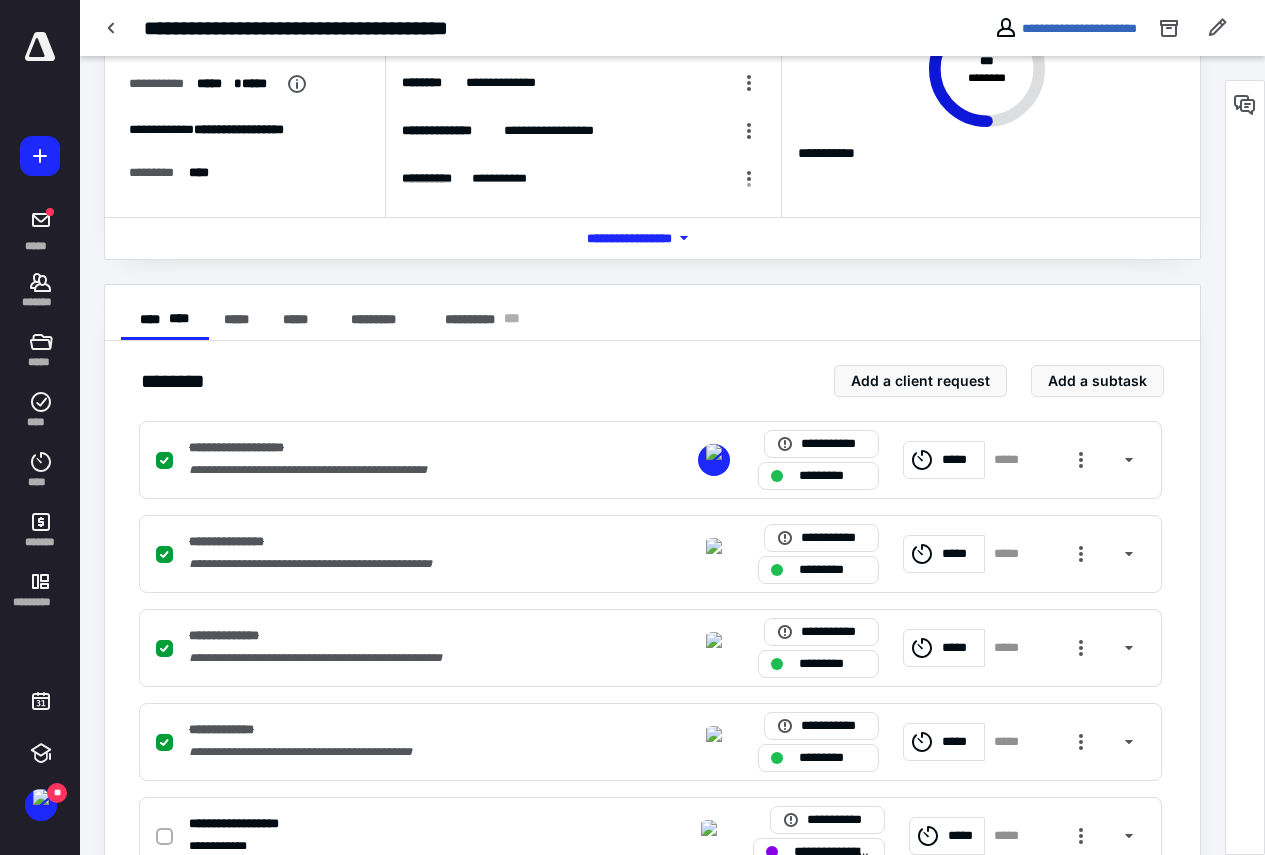 scroll, scrollTop: 500, scrollLeft: 0, axis: vertical 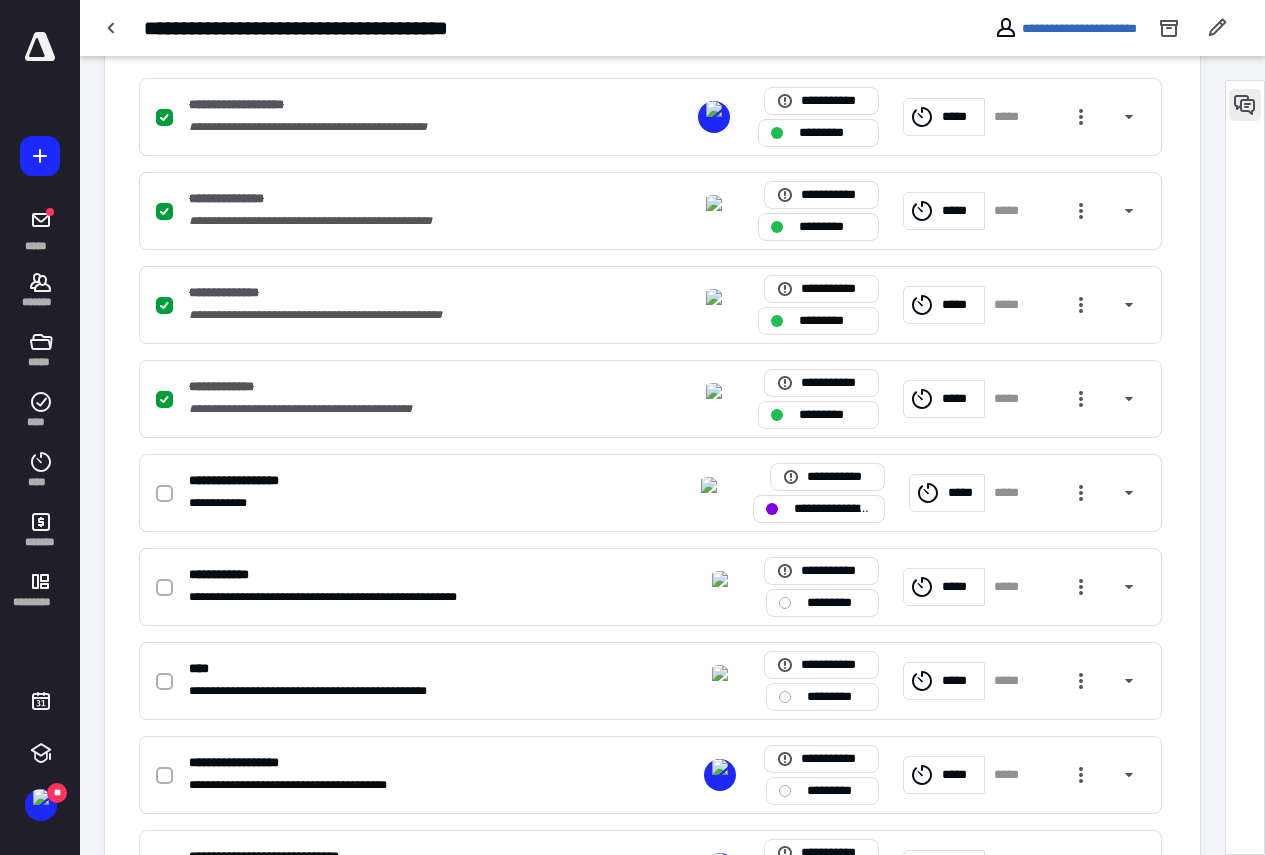 click at bounding box center [1245, 105] 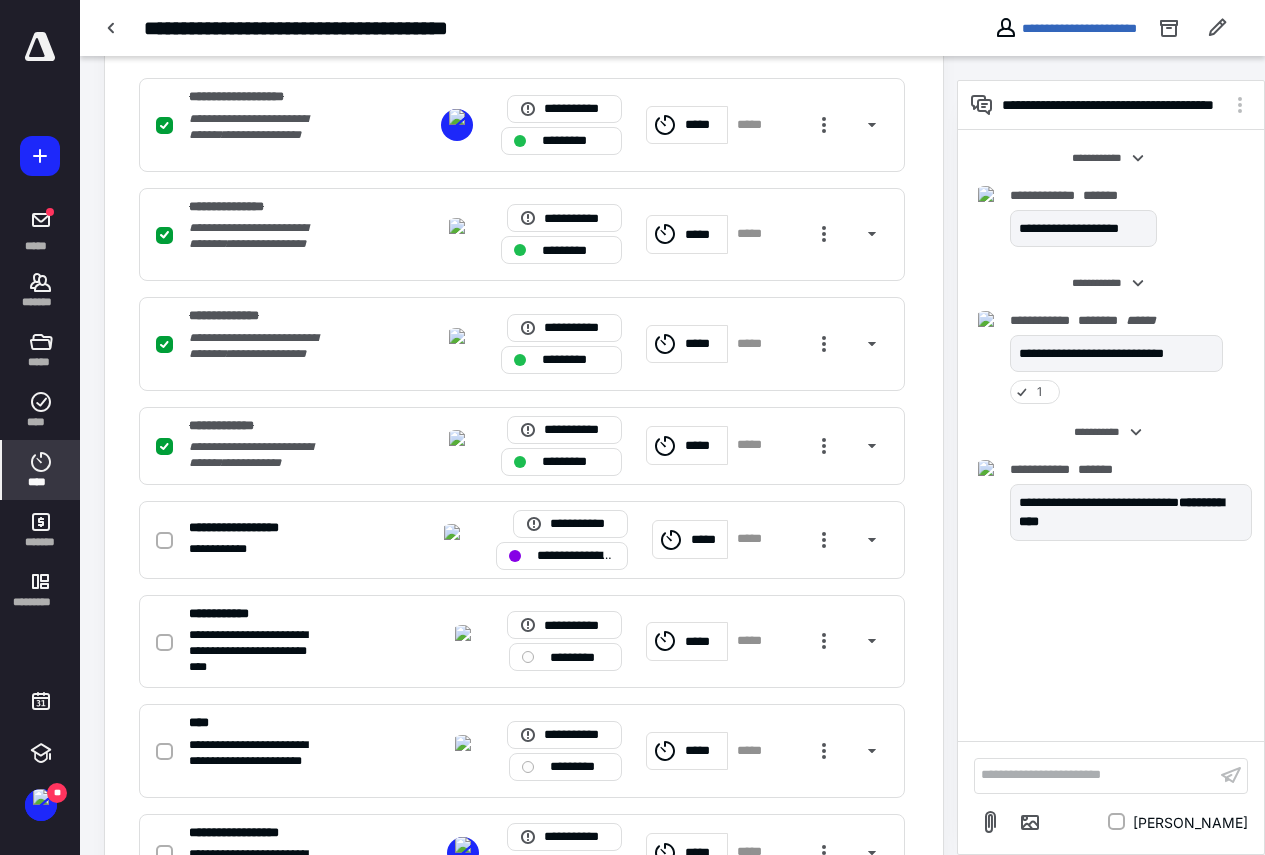 click 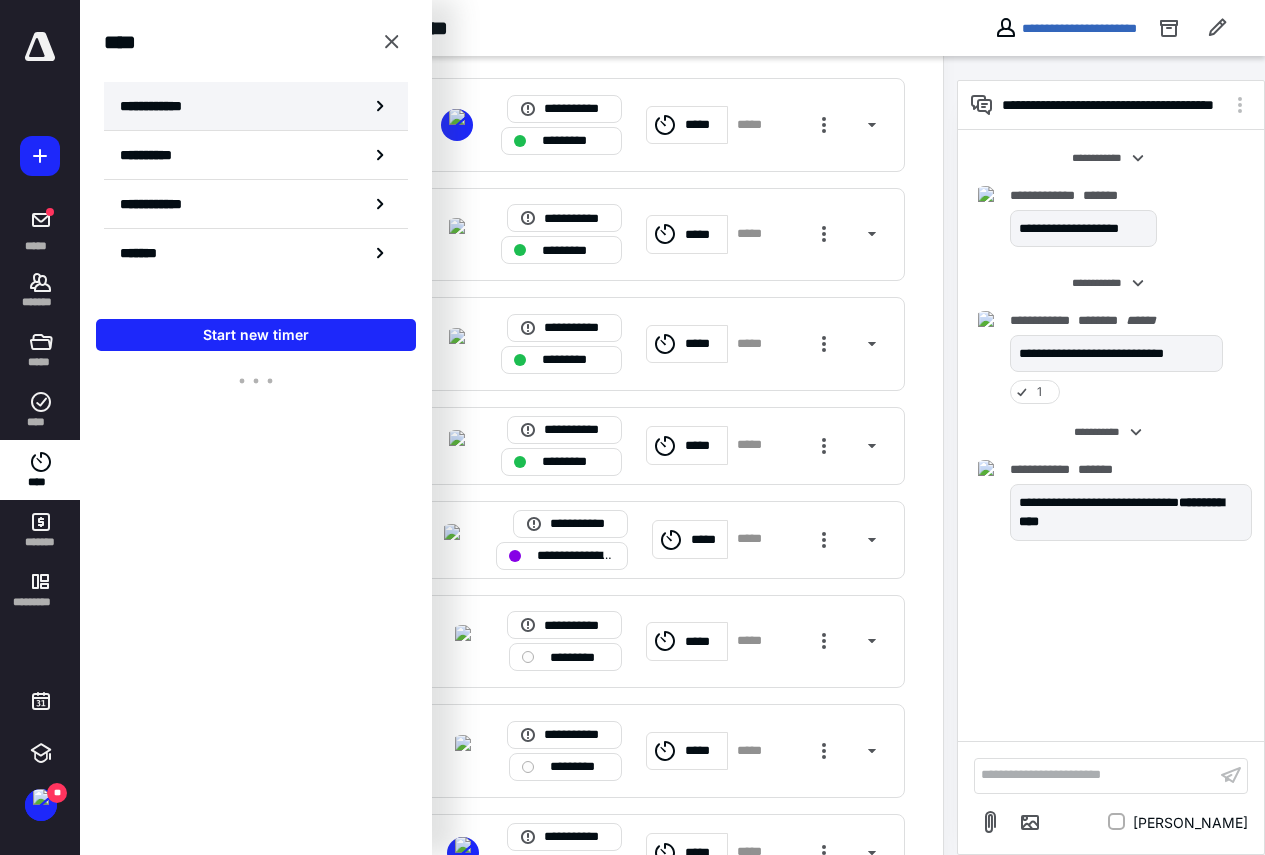 click on "**********" at bounding box center [256, 106] 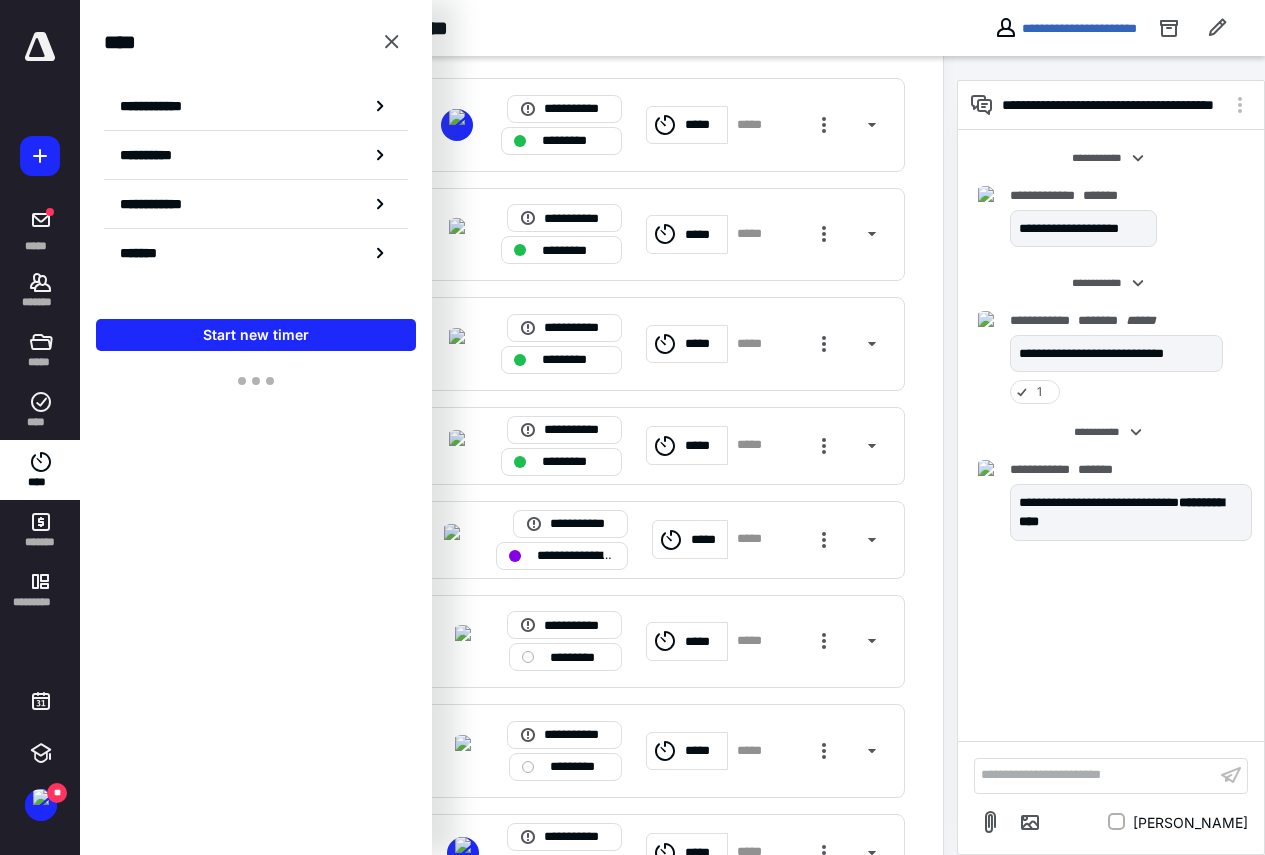 scroll, scrollTop: 0, scrollLeft: 0, axis: both 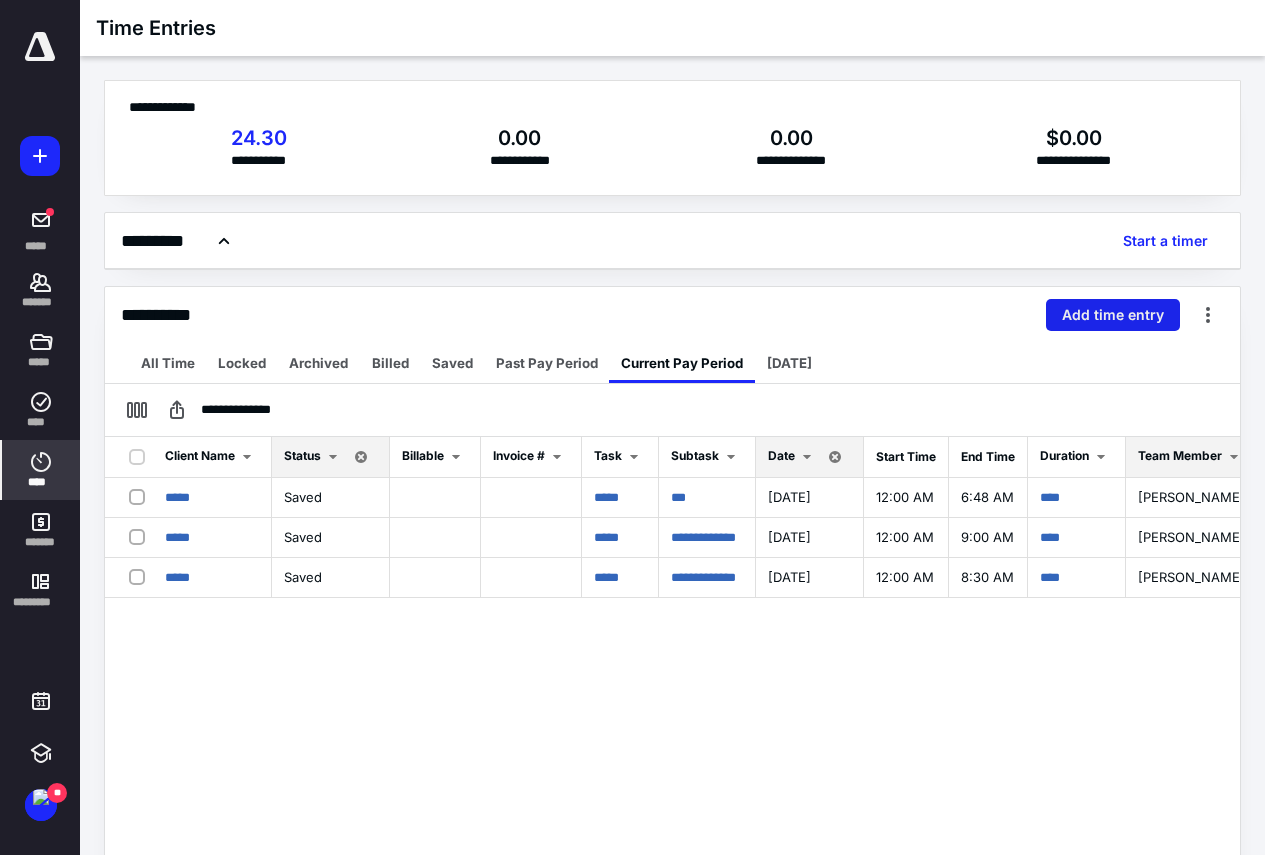 click on "Add time entry" at bounding box center [1113, 315] 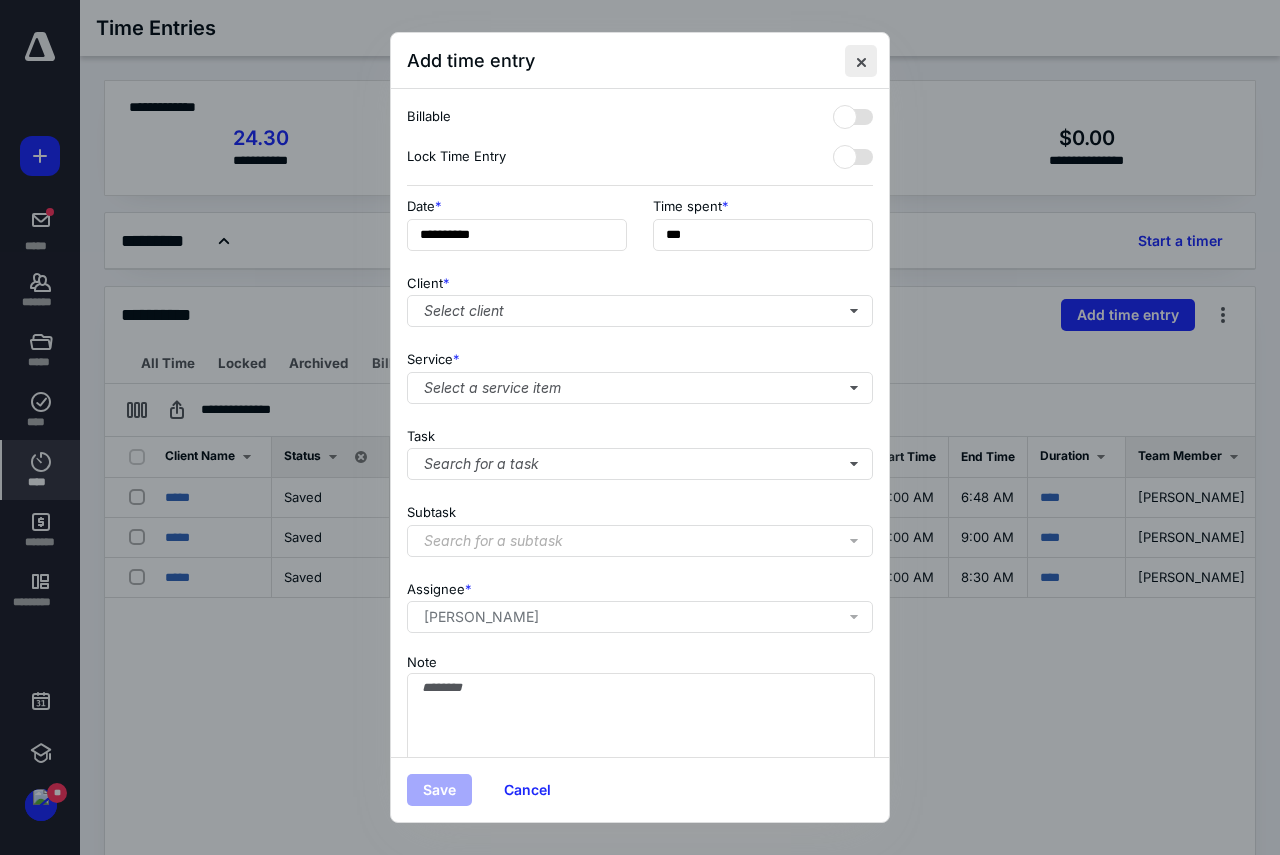 click at bounding box center [861, 61] 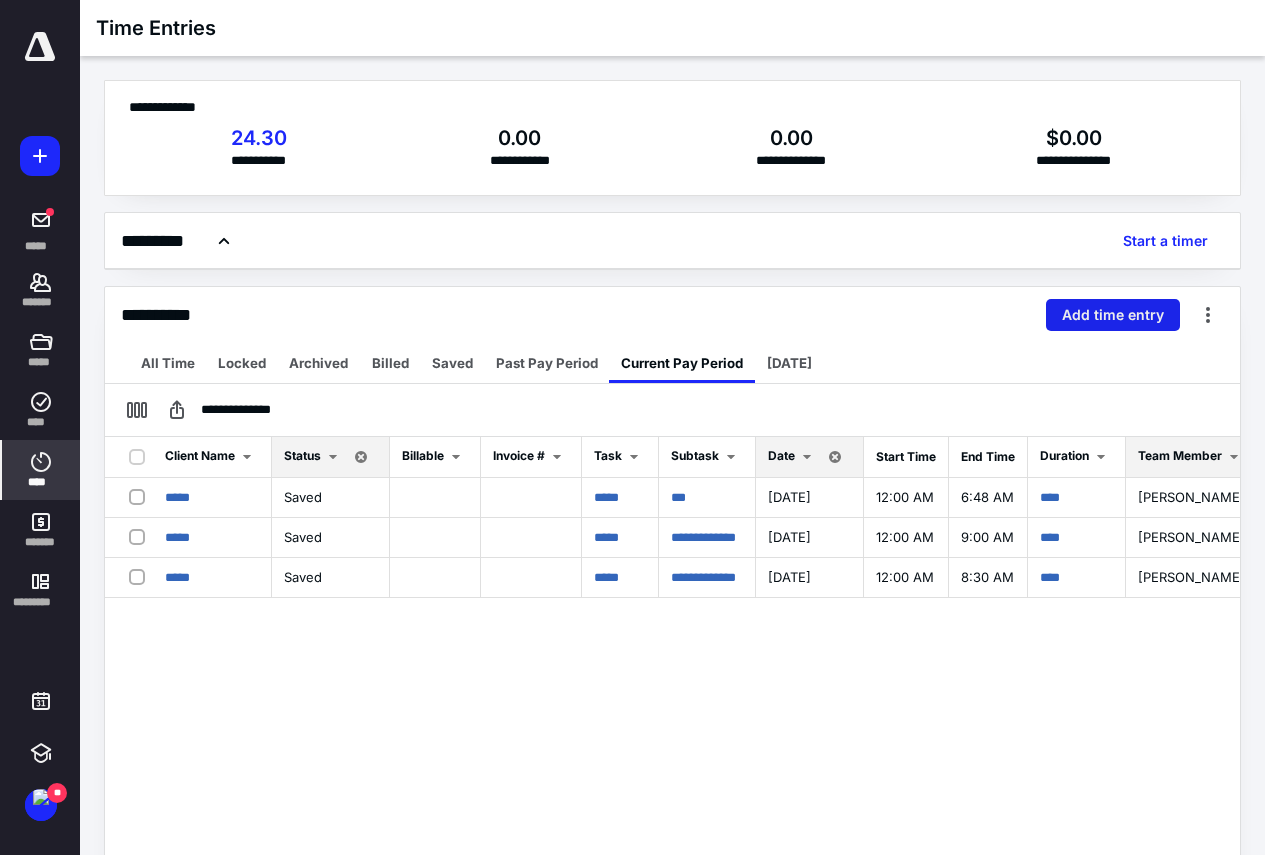 click on "Add time entry" at bounding box center [1113, 315] 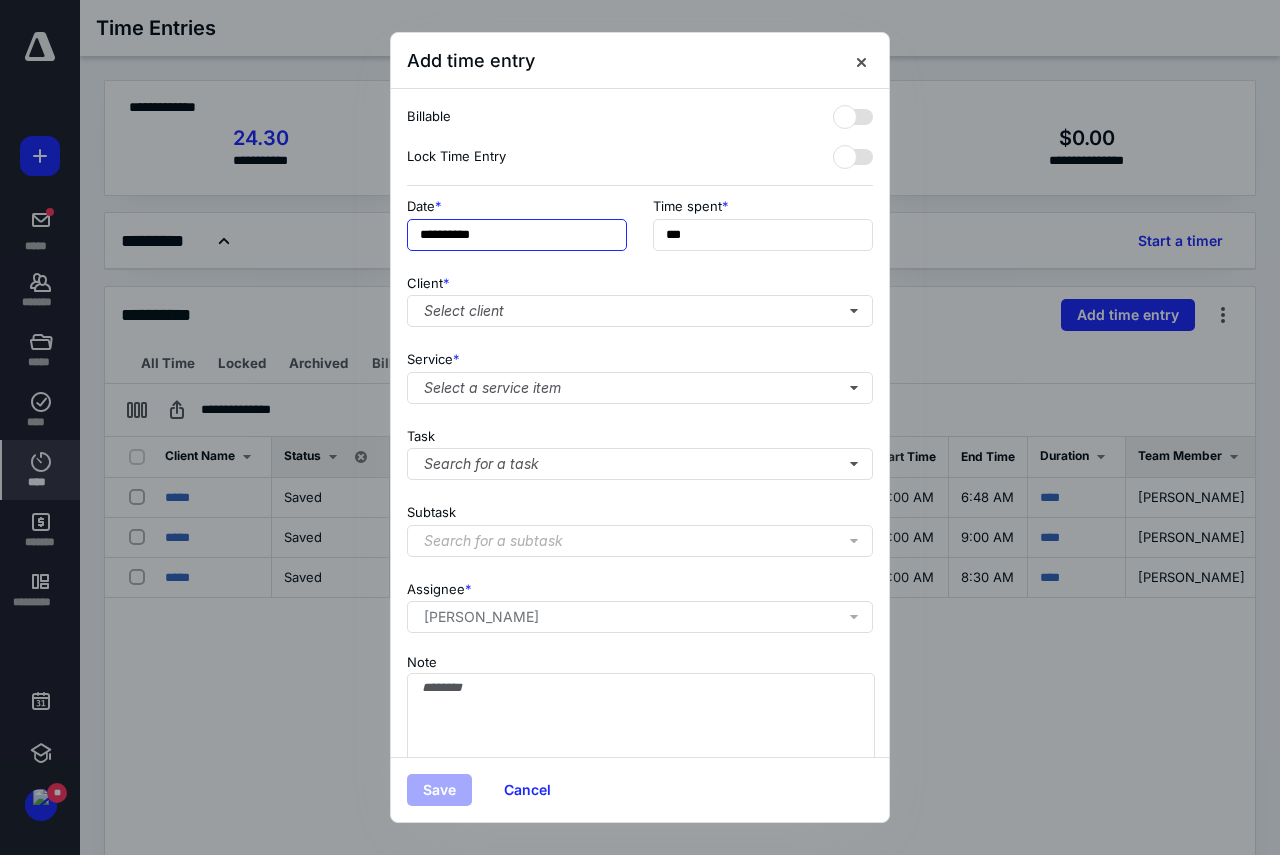 click on "**********" at bounding box center (517, 235) 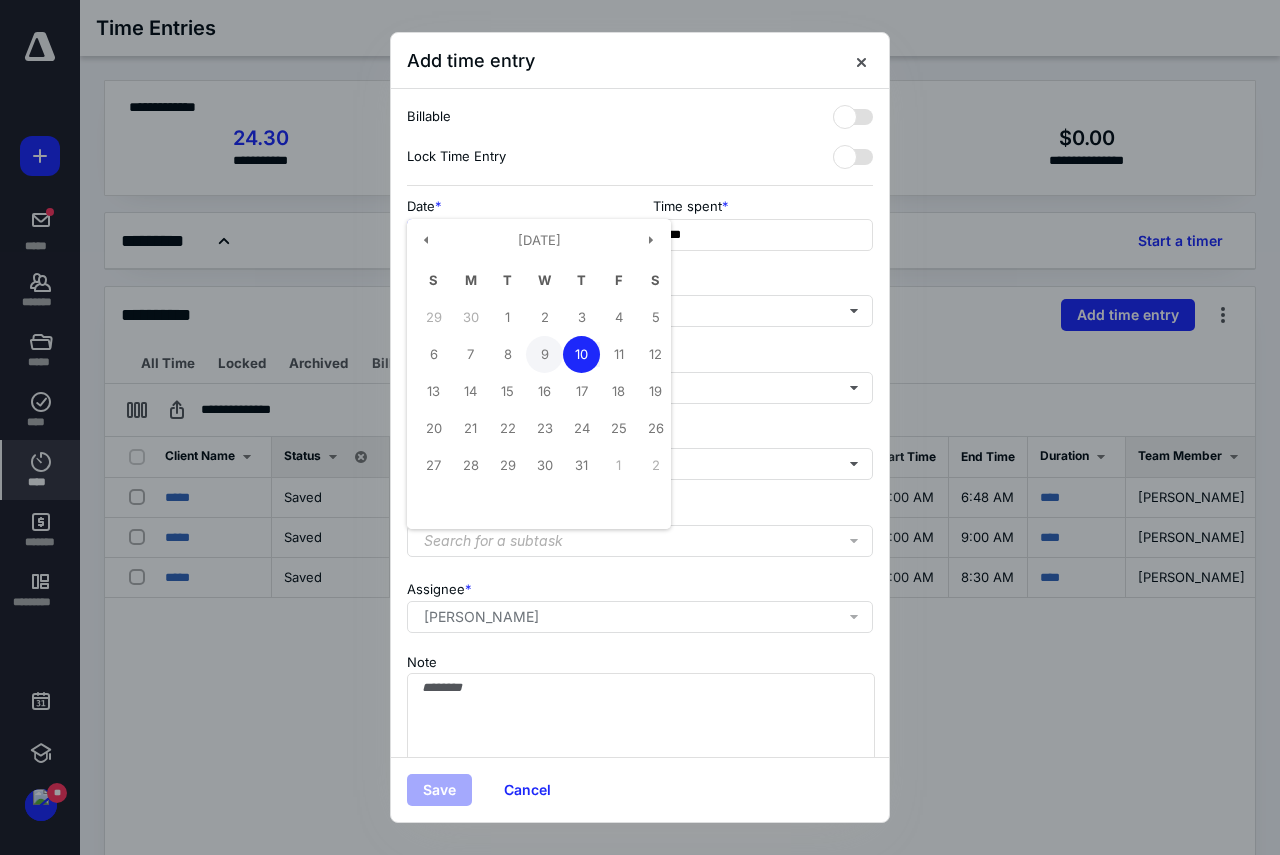click on "9" at bounding box center (544, 354) 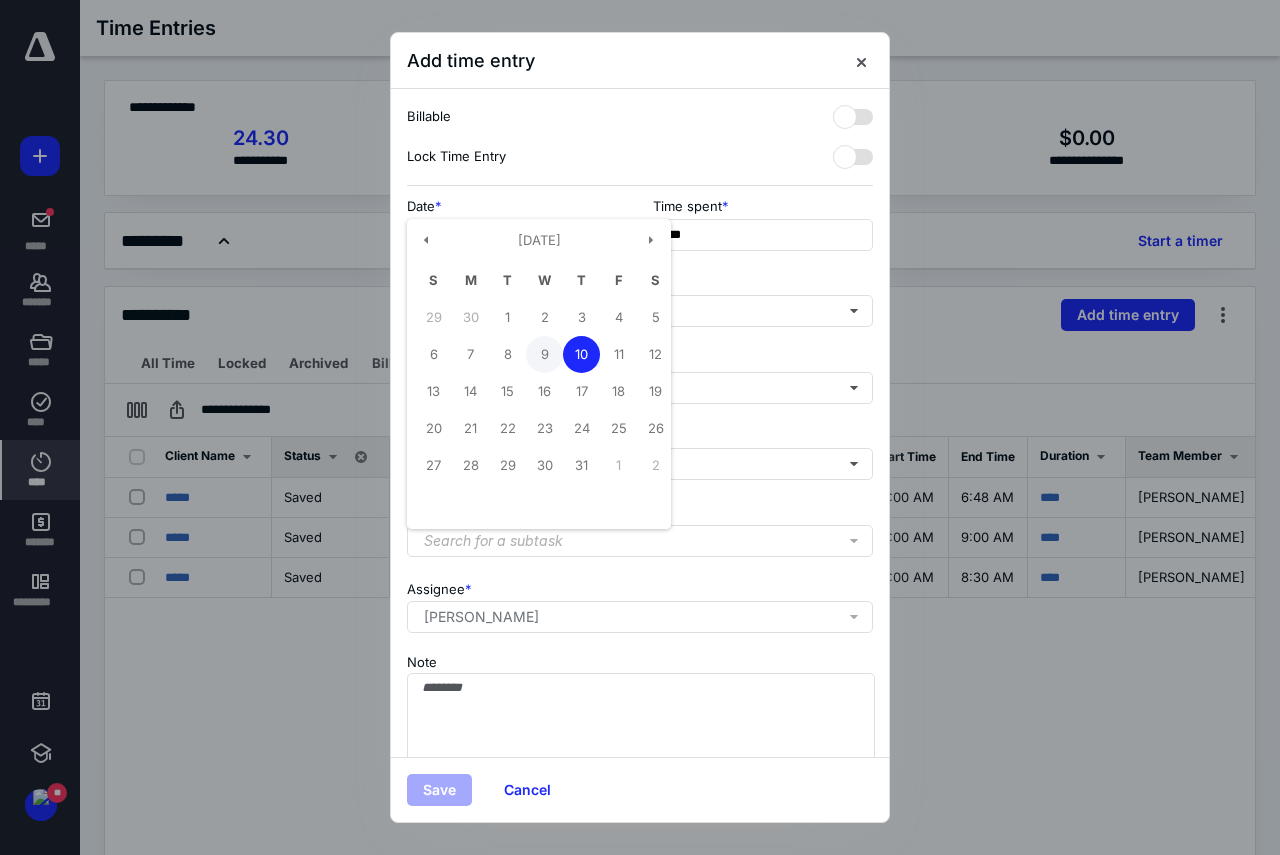 type on "**********" 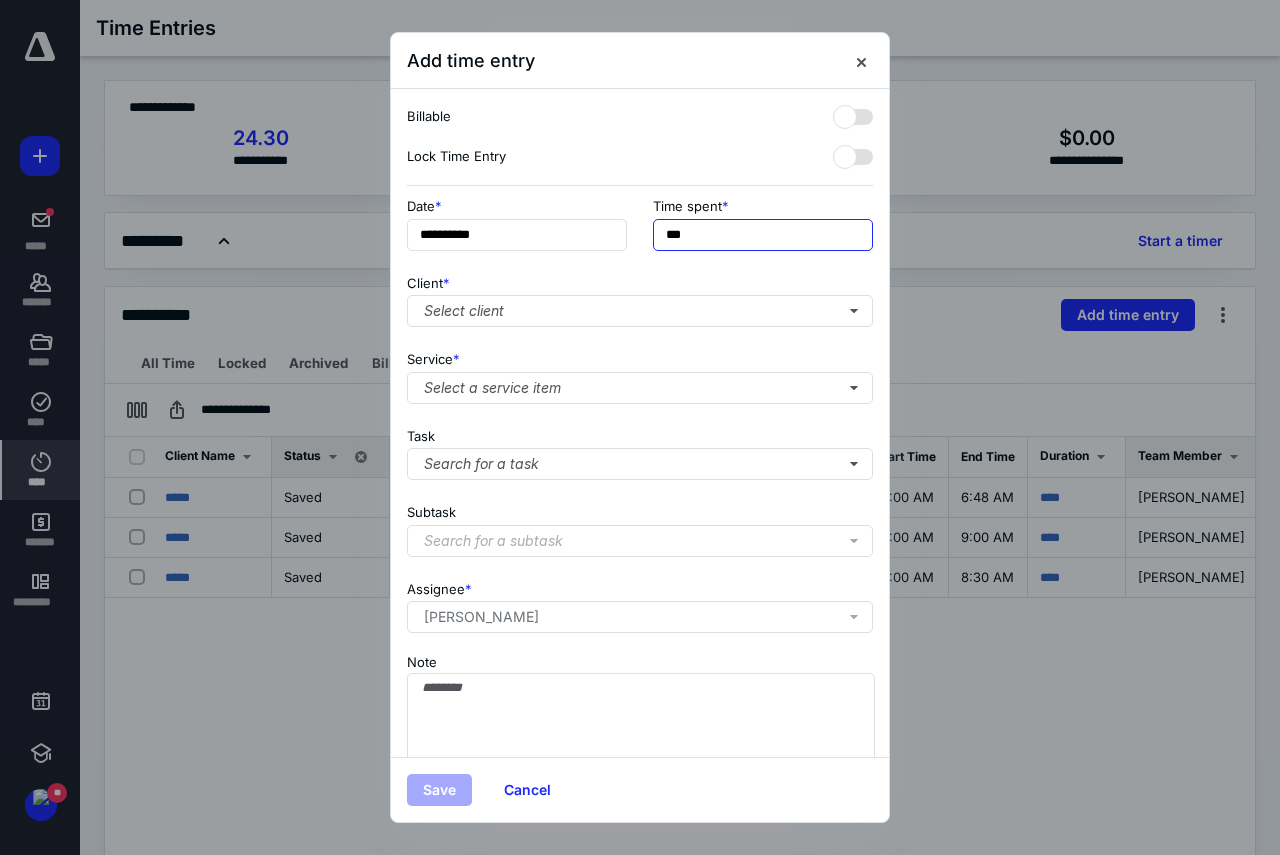 drag, startPoint x: 726, startPoint y: 236, endPoint x: 653, endPoint y: 236, distance: 73 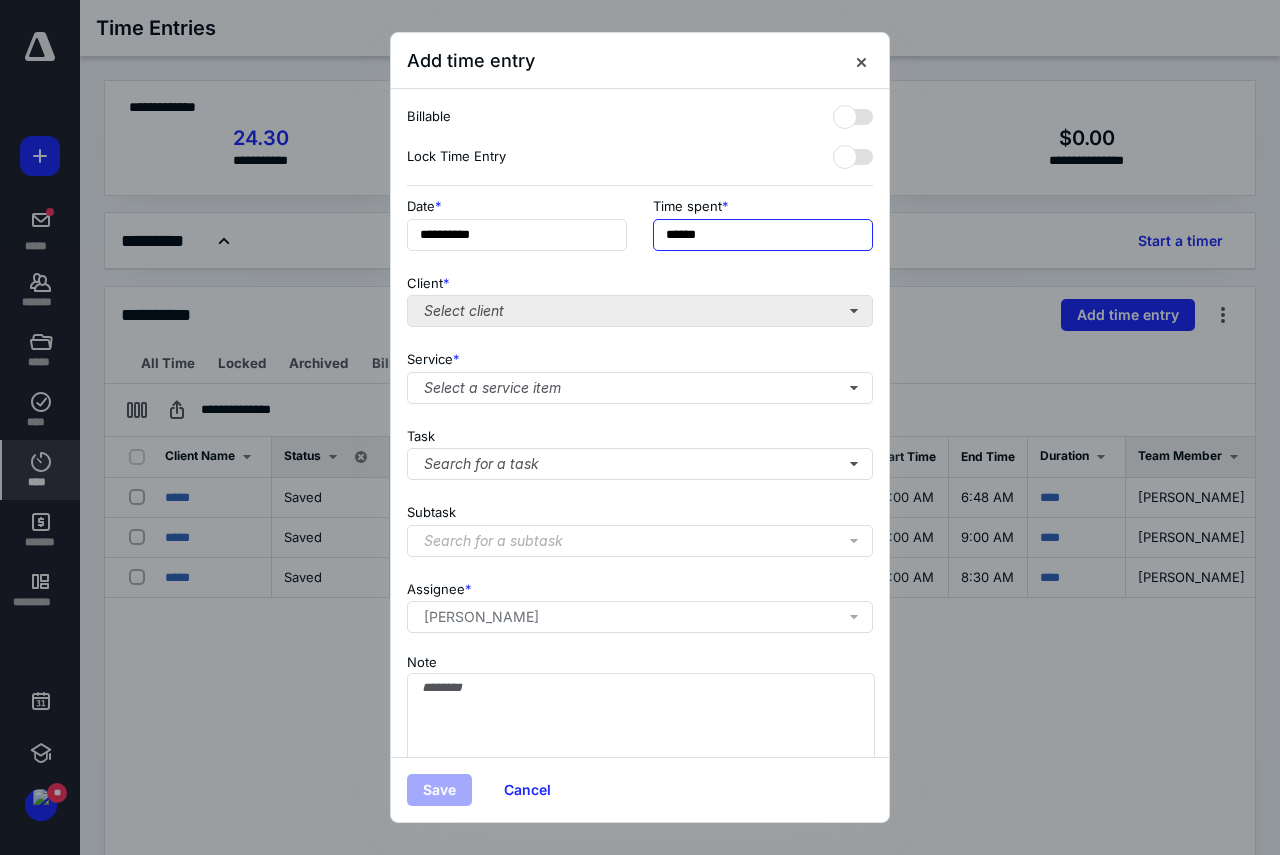 type on "******" 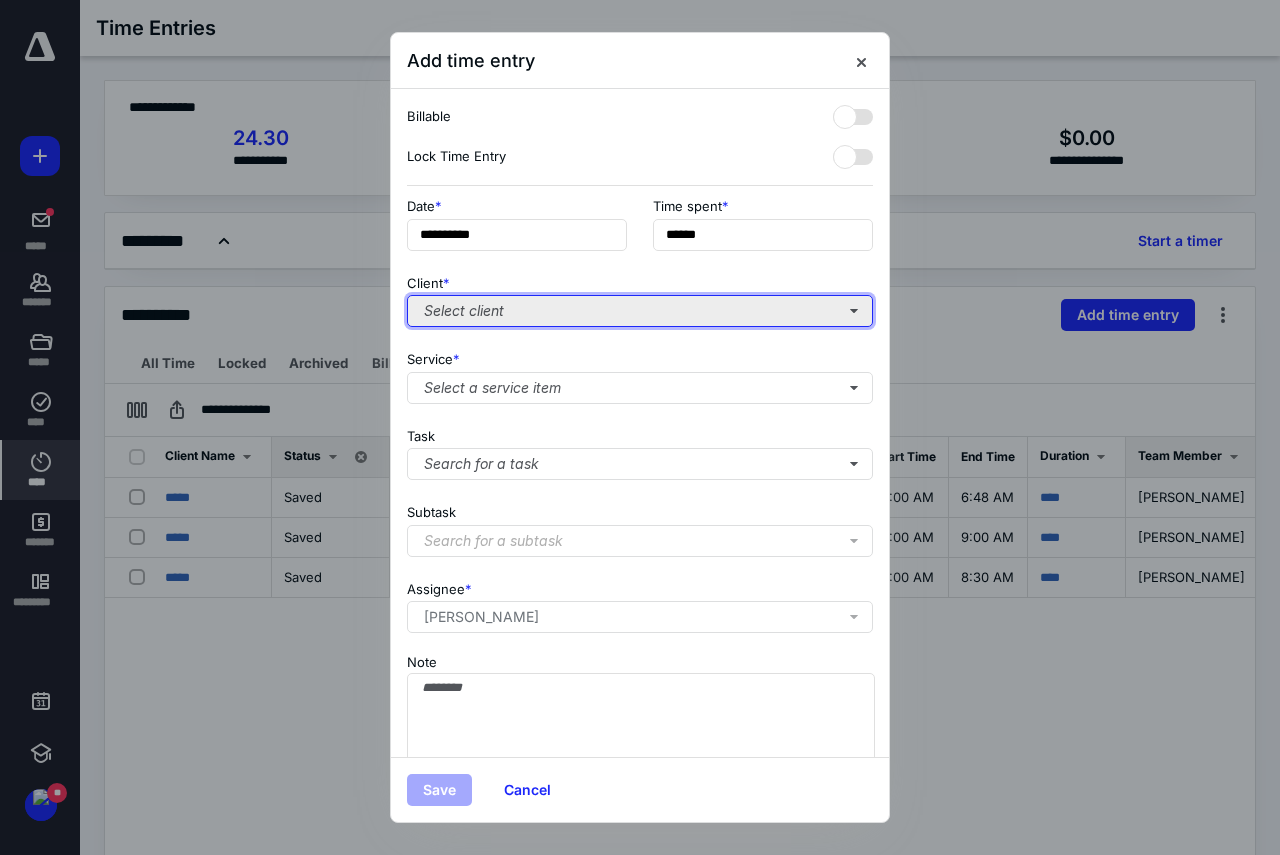 click on "Select client" at bounding box center [640, 311] 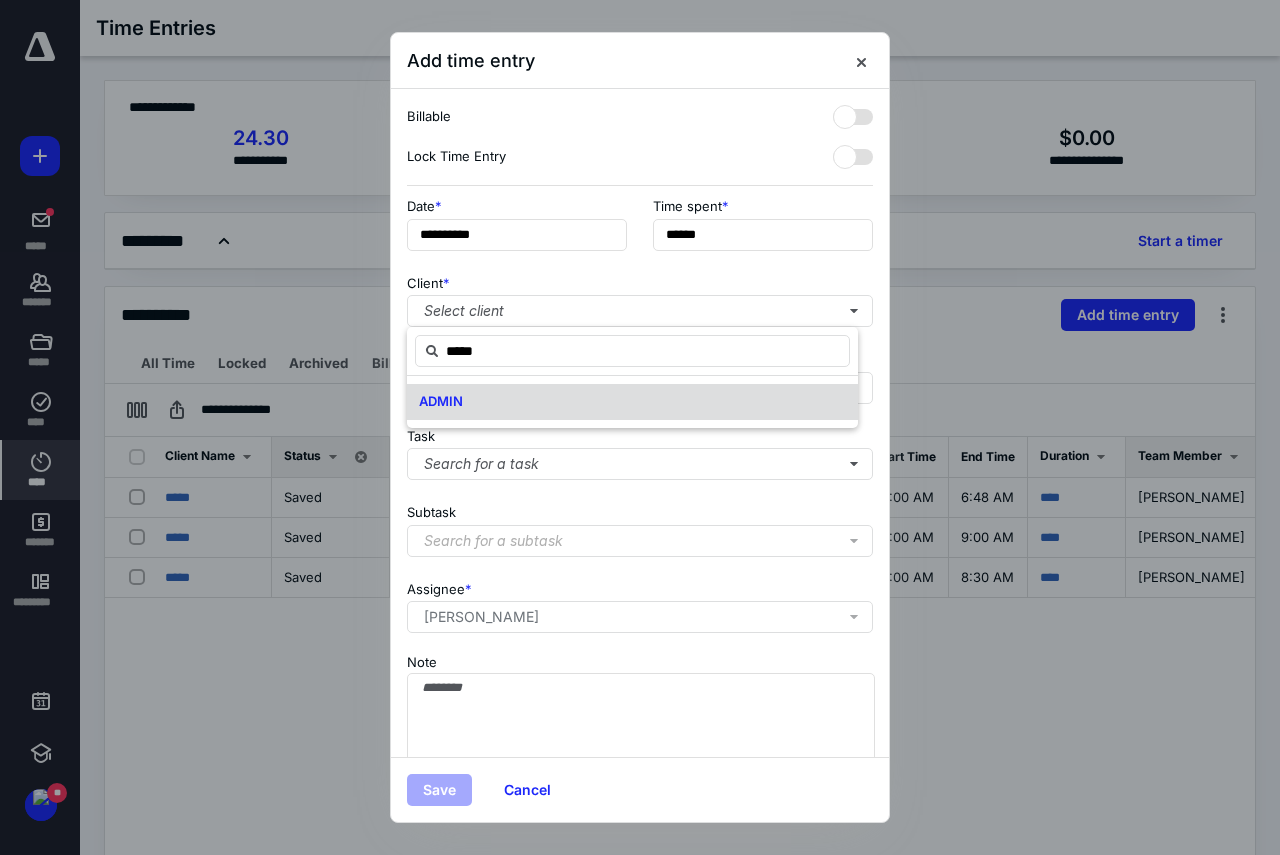 click on "ADMIN" at bounding box center (632, 402) 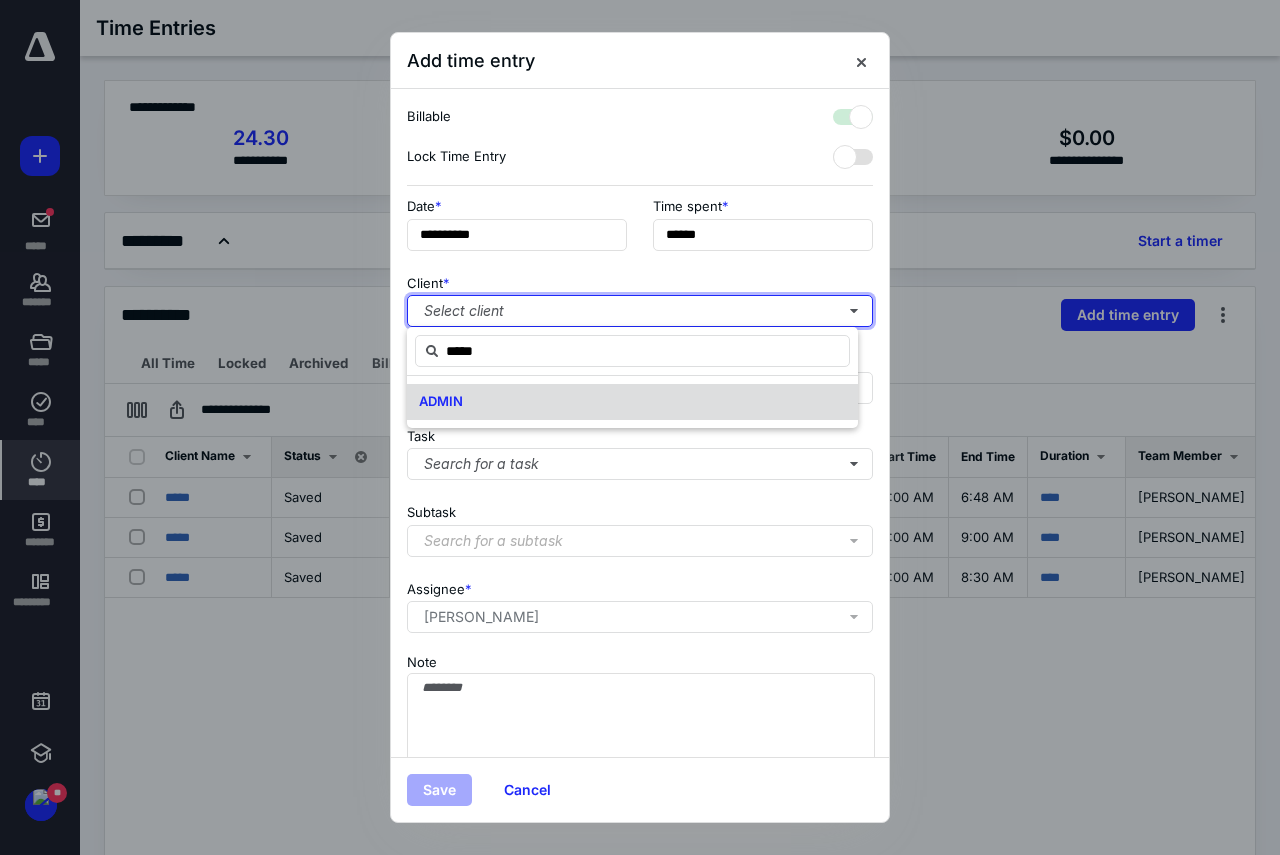 checkbox on "true" 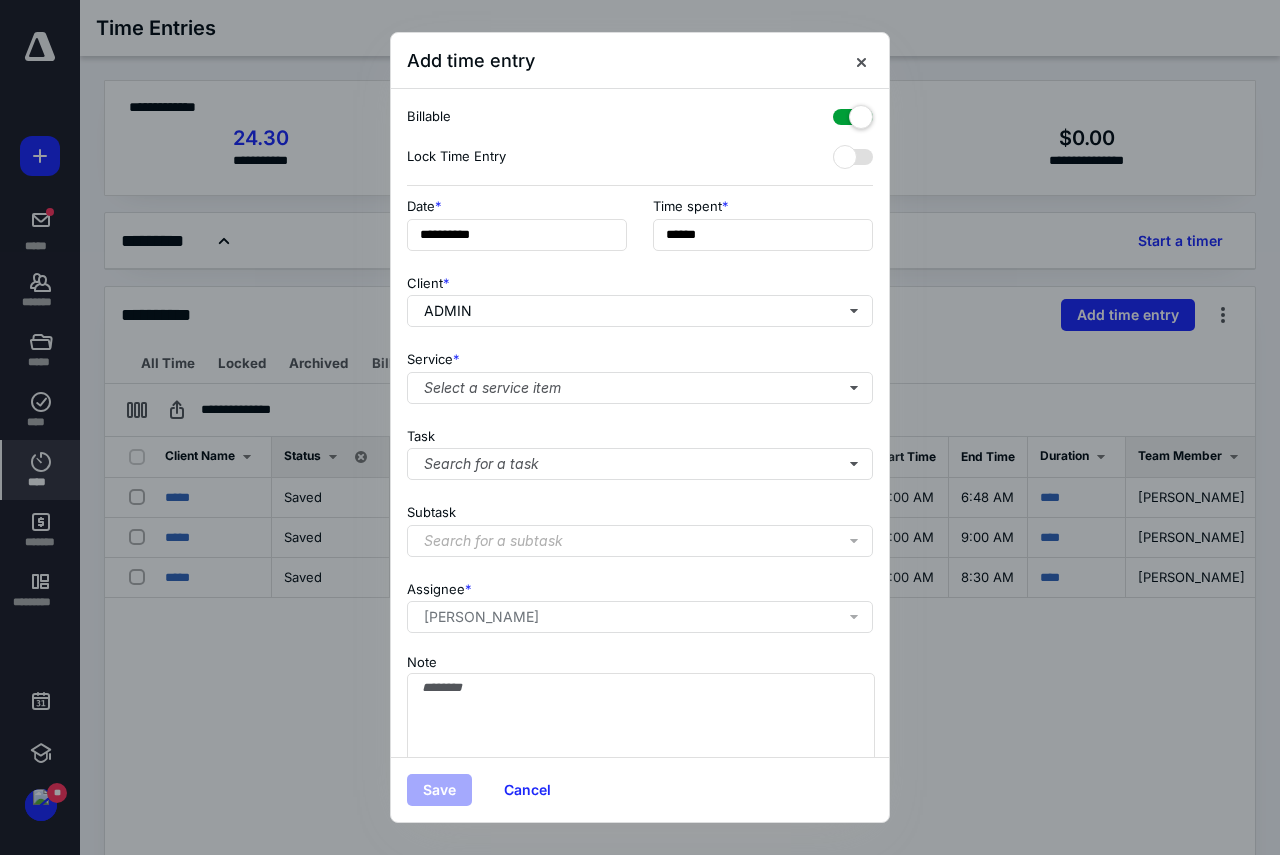 click at bounding box center [853, 113] 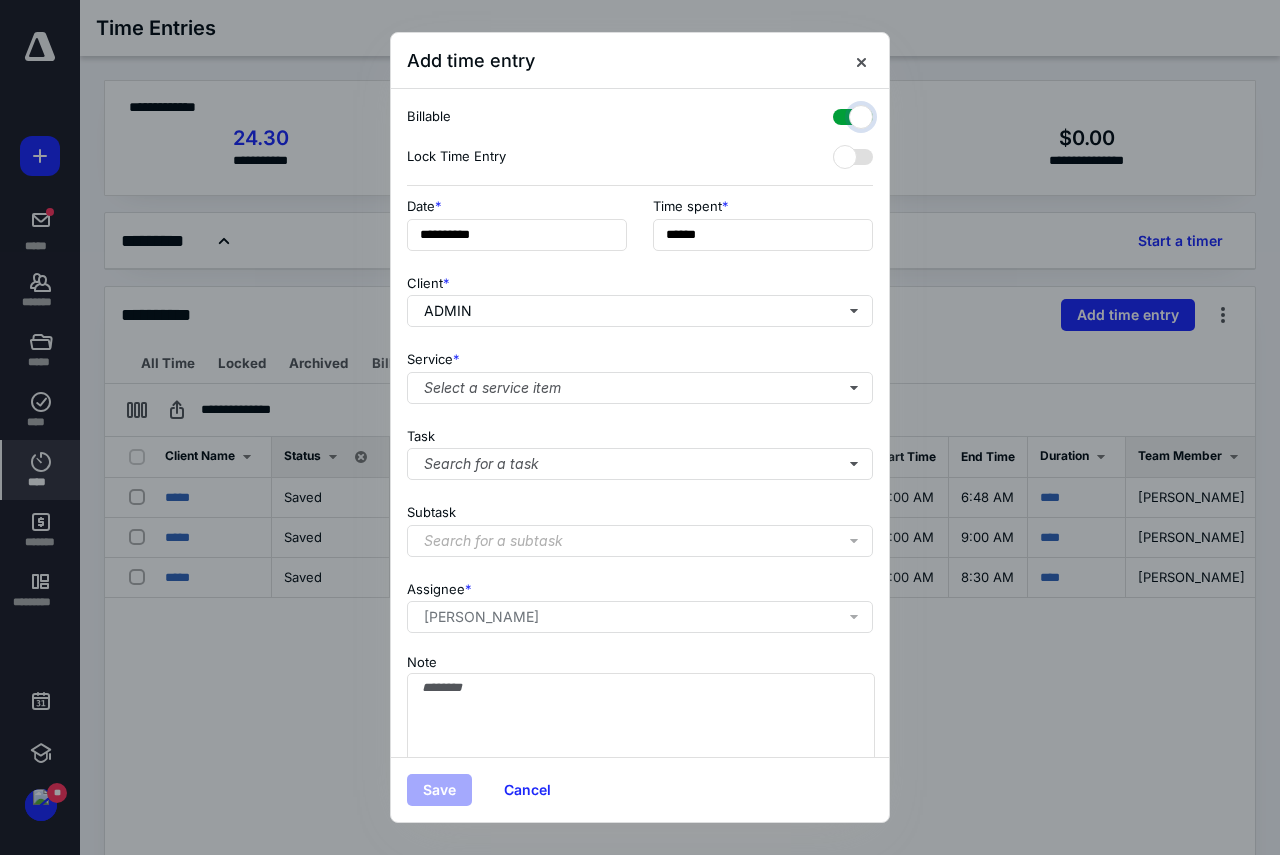 click at bounding box center (843, 114) 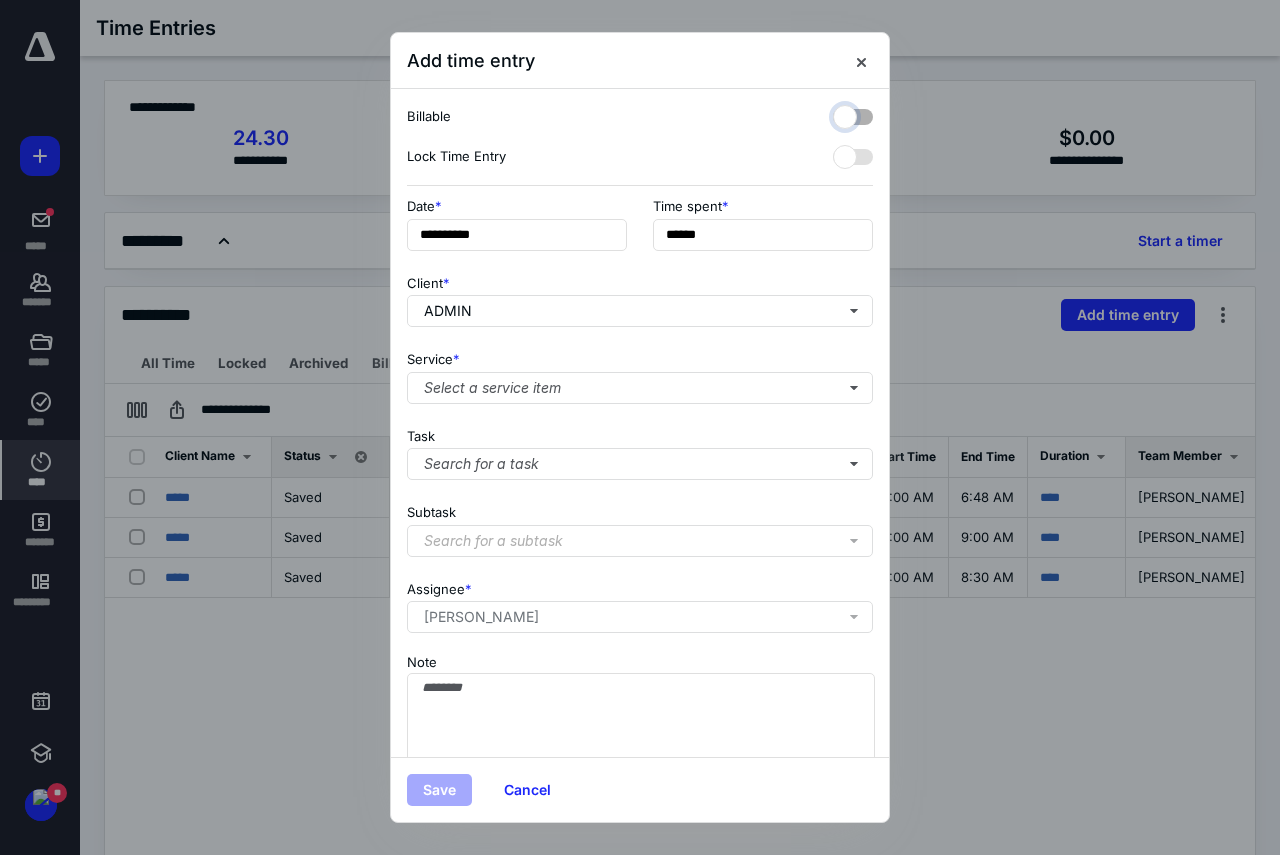 checkbox on "false" 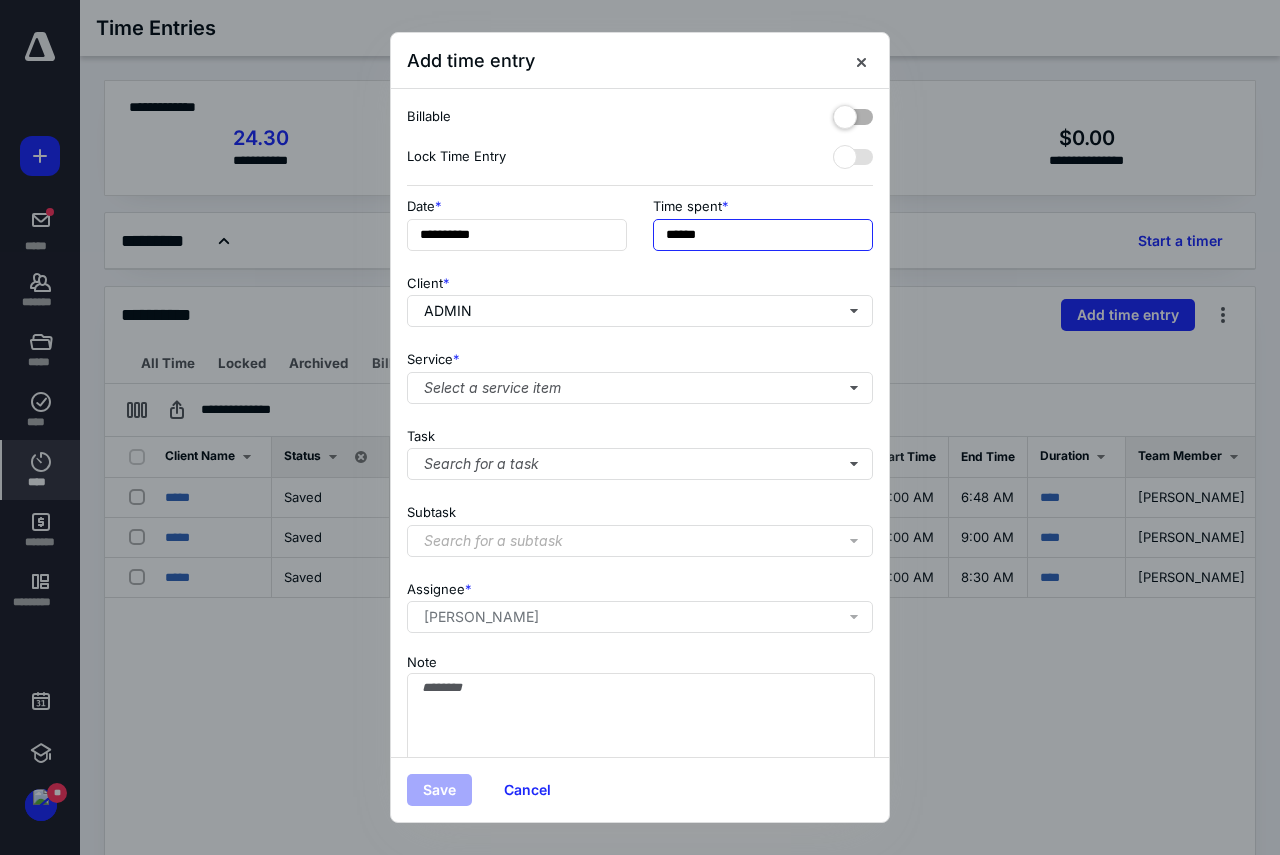 click on "******" at bounding box center (763, 235) 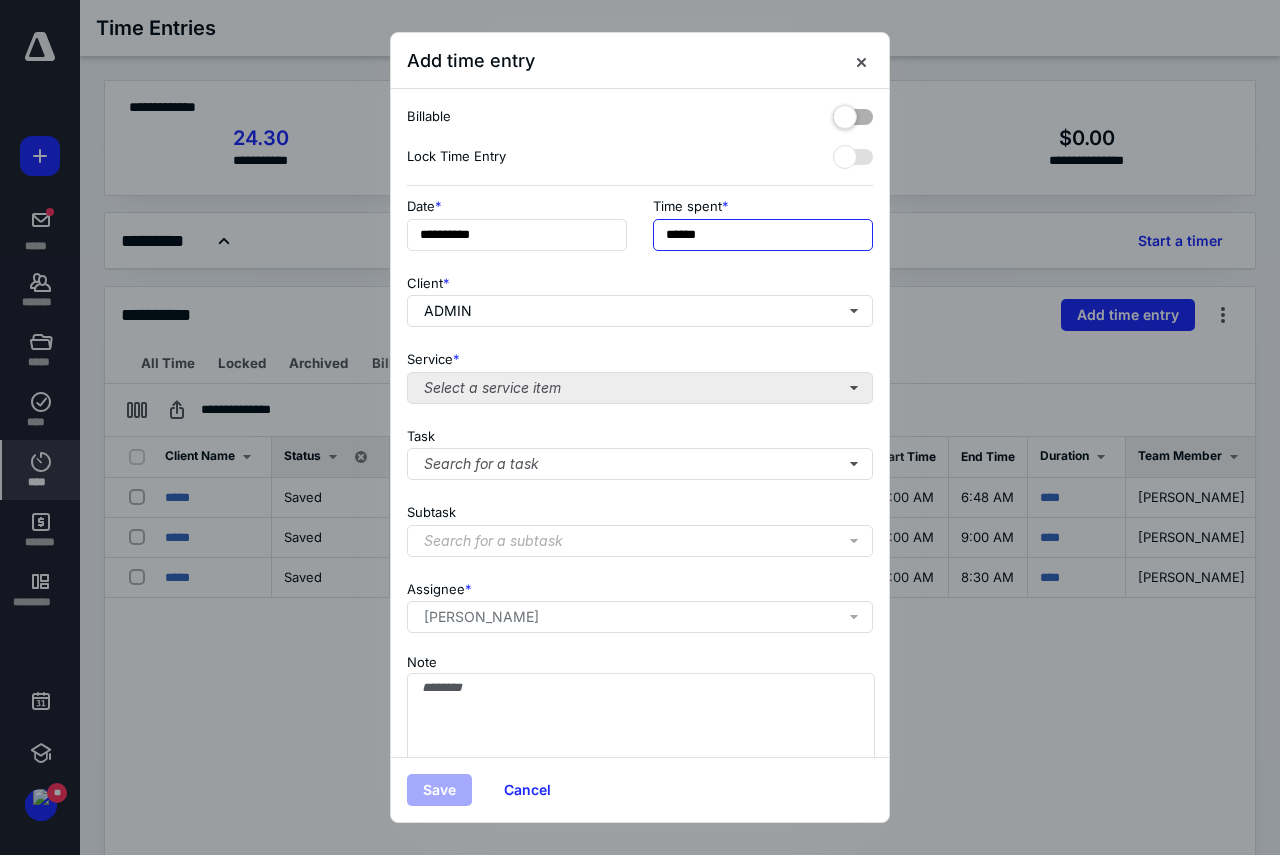 type on "******" 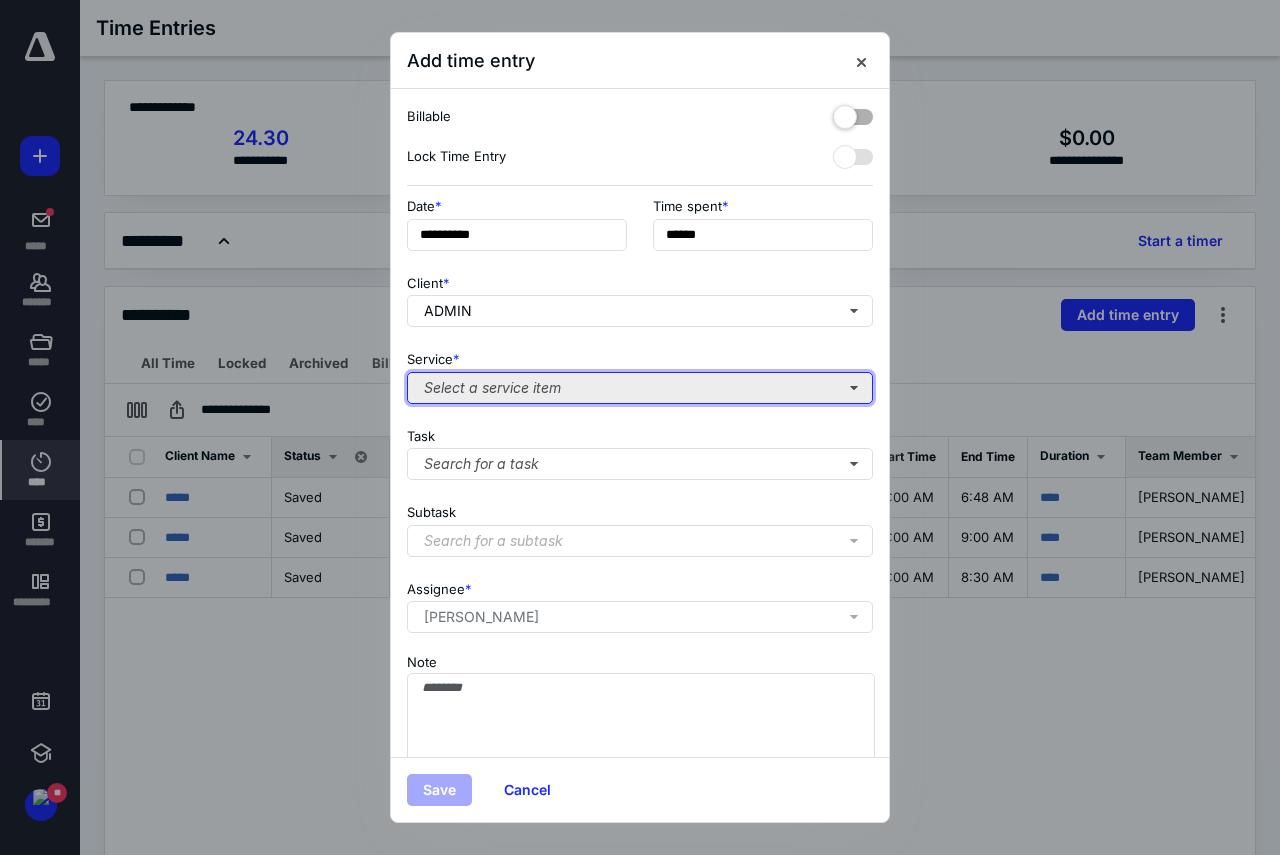 click on "Select a service item" at bounding box center [640, 388] 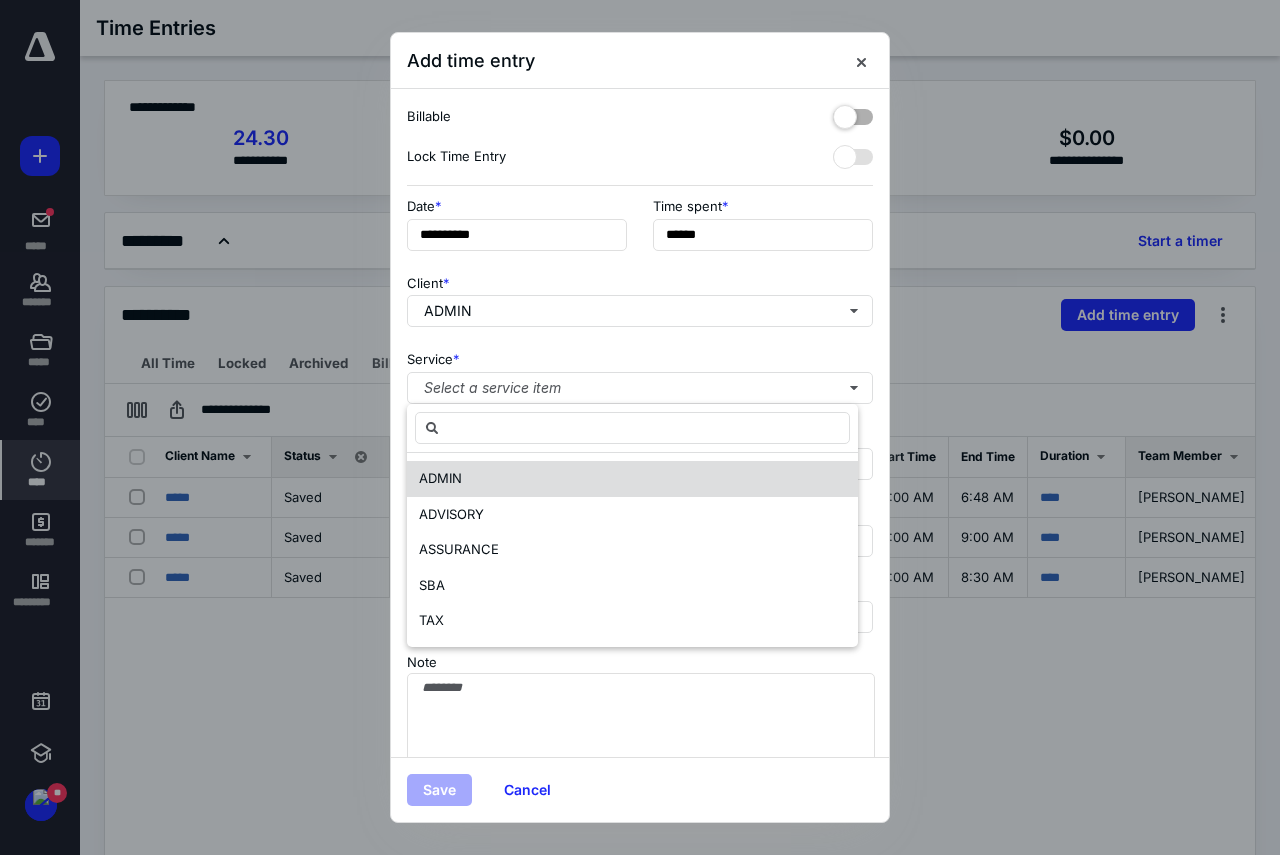 click on "ADMIN" at bounding box center [440, 478] 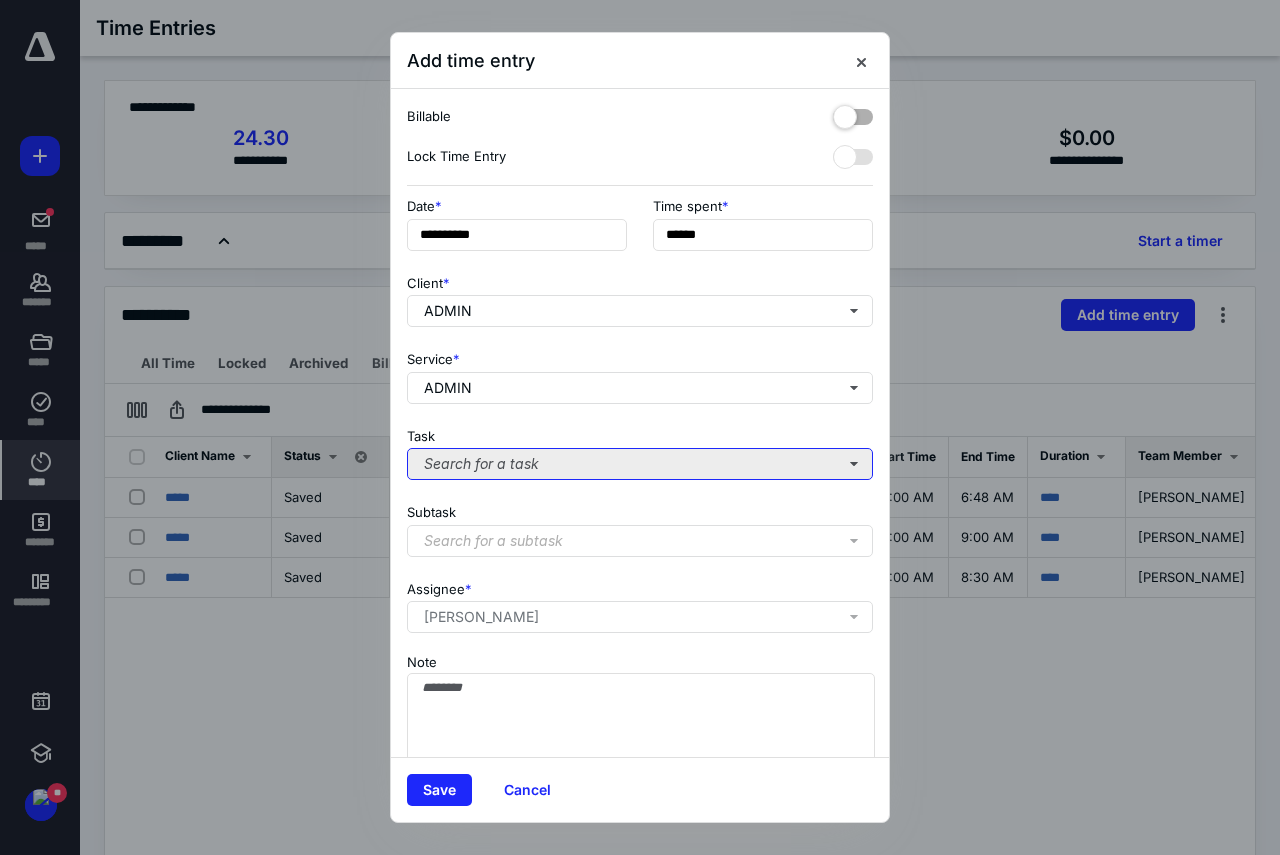 click on "Search for a task" at bounding box center [640, 464] 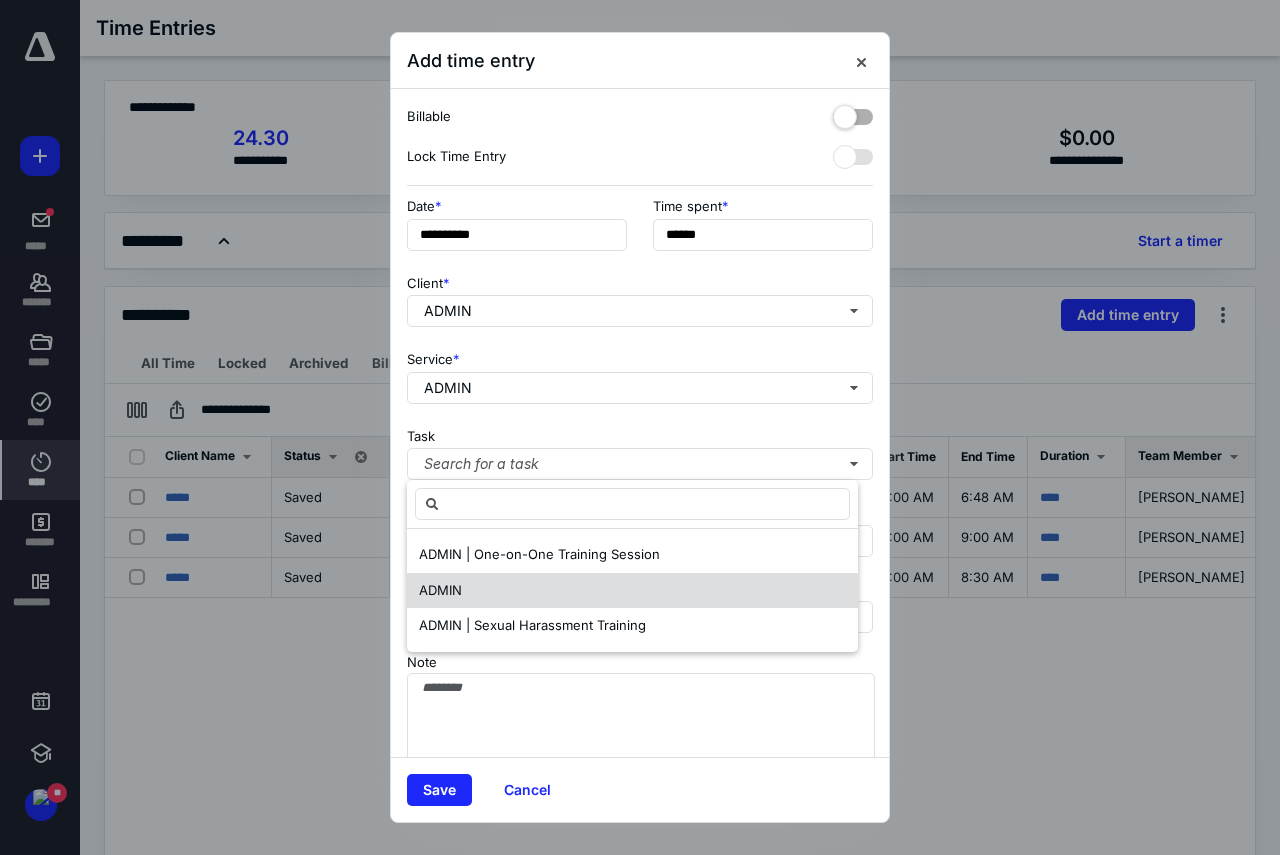 click on "ADMIN" at bounding box center (632, 591) 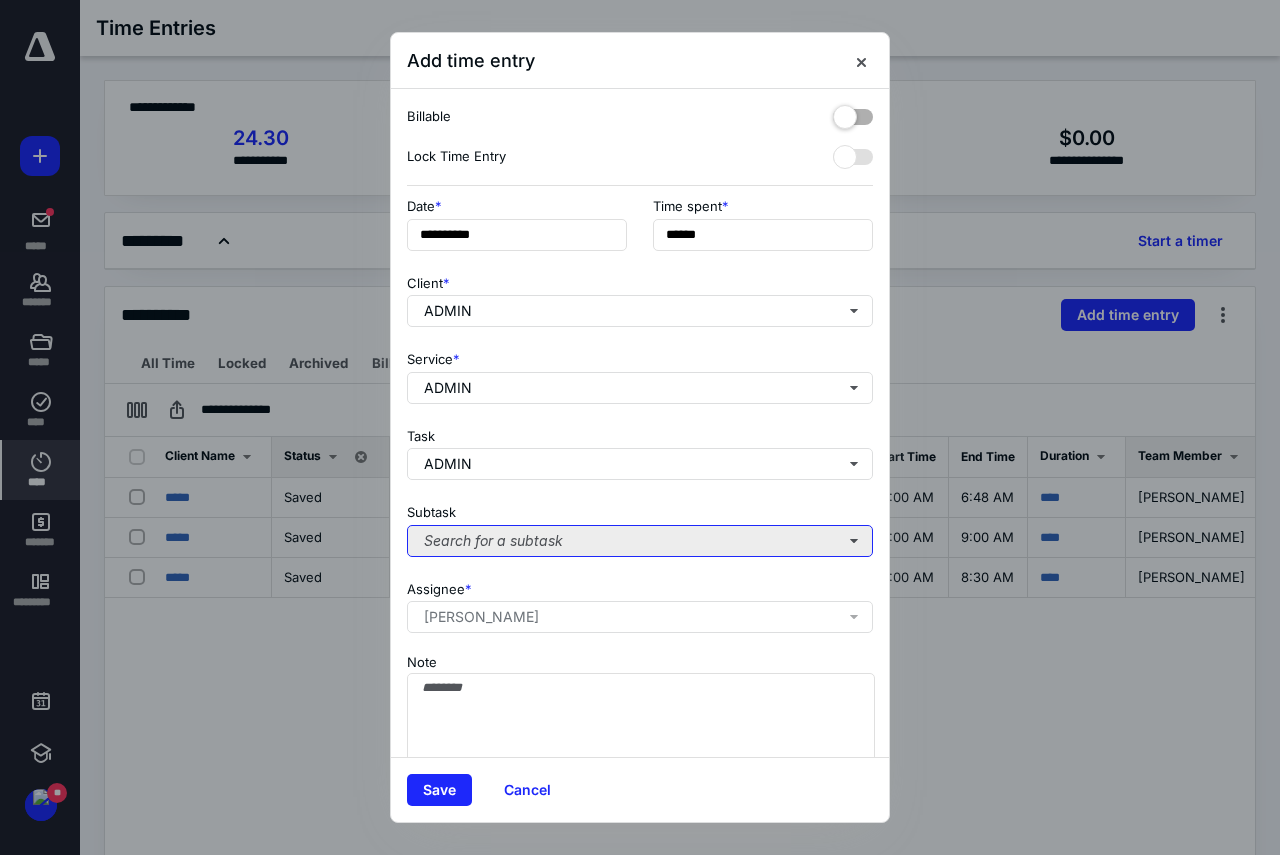 click on "Search for a subtask" at bounding box center [640, 541] 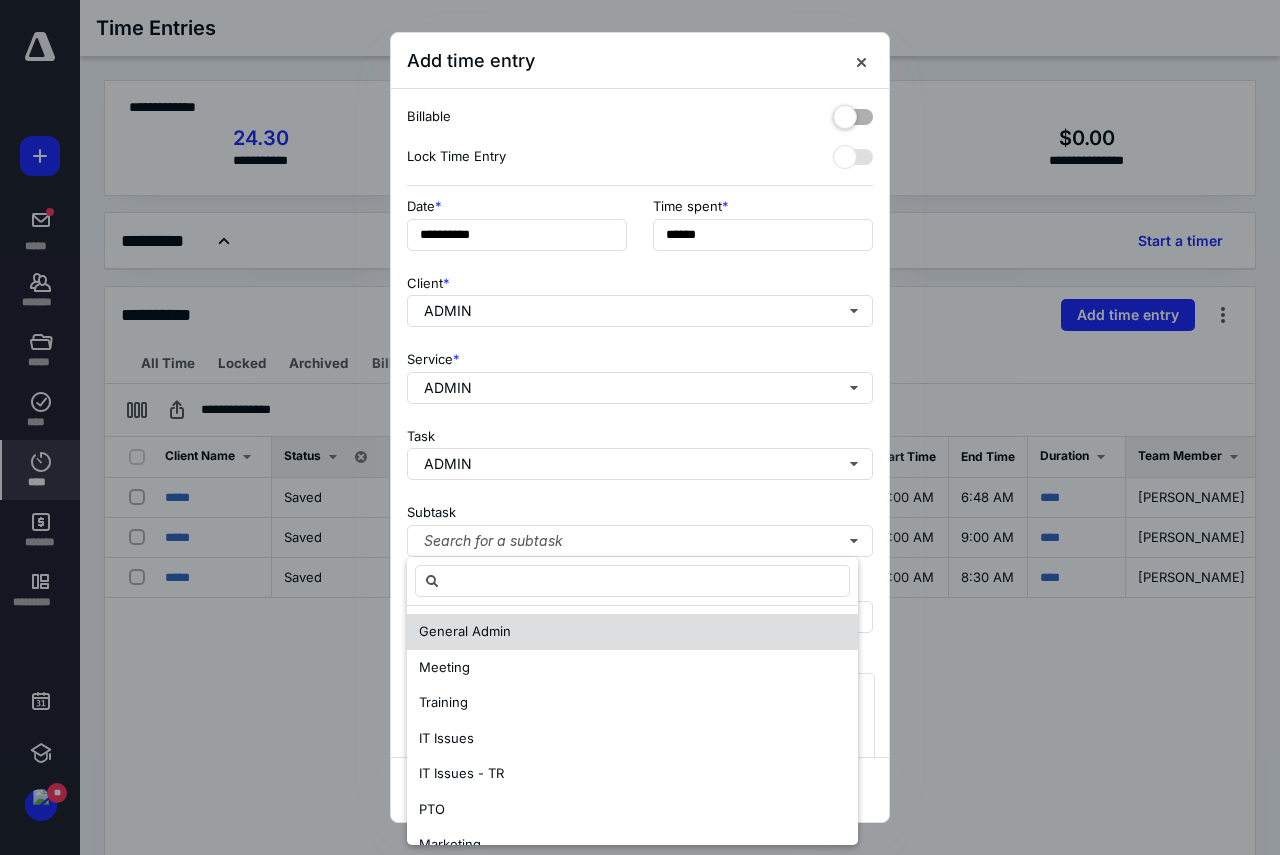 click on "General Admin" at bounding box center [465, 631] 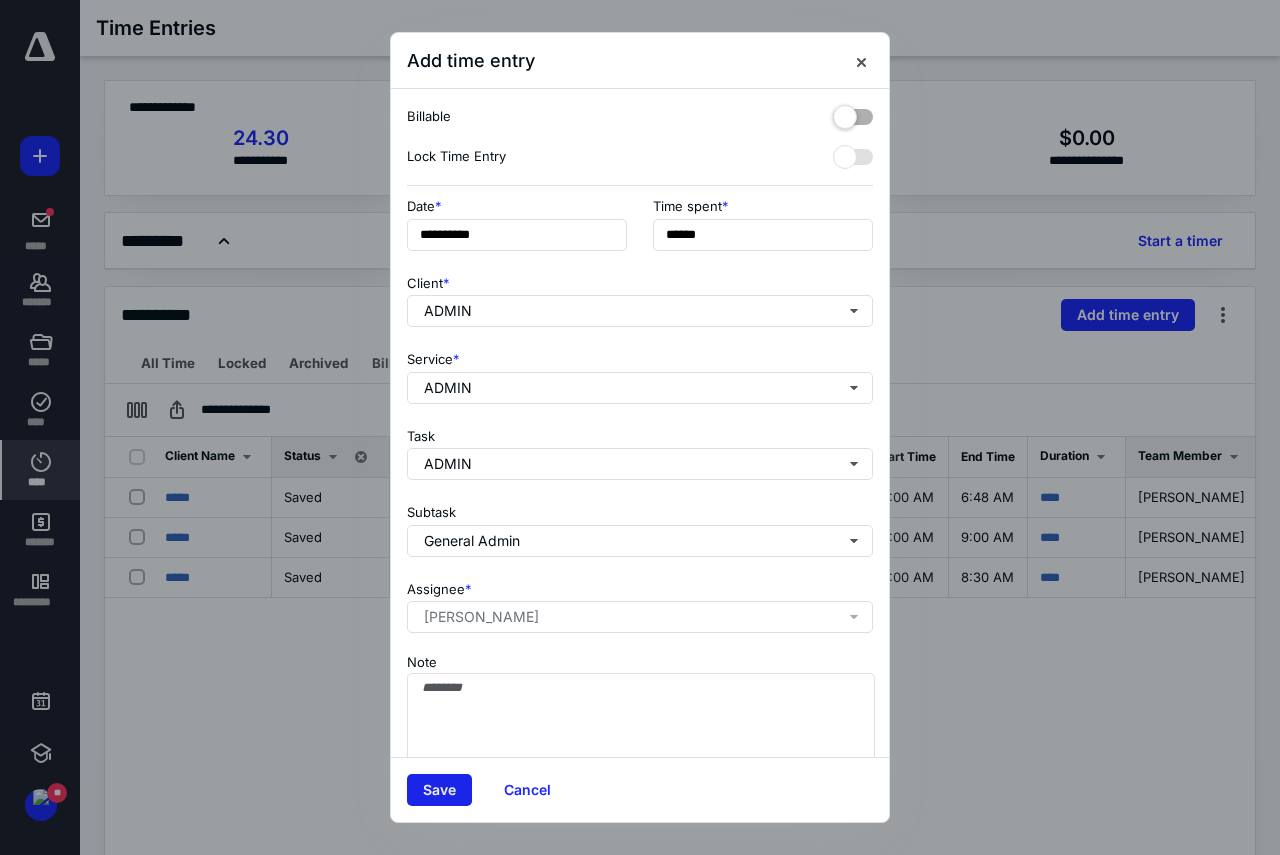 click on "Save" at bounding box center (439, 790) 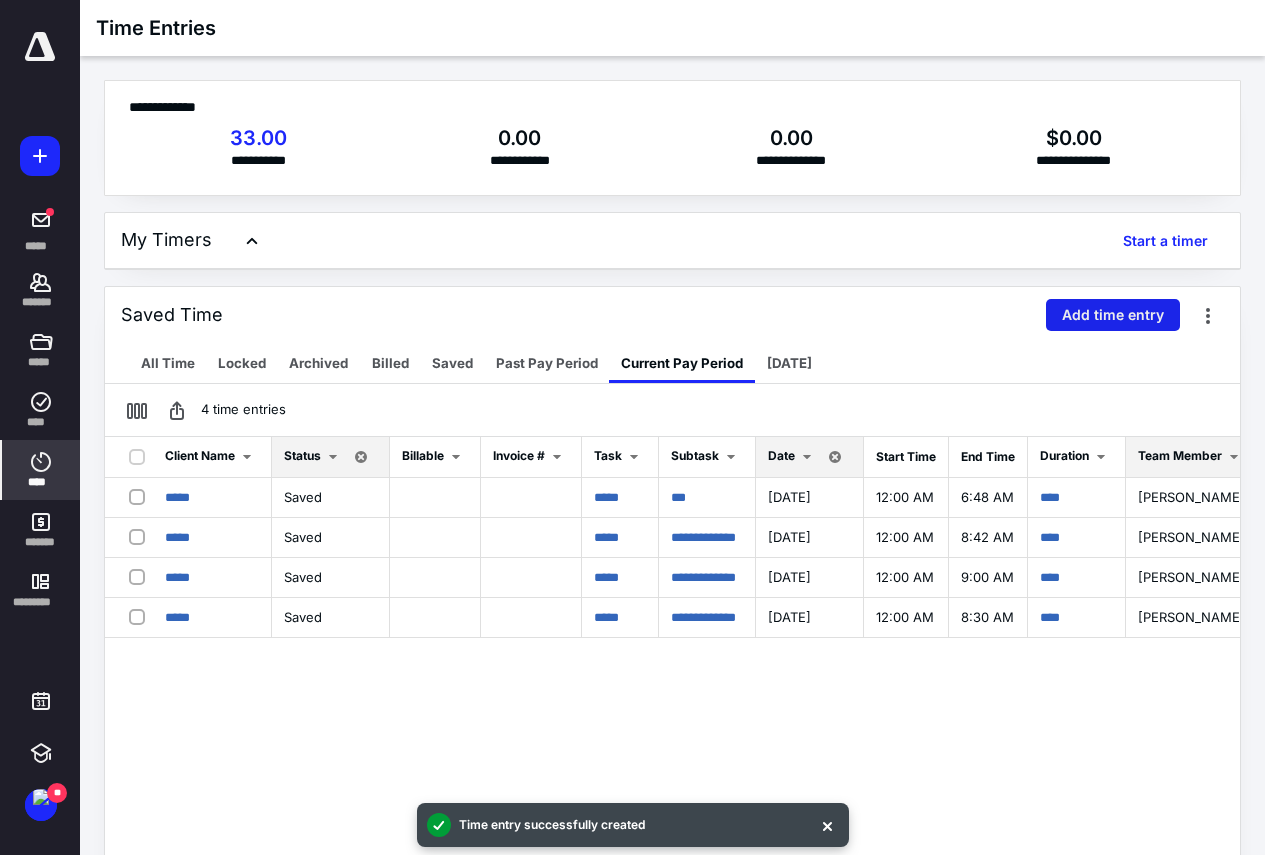 click on "Add time entry" at bounding box center [1113, 315] 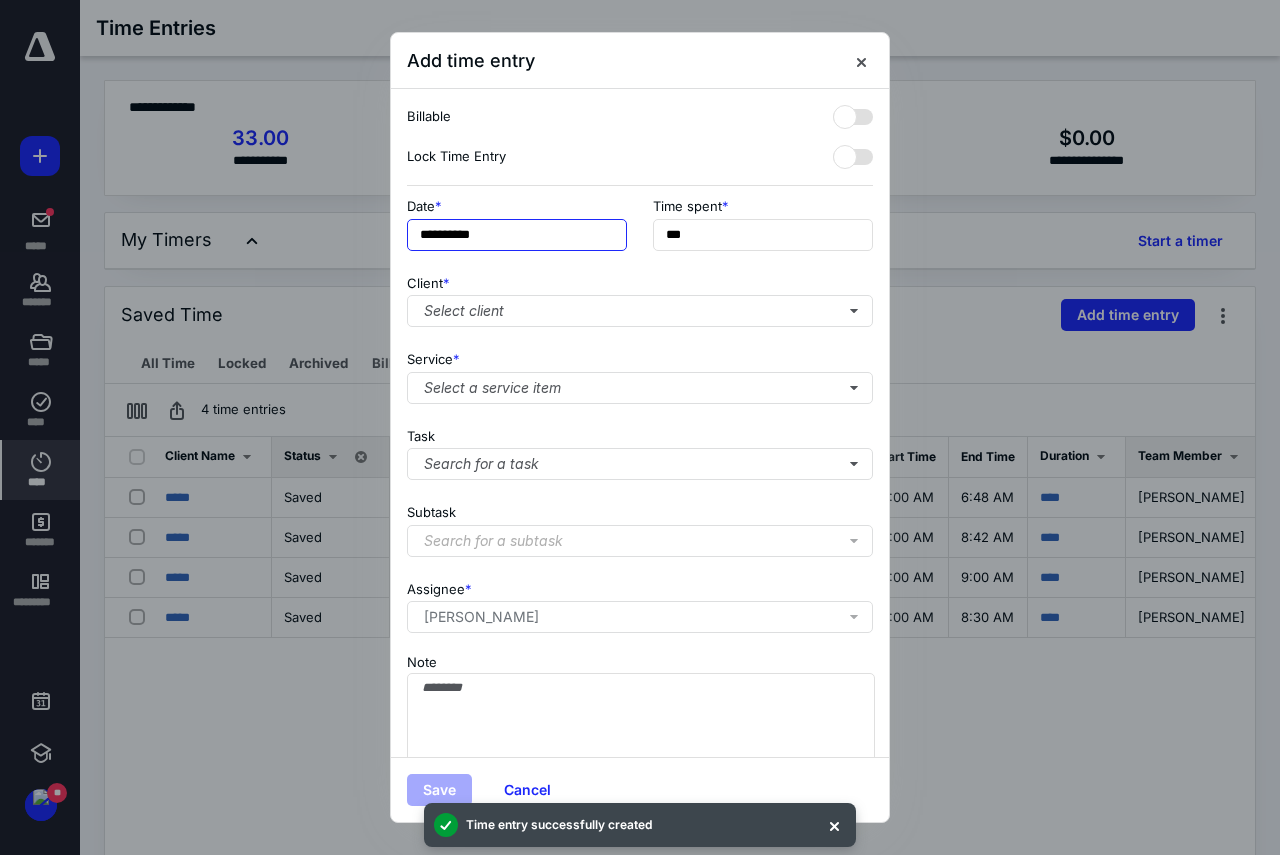 click on "**********" at bounding box center [517, 235] 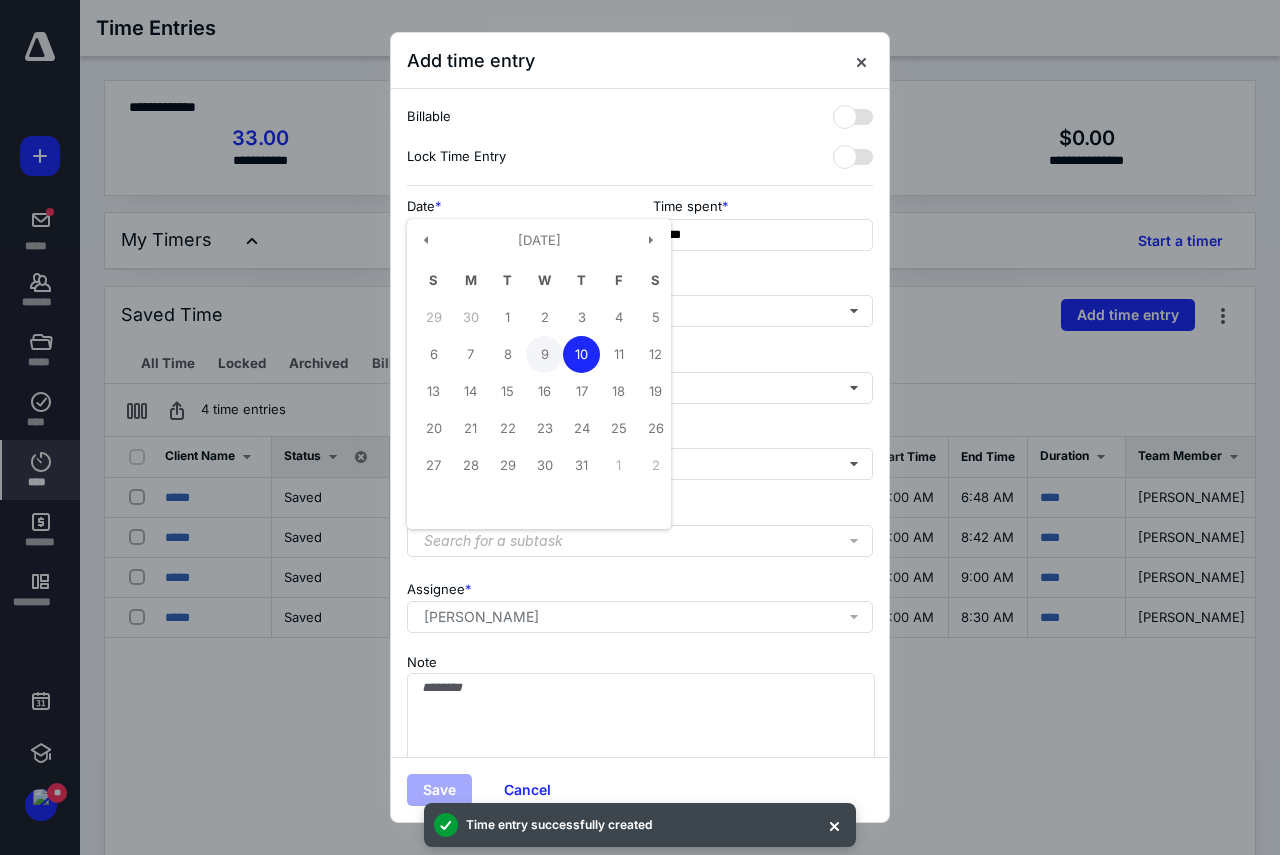 click on "9" at bounding box center (544, 354) 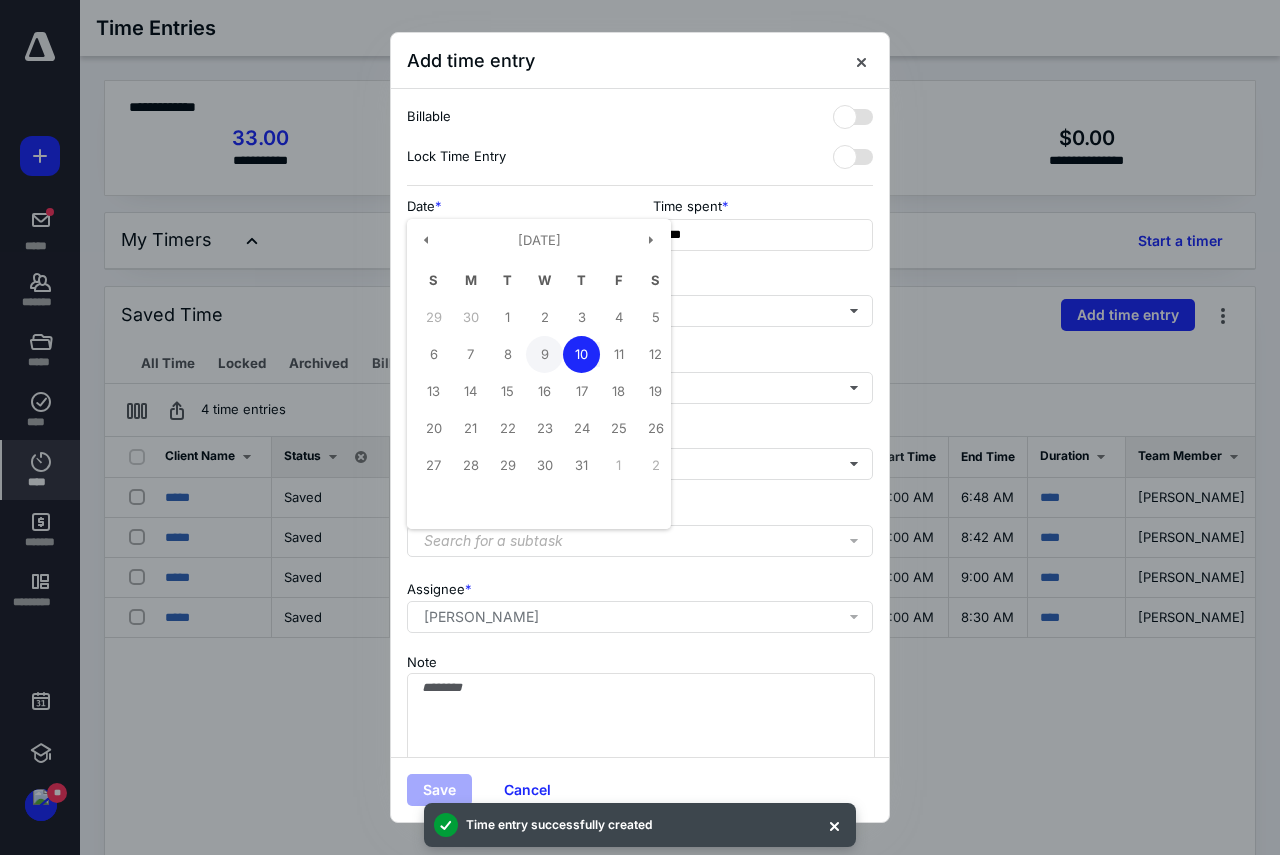 type on "**********" 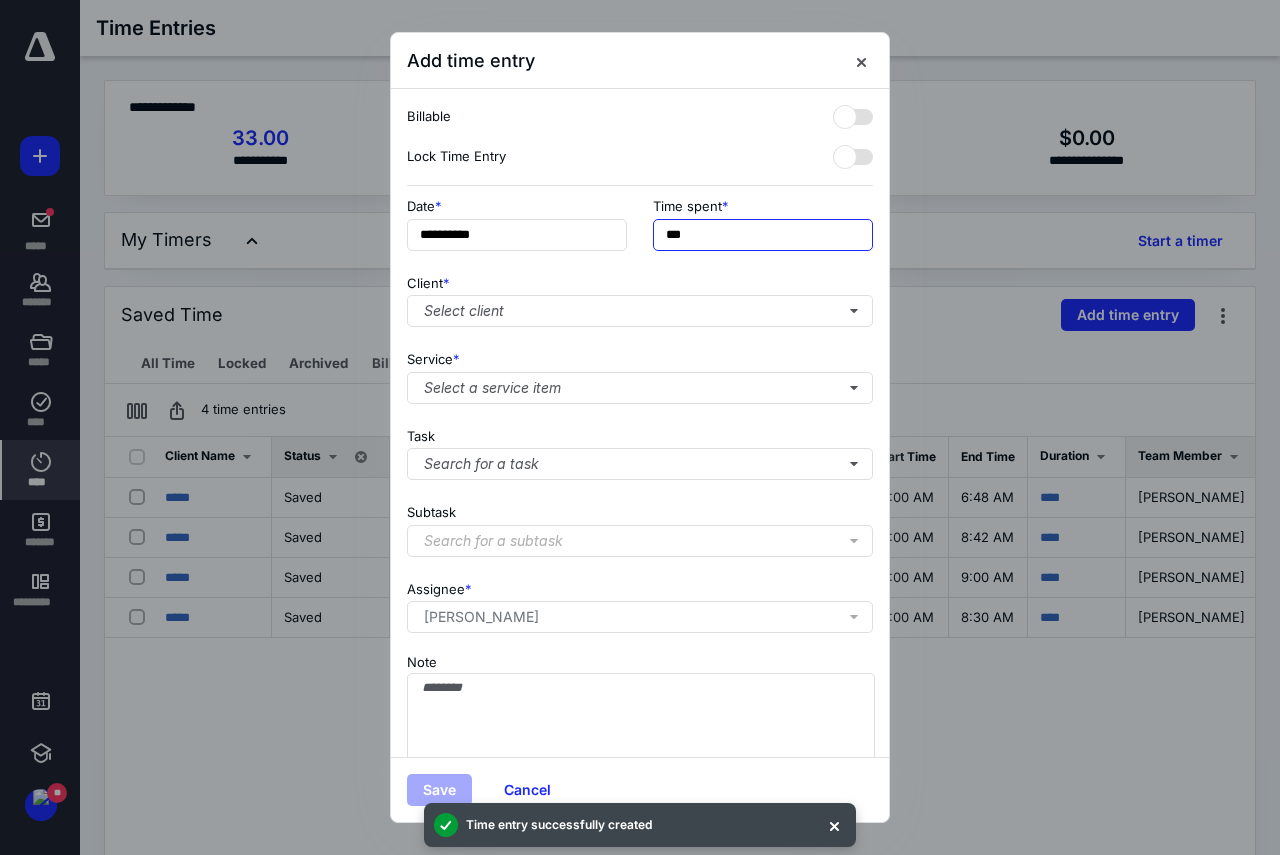 drag, startPoint x: 709, startPoint y: 235, endPoint x: 645, endPoint y: 239, distance: 64.12488 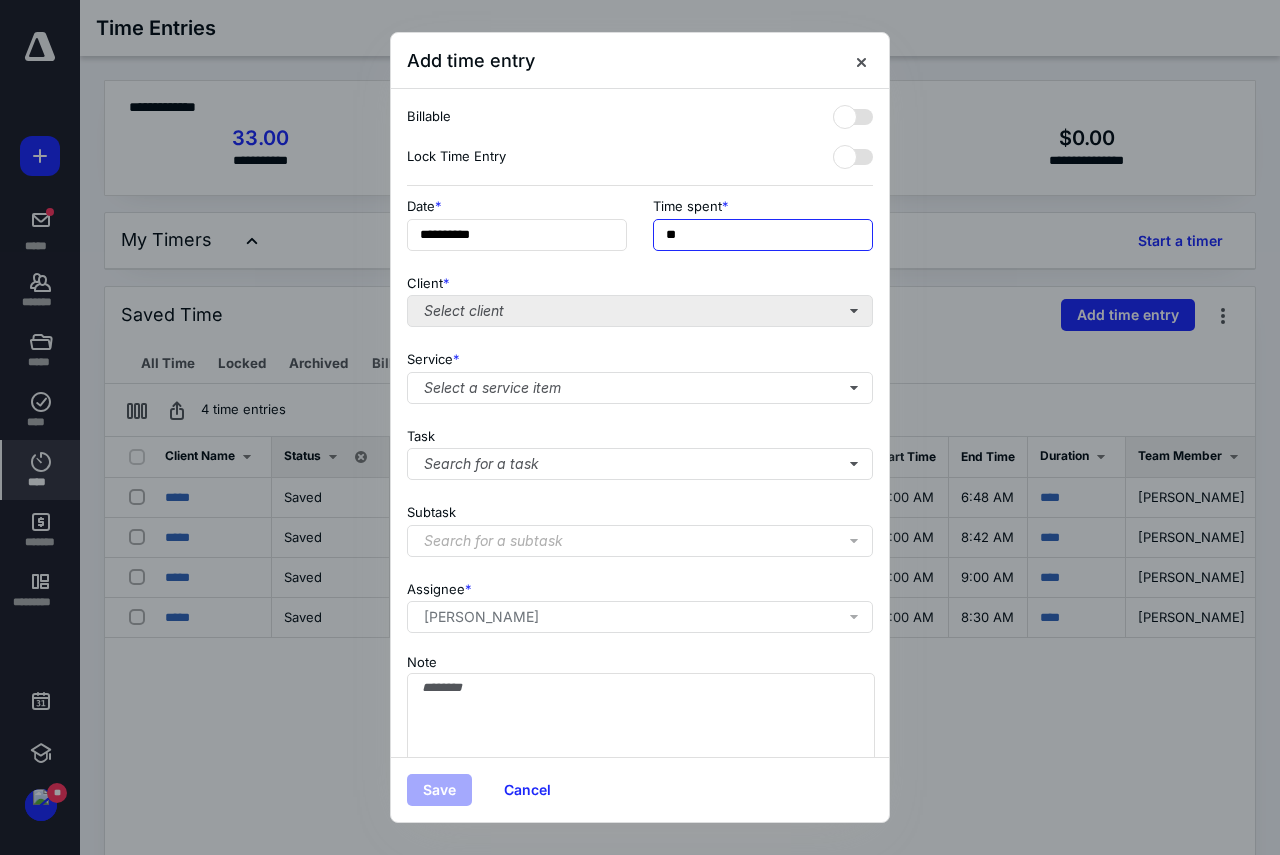 type on "**" 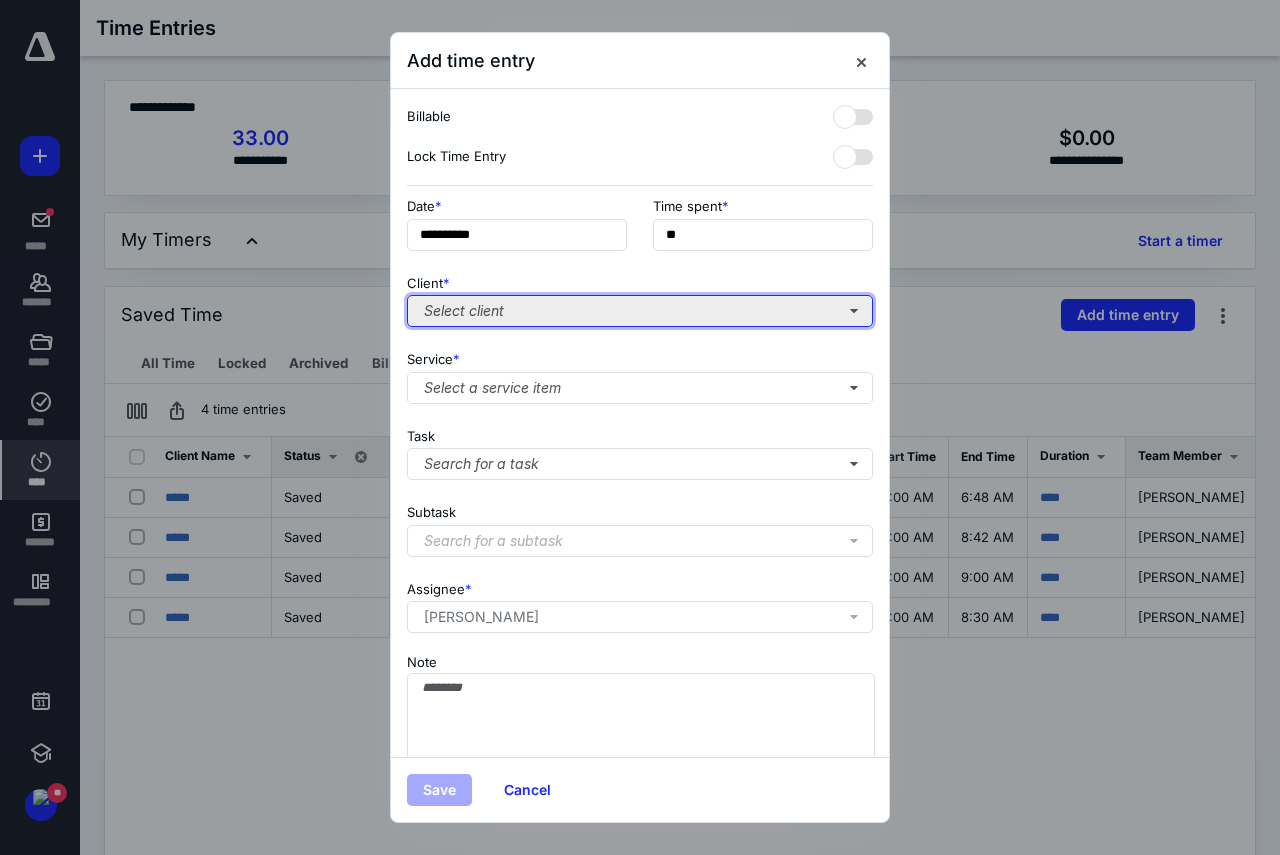 click on "Select client" at bounding box center (640, 311) 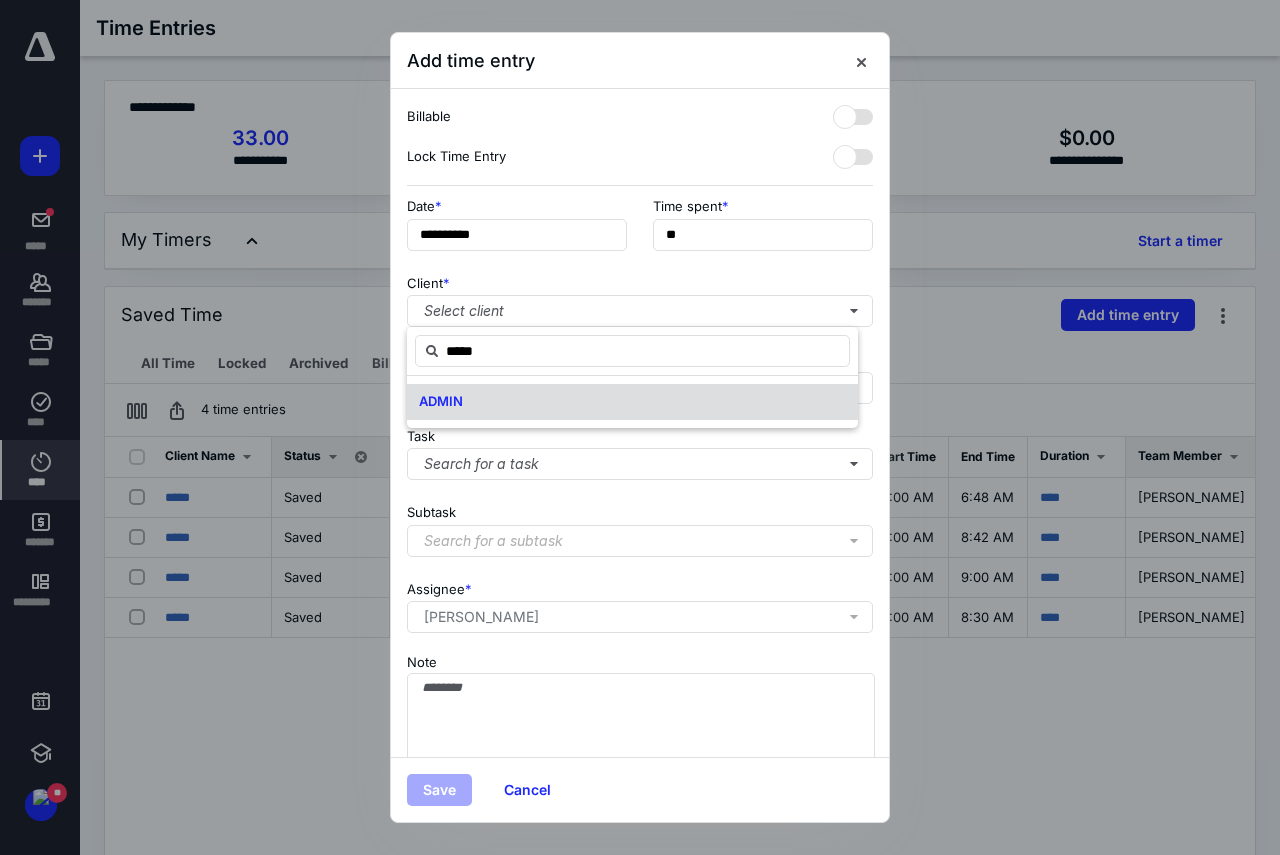 click on "ADMIN" at bounding box center (632, 402) 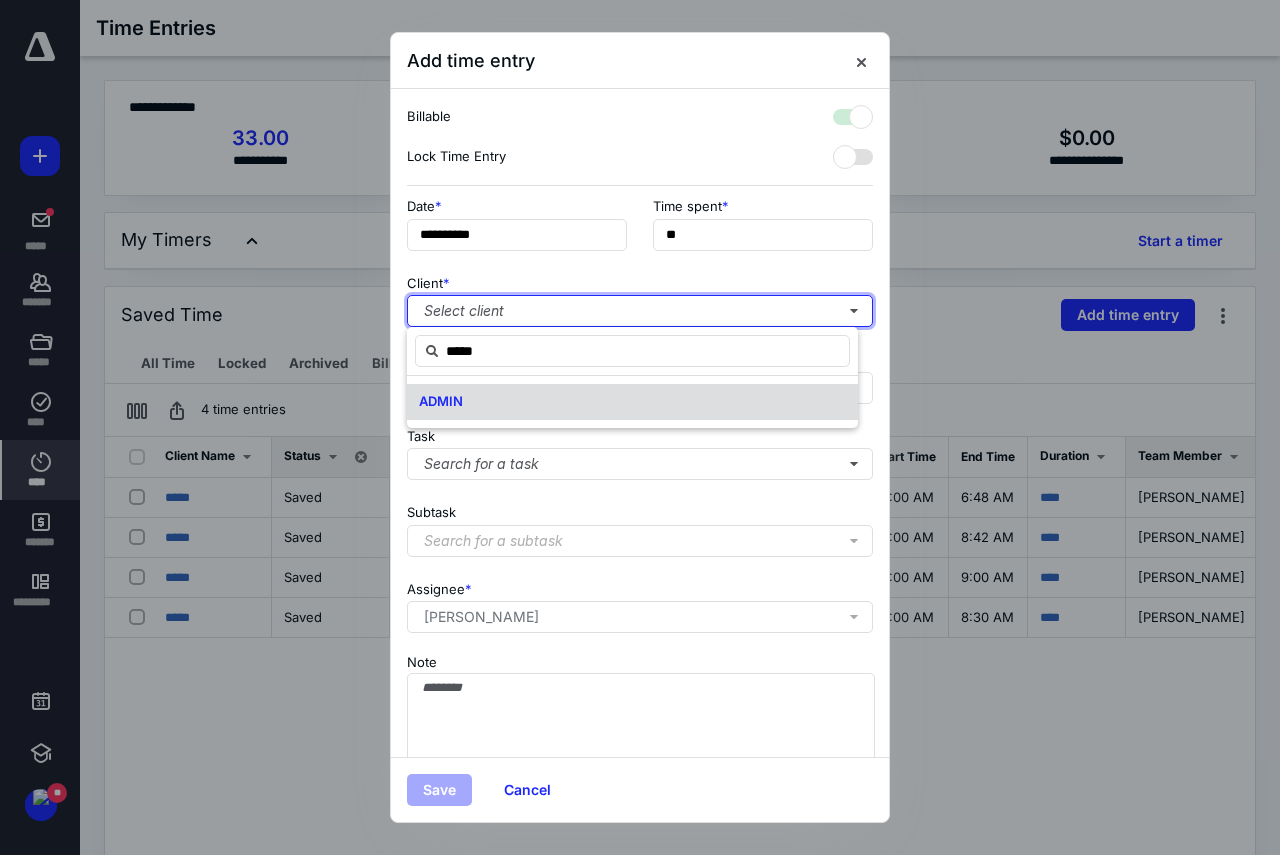 checkbox on "true" 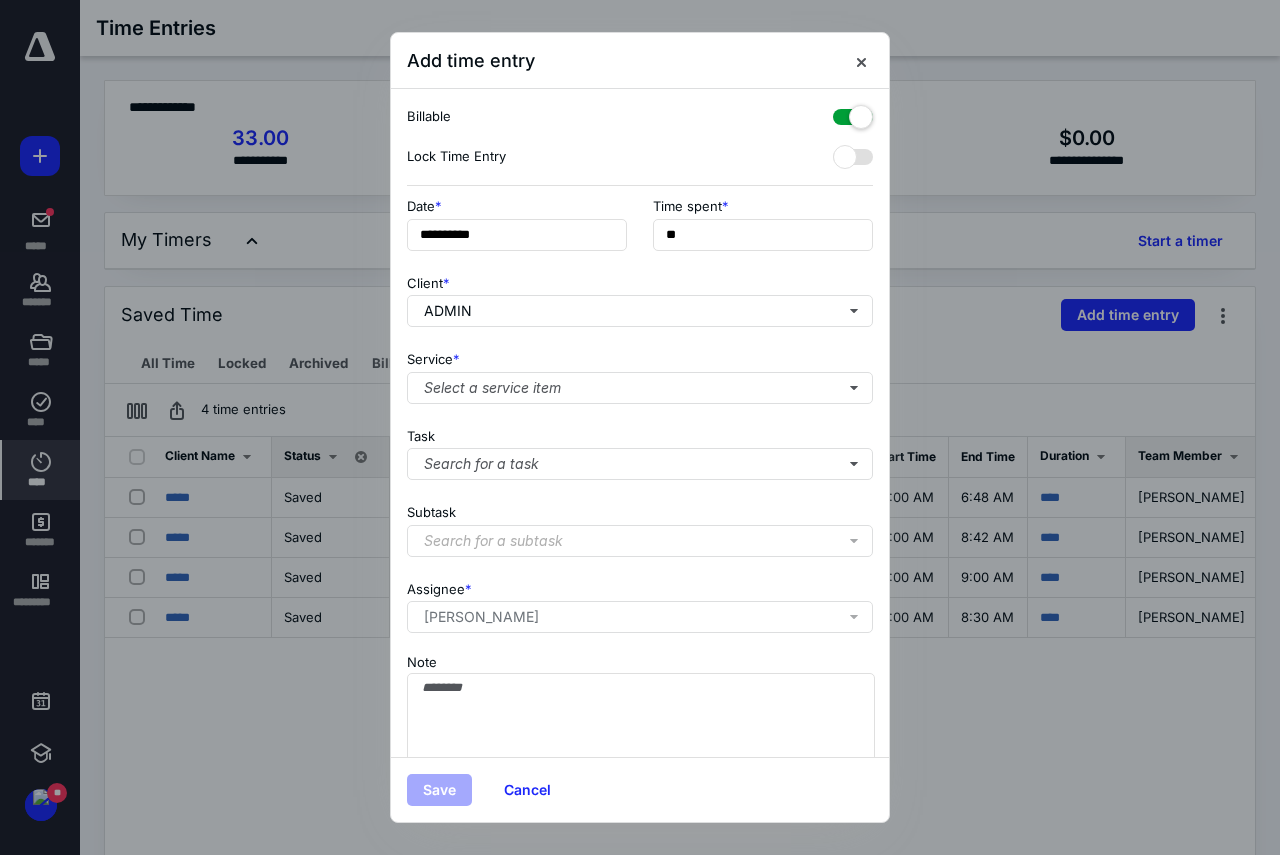 click at bounding box center [853, 113] 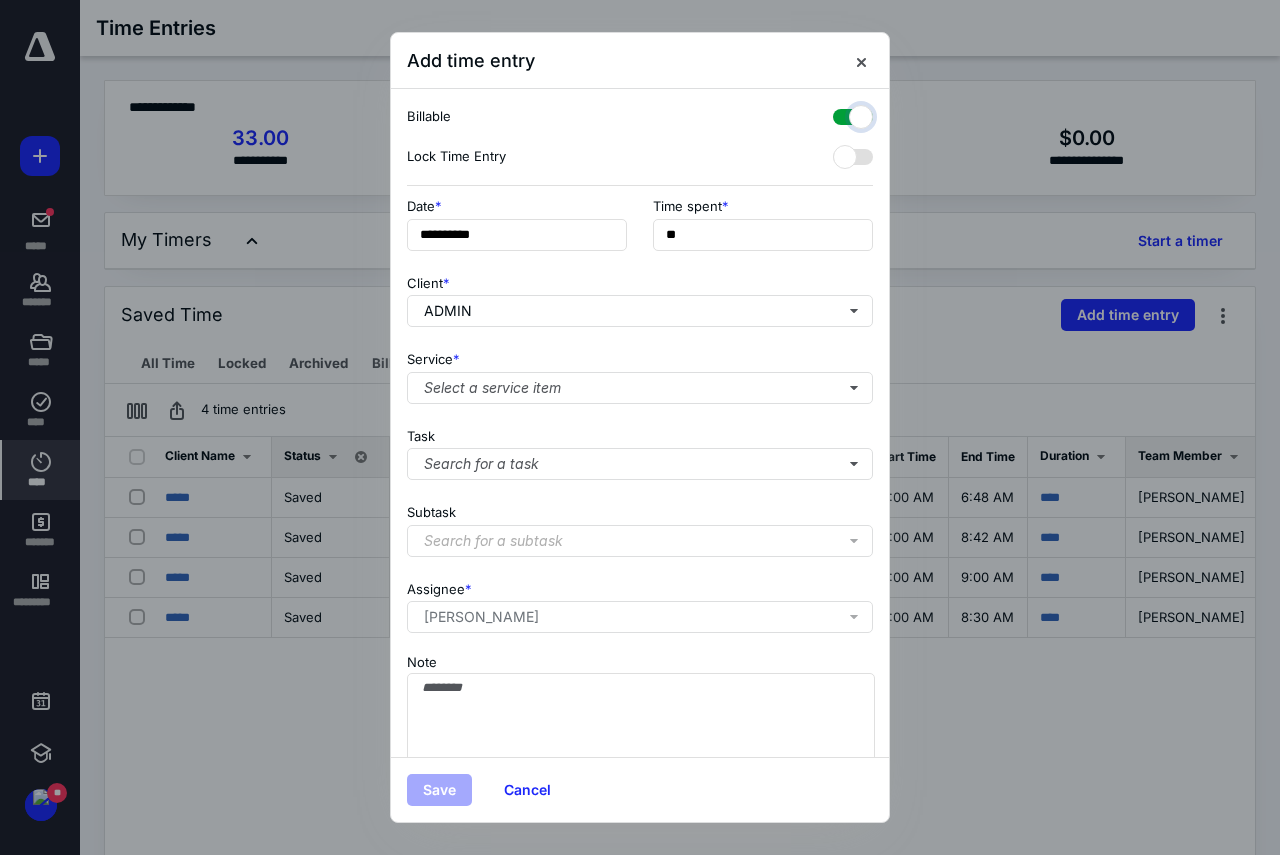 click at bounding box center (843, 114) 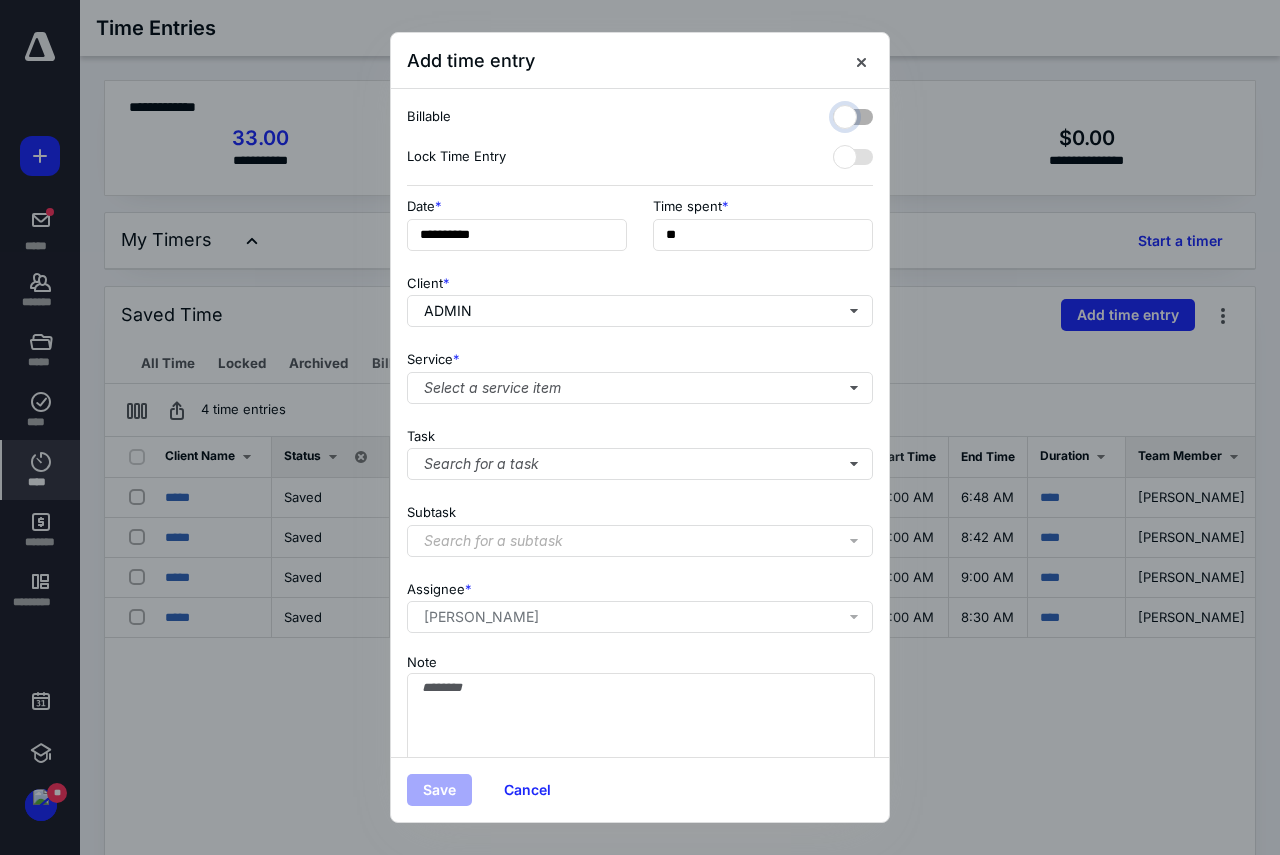 checkbox on "false" 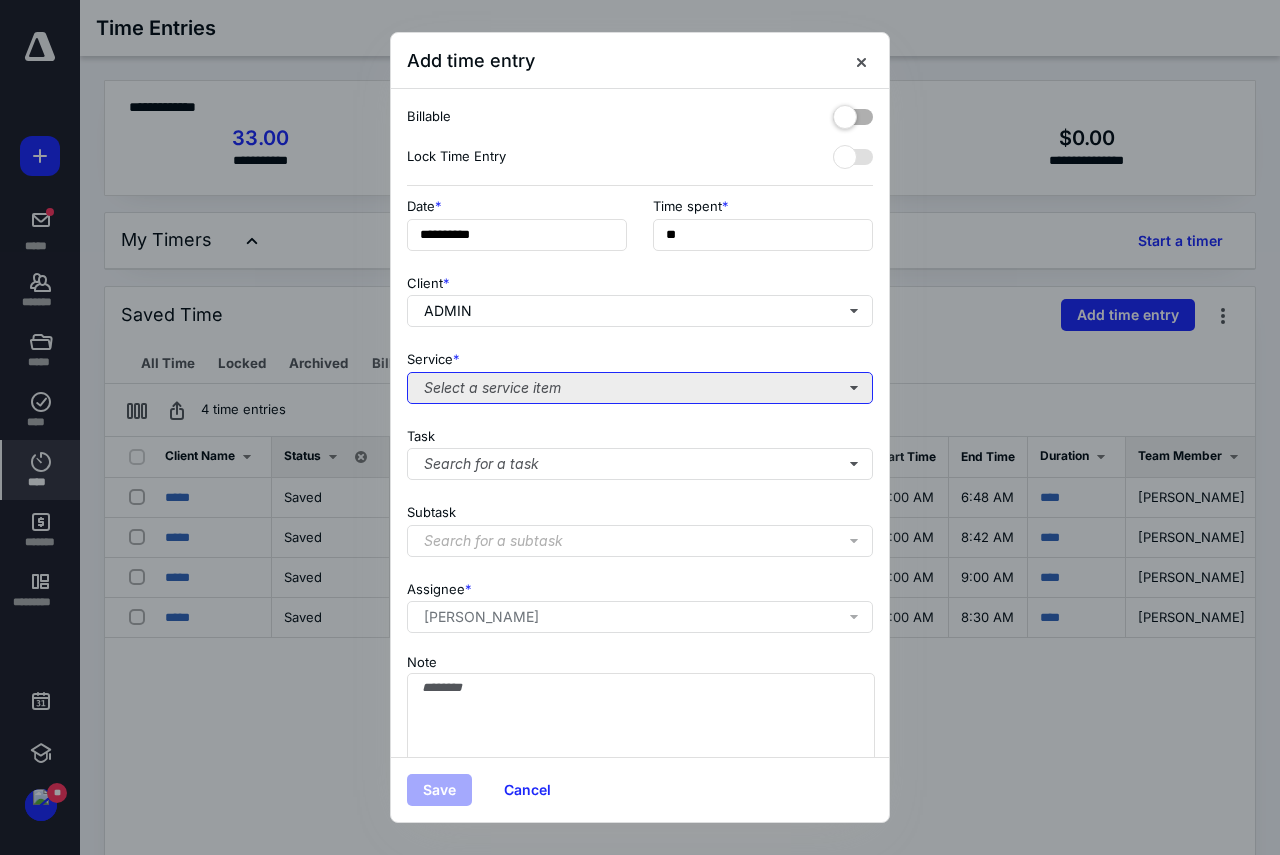 click on "Select a service item" at bounding box center [640, 388] 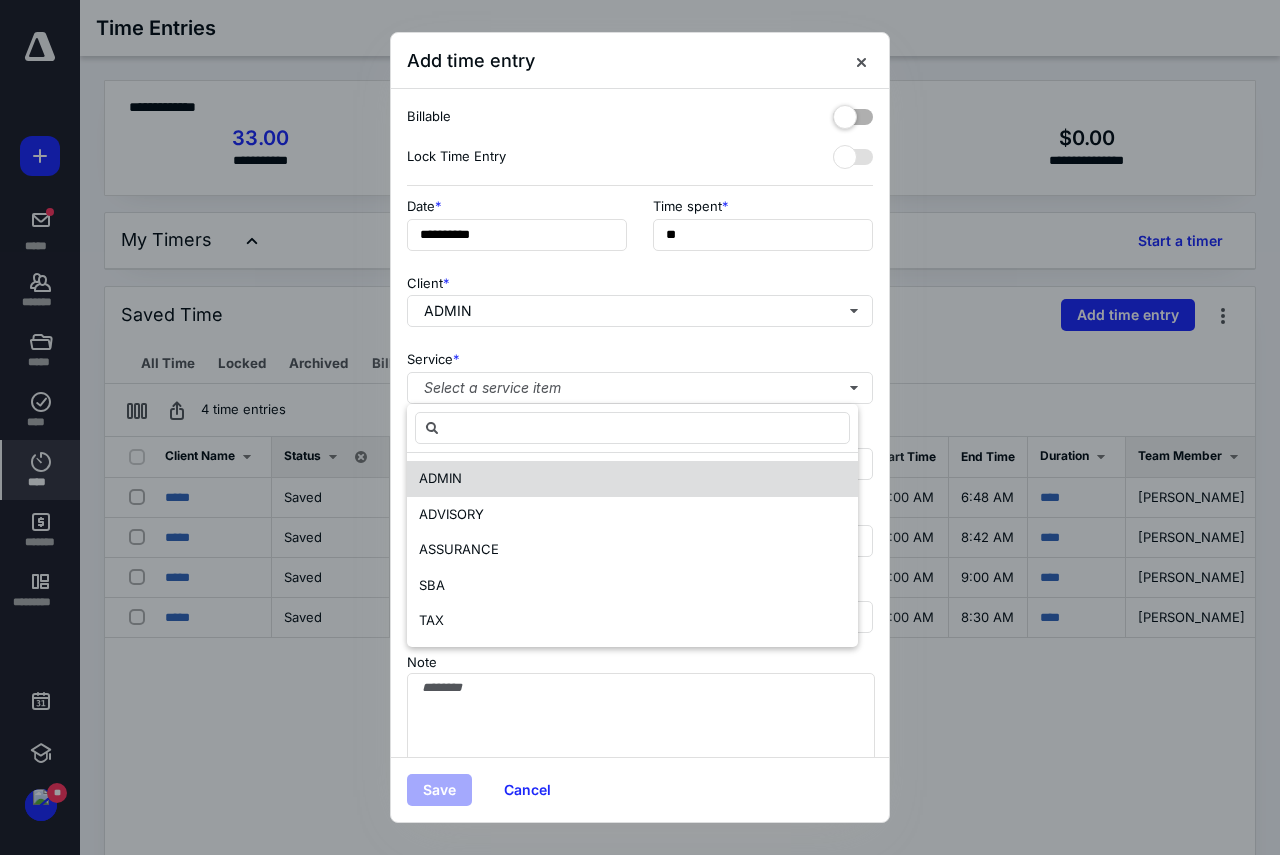 click on "ADMIN" at bounding box center (632, 479) 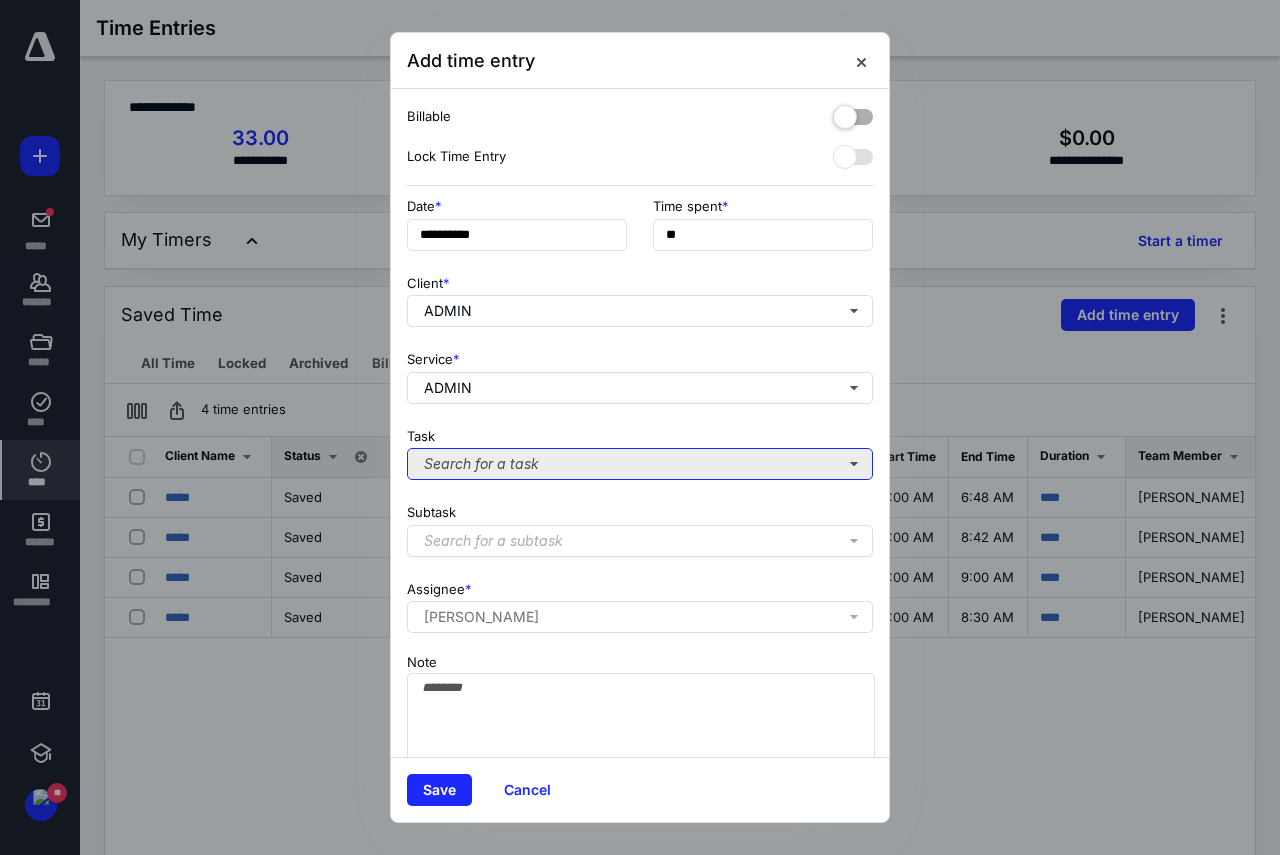 click on "Search for a task" at bounding box center (640, 464) 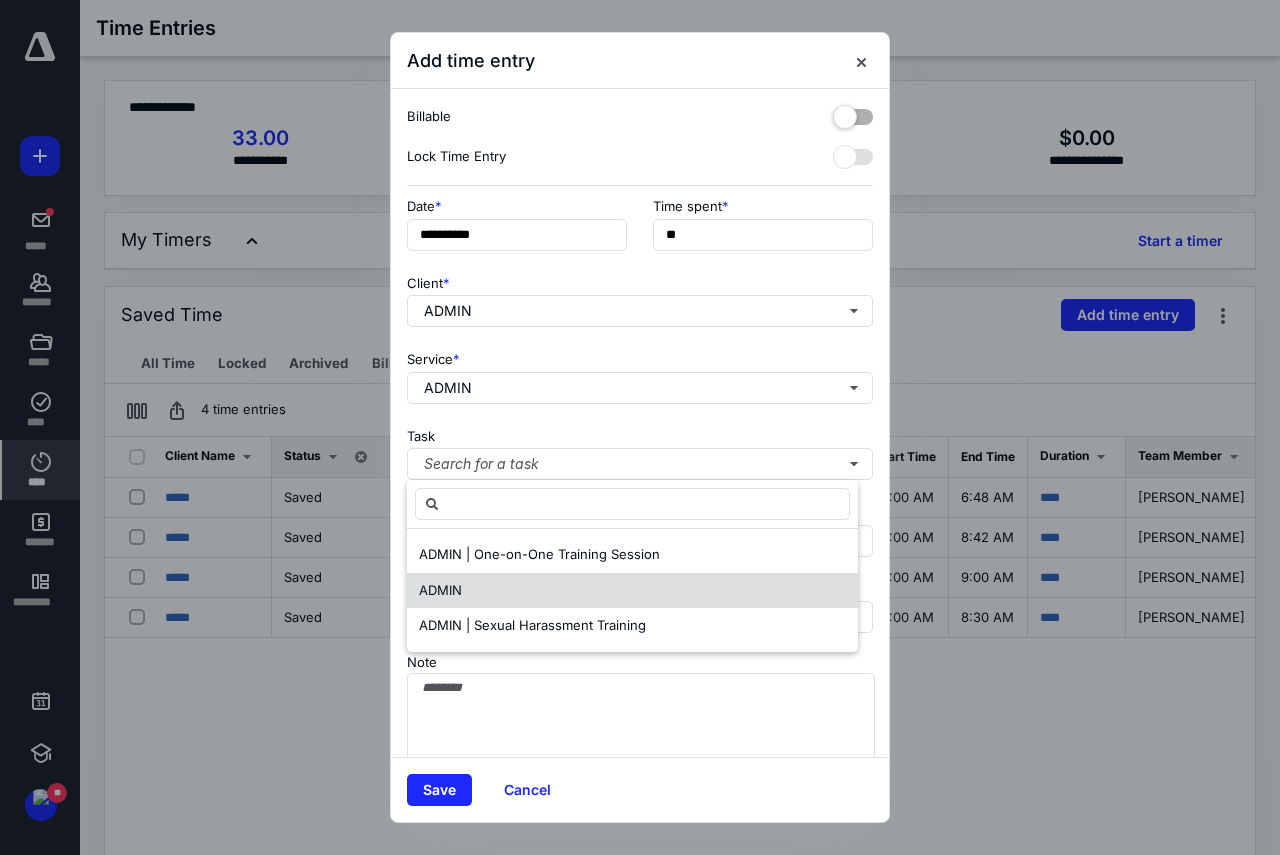 click on "ADMIN" at bounding box center [632, 591] 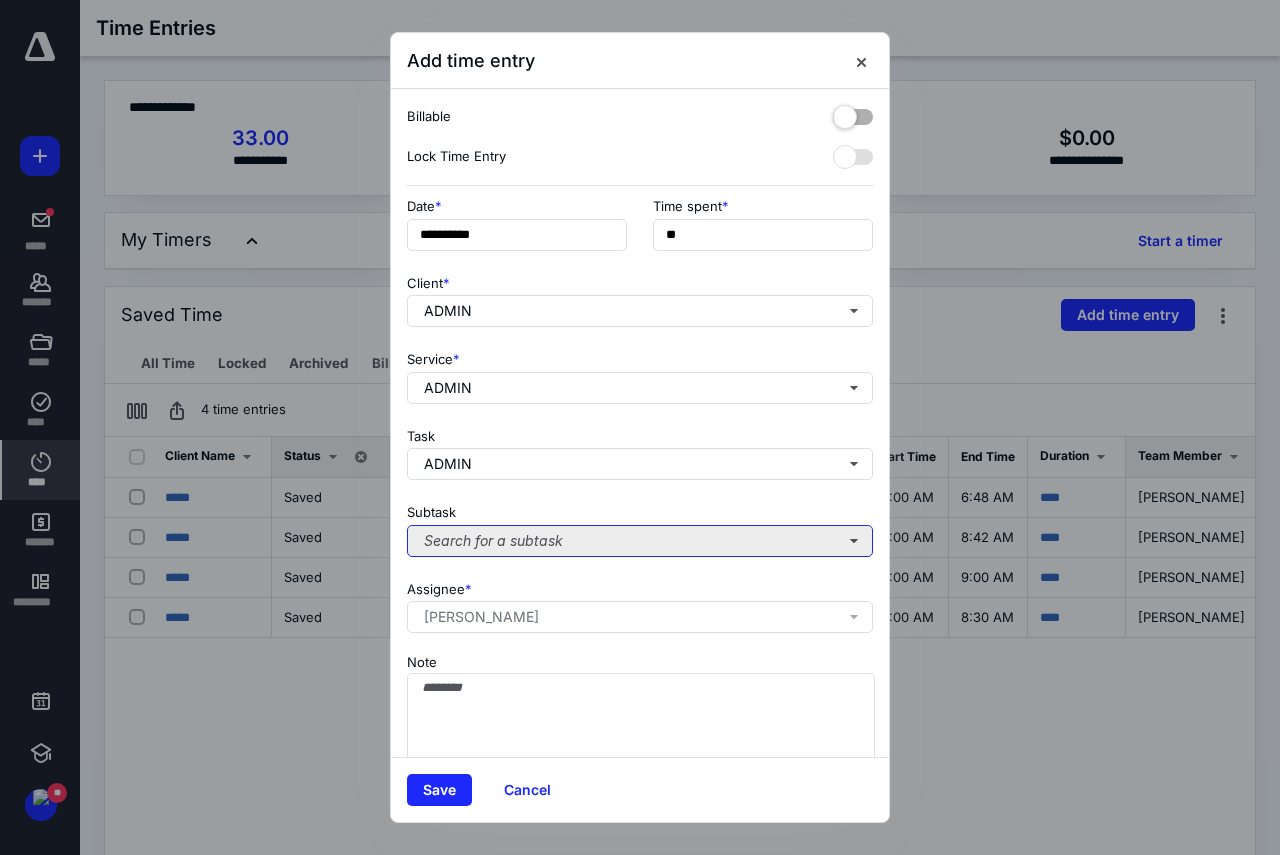 click on "Search for a subtask" at bounding box center [640, 541] 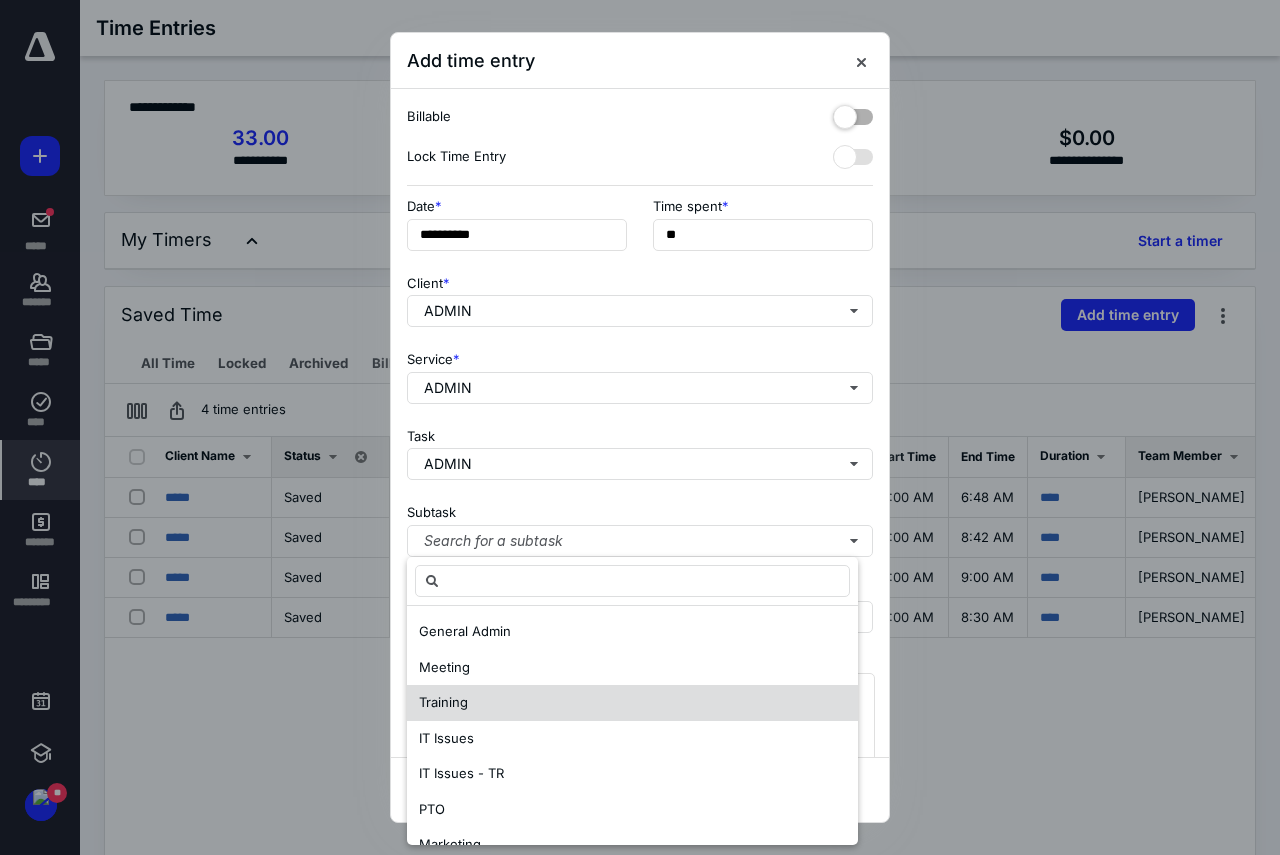 click on "Training" at bounding box center (632, 703) 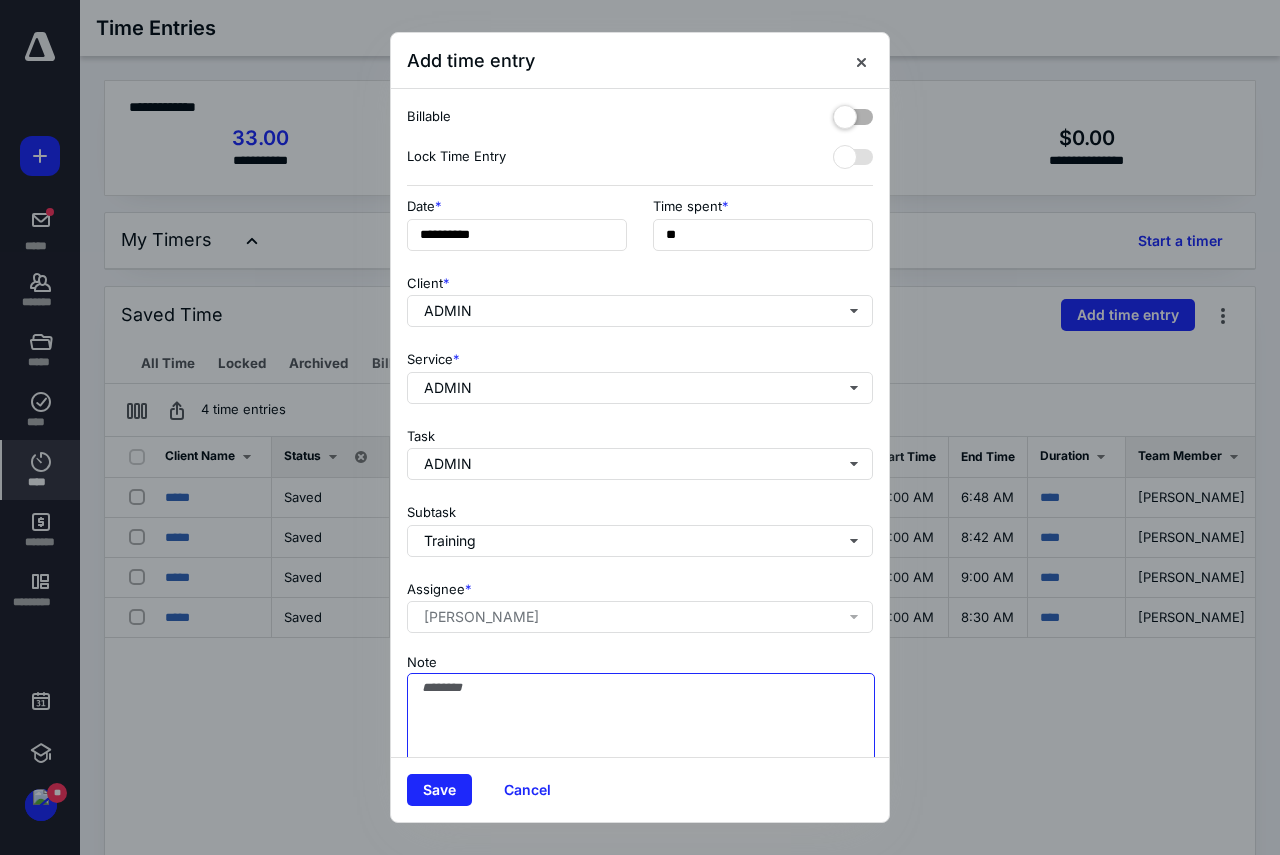 click on "Note" at bounding box center (641, 723) 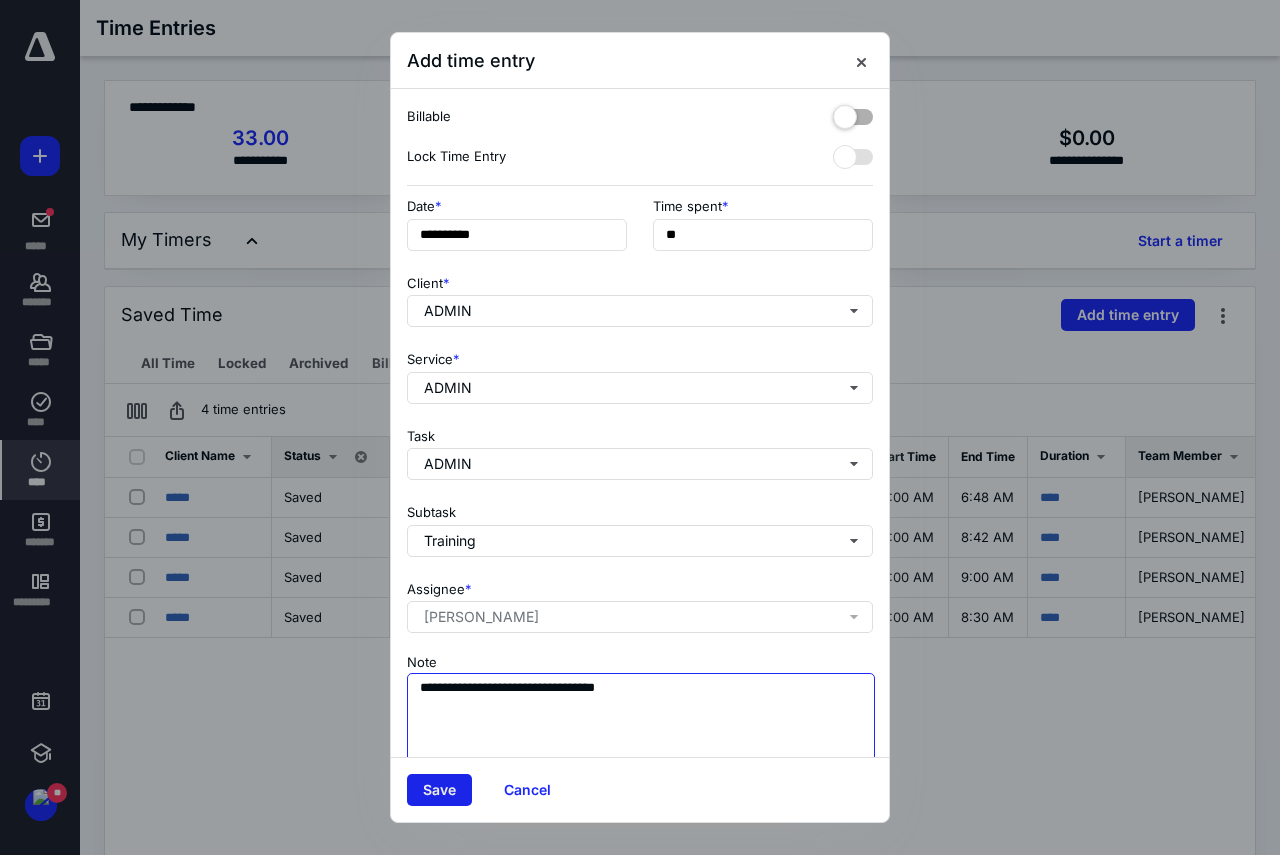 type on "**********" 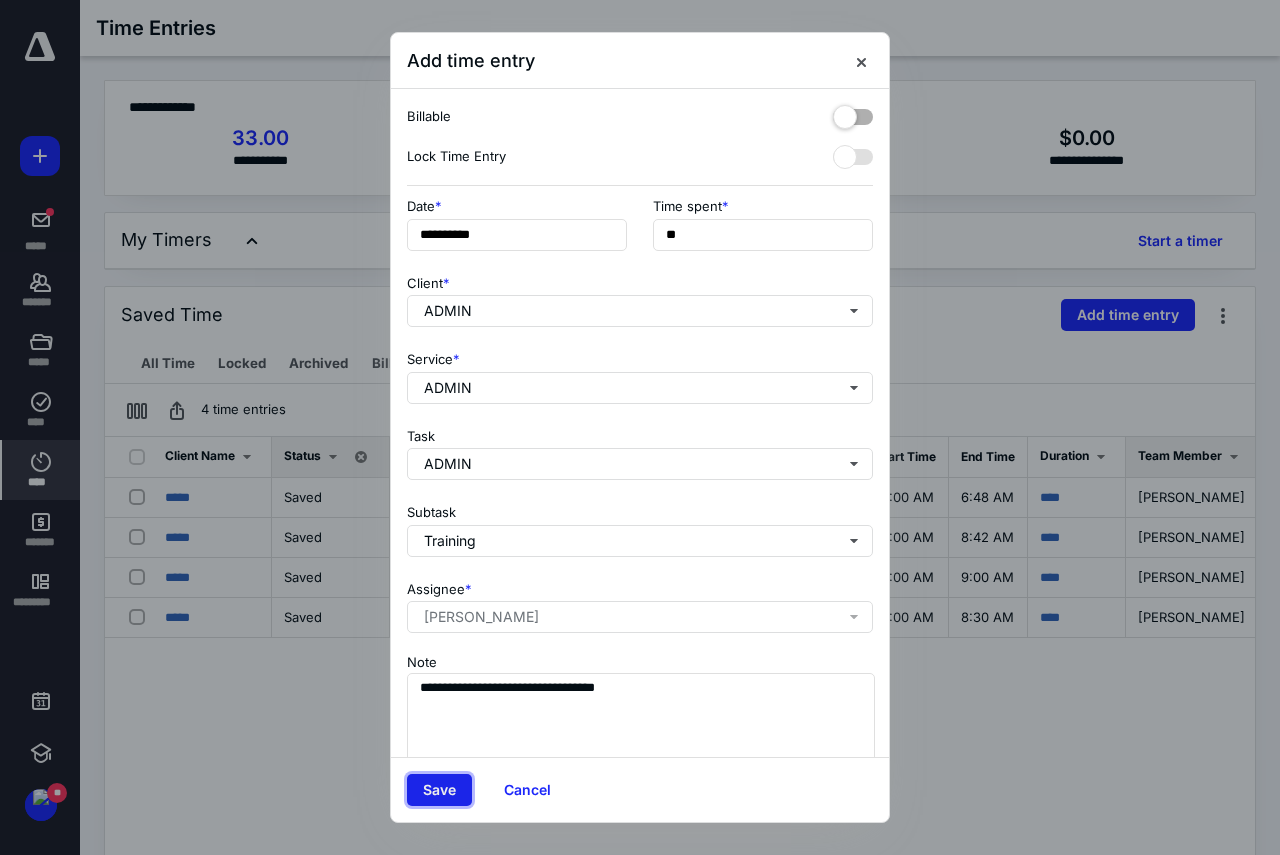 click on "Save" at bounding box center (439, 790) 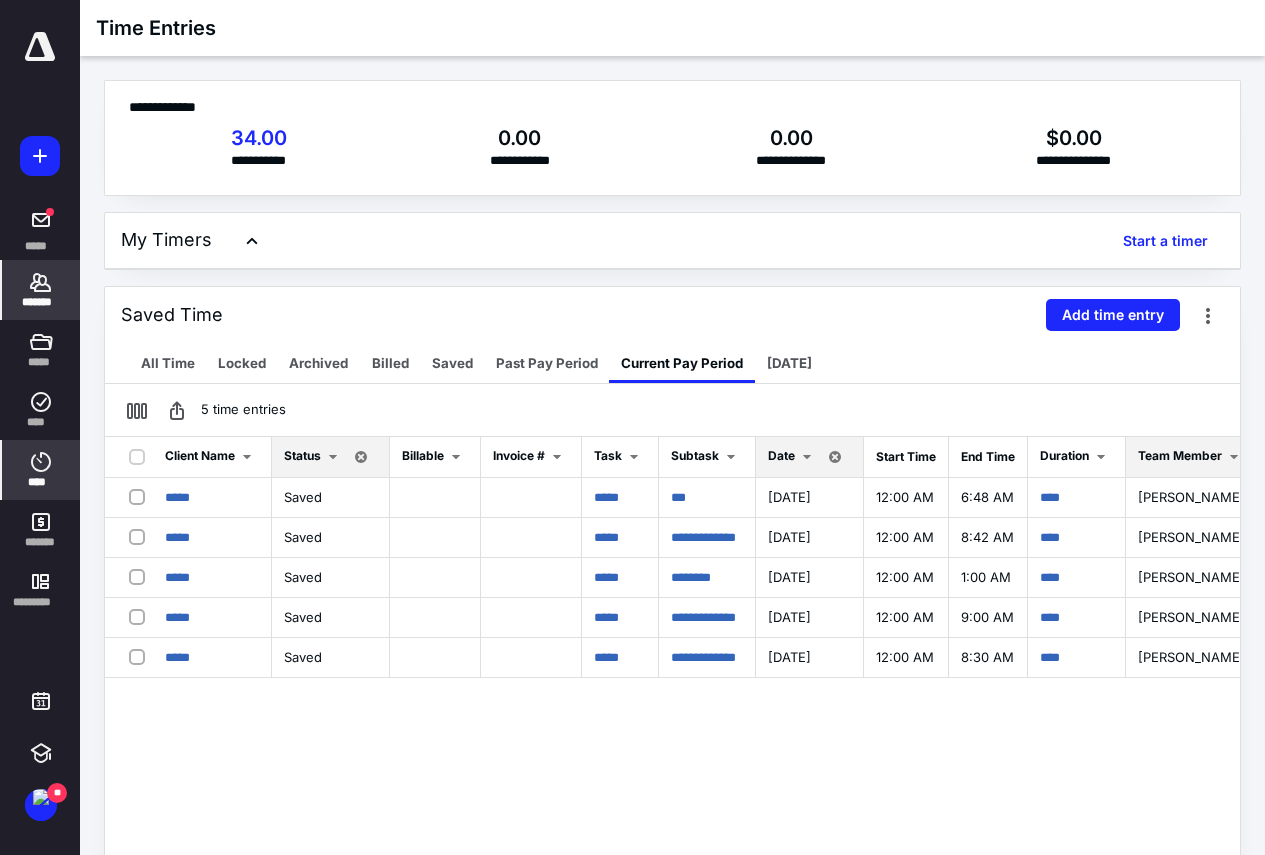 click 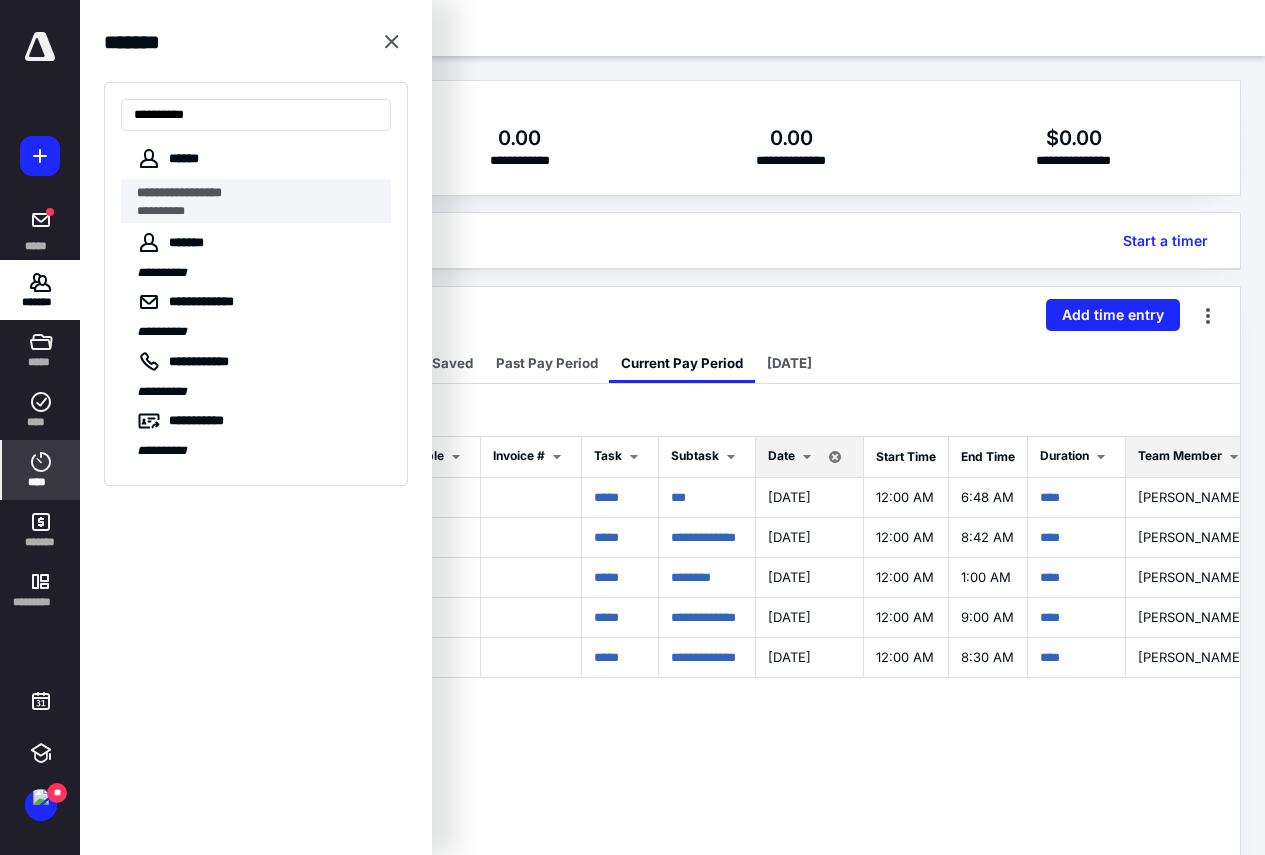 type on "*********" 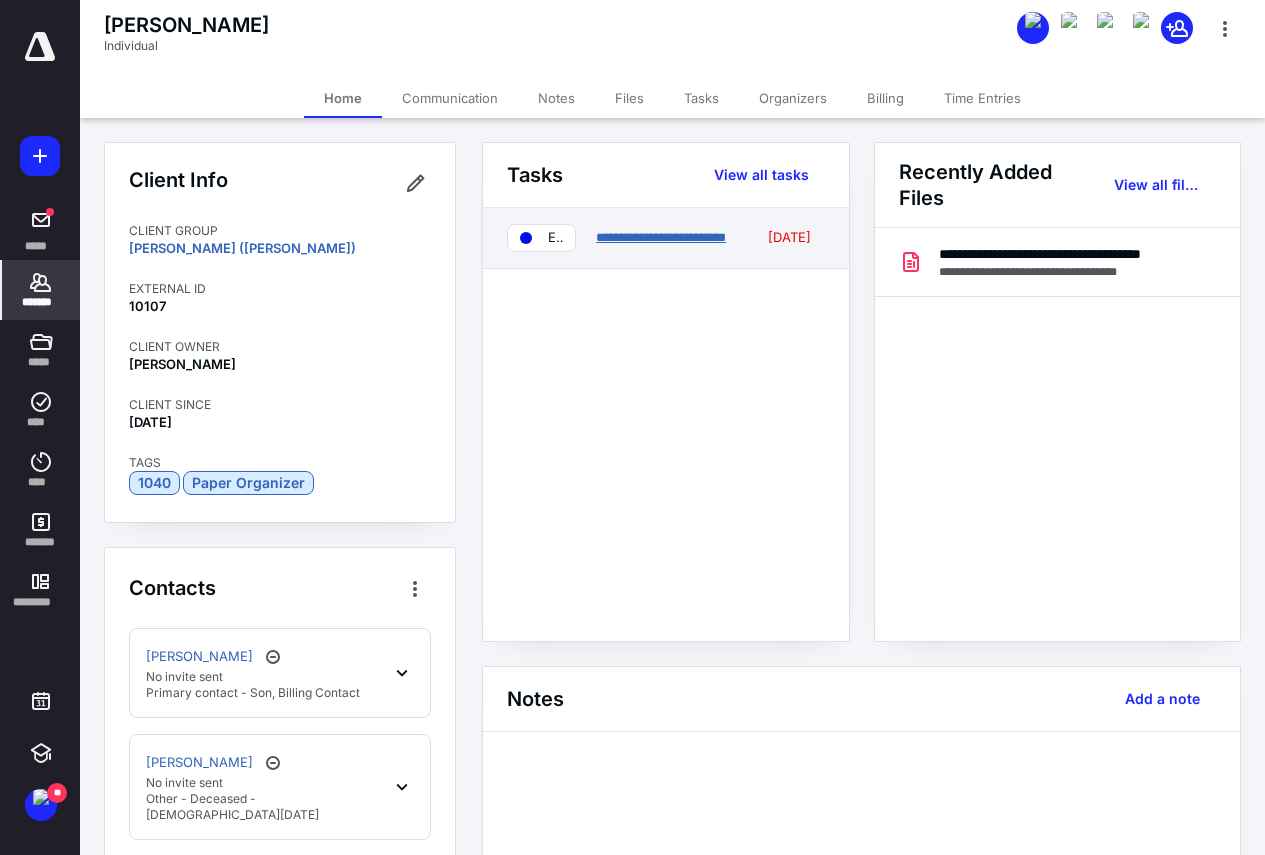 click on "**********" at bounding box center [661, 237] 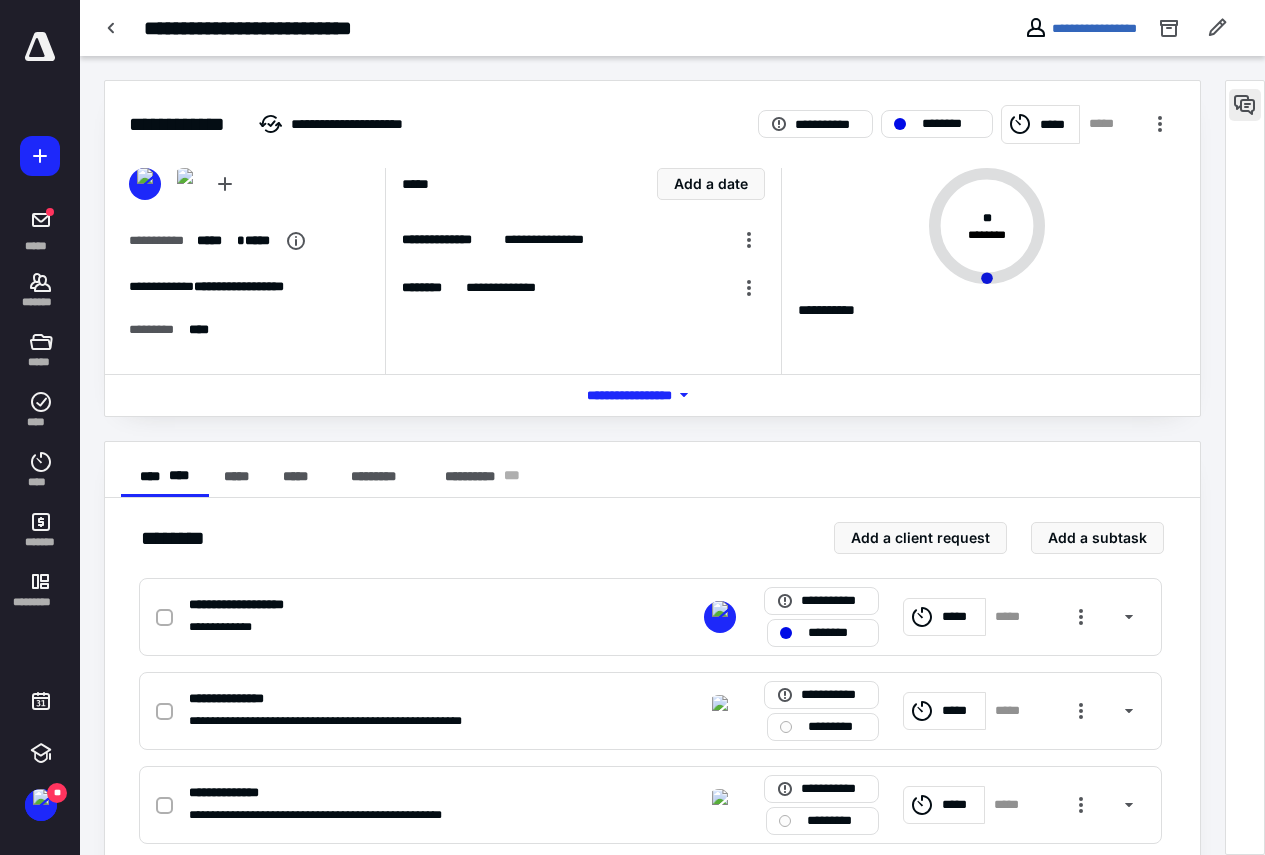 click at bounding box center (1245, 105) 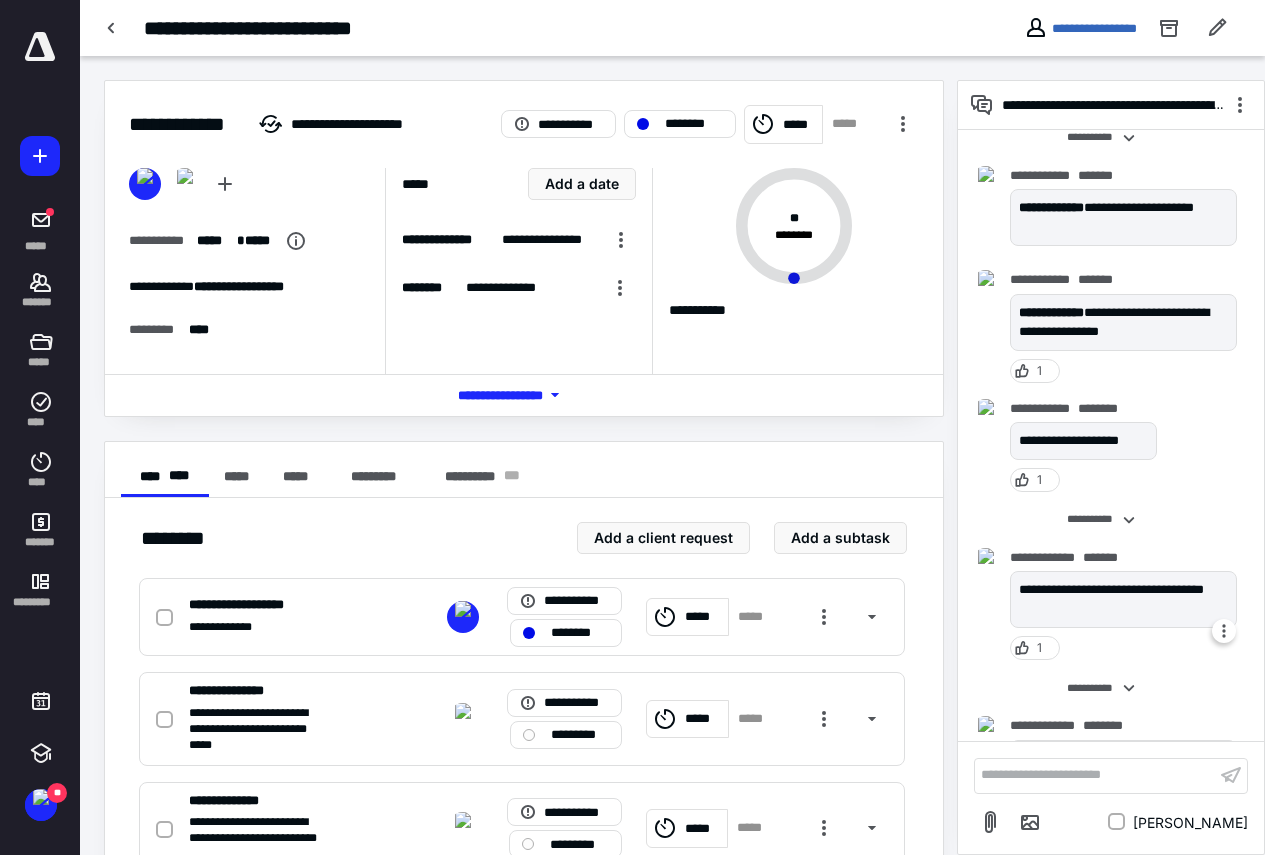 scroll, scrollTop: 265, scrollLeft: 0, axis: vertical 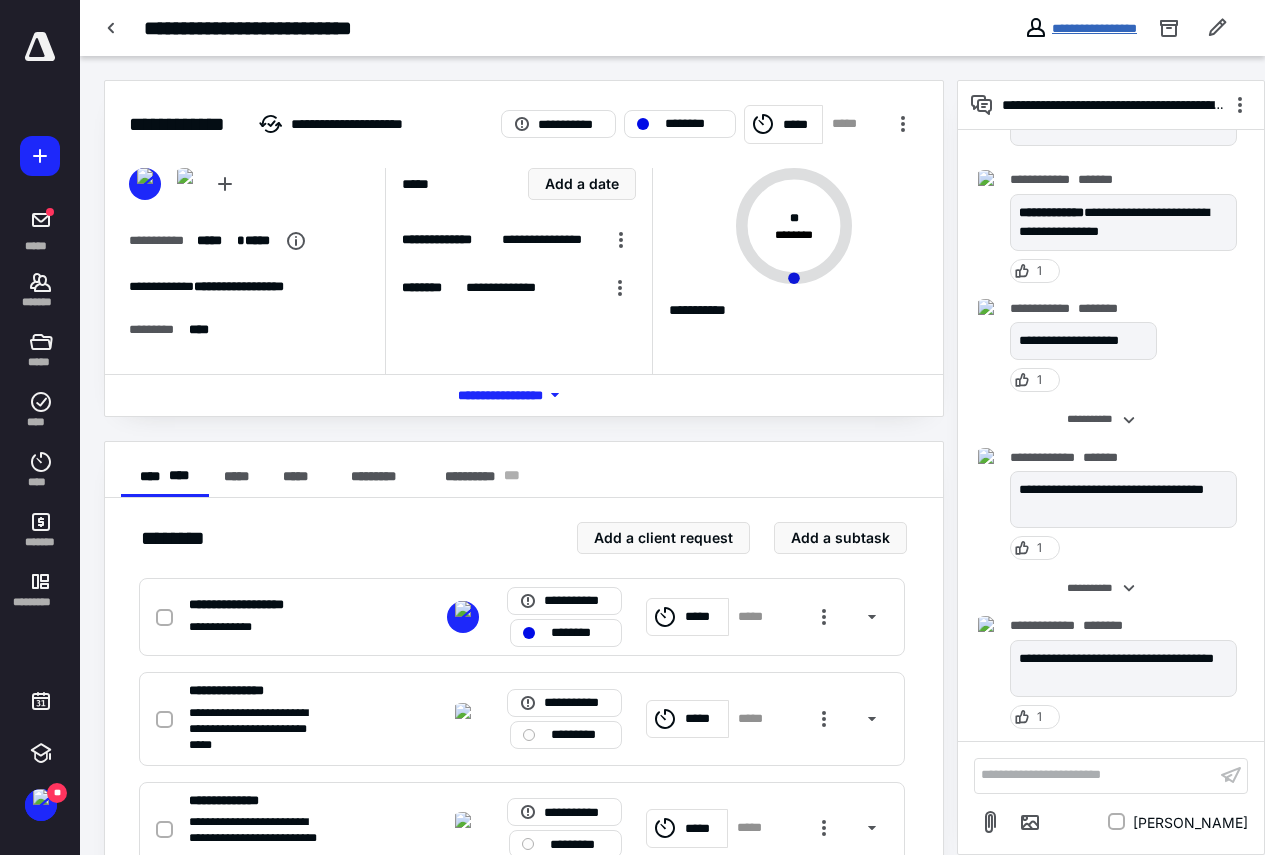 click on "**********" at bounding box center (1094, 28) 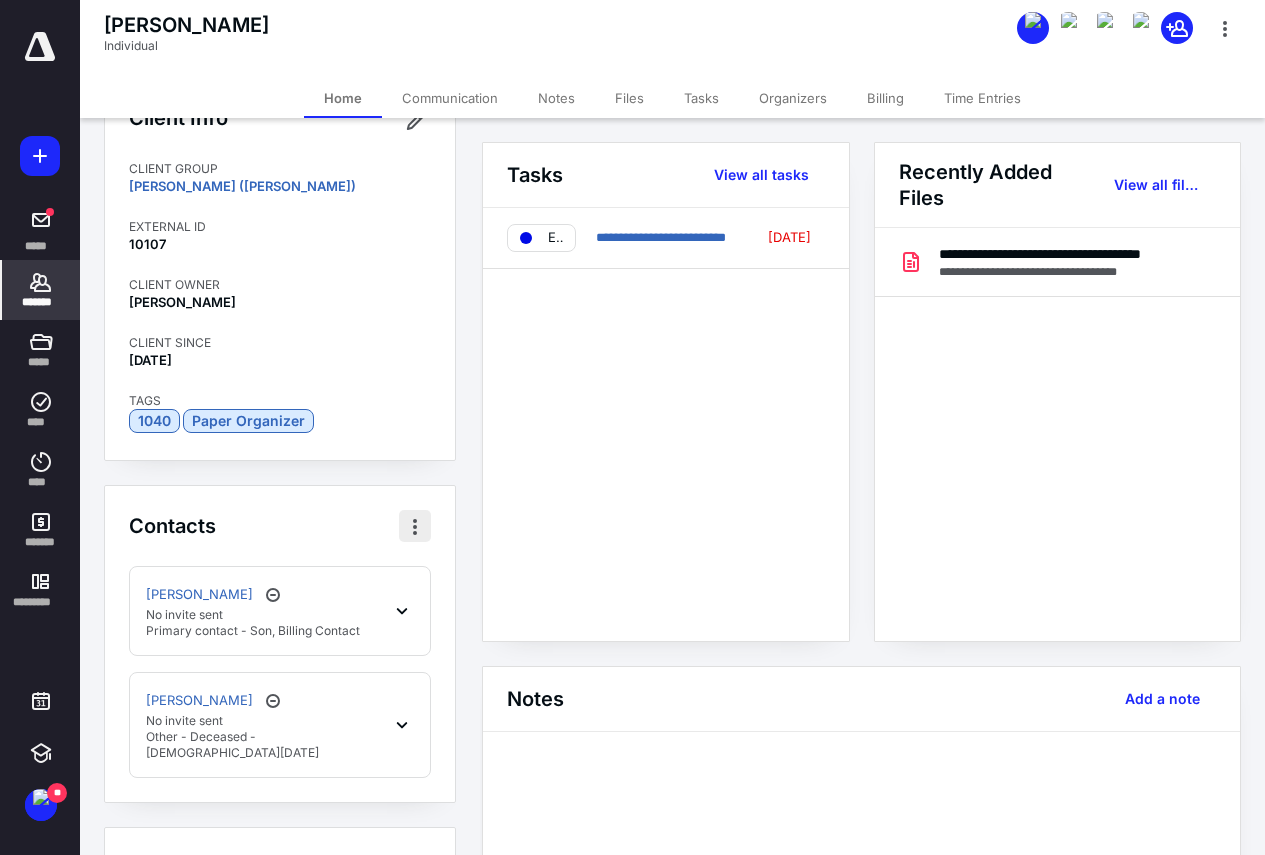 scroll, scrollTop: 124, scrollLeft: 0, axis: vertical 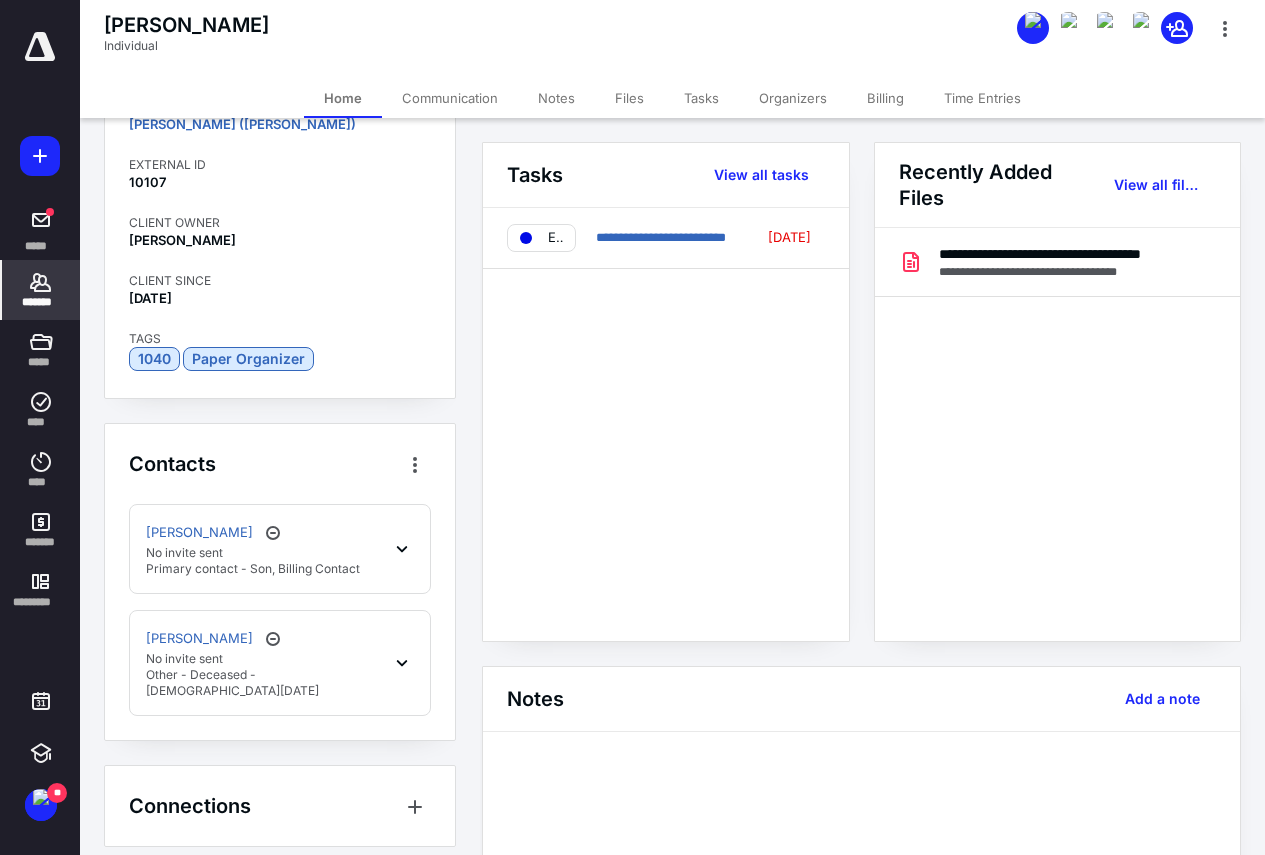 click on "[PERSON_NAME] No invite sent Primary contact - Son, Billing Contact" at bounding box center (245, 549) 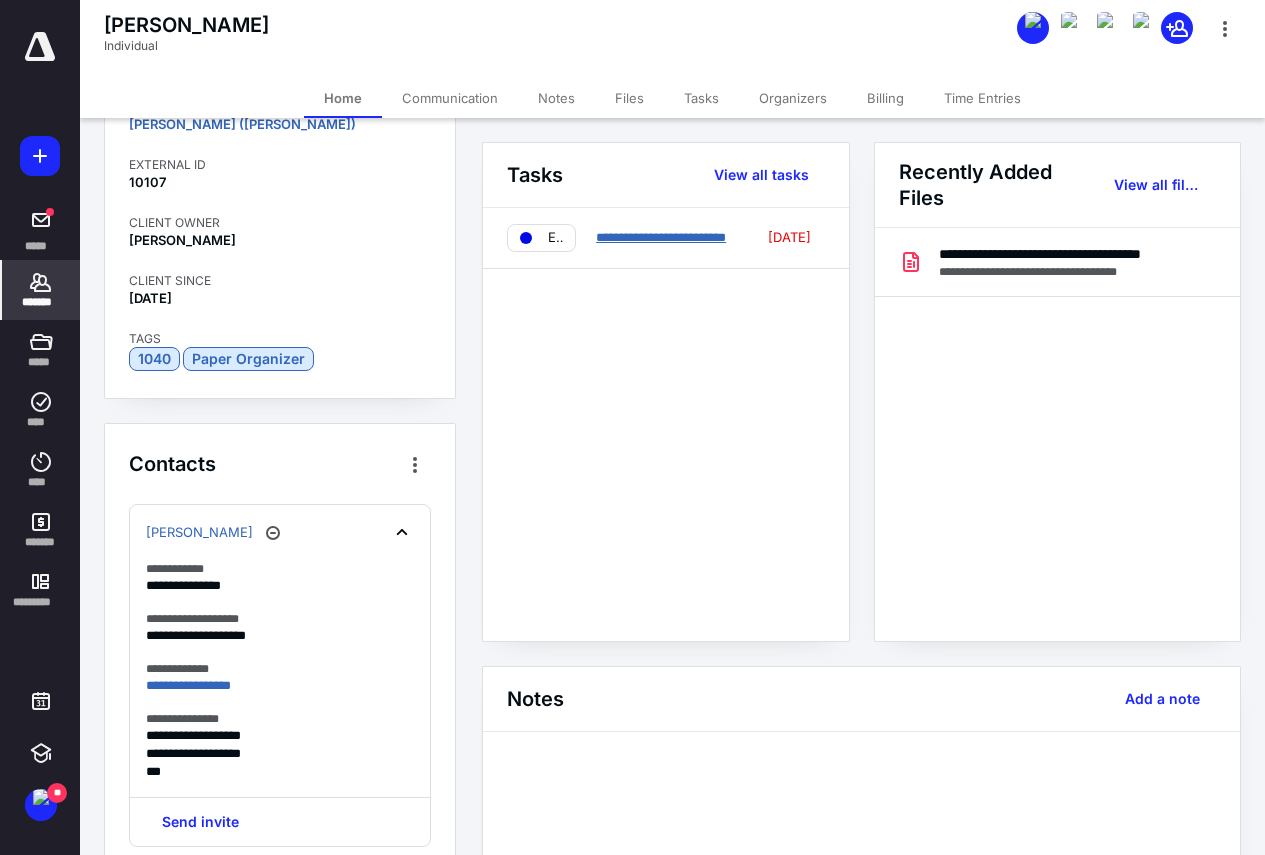 drag, startPoint x: 690, startPoint y: 231, endPoint x: 738, endPoint y: 249, distance: 51.264023 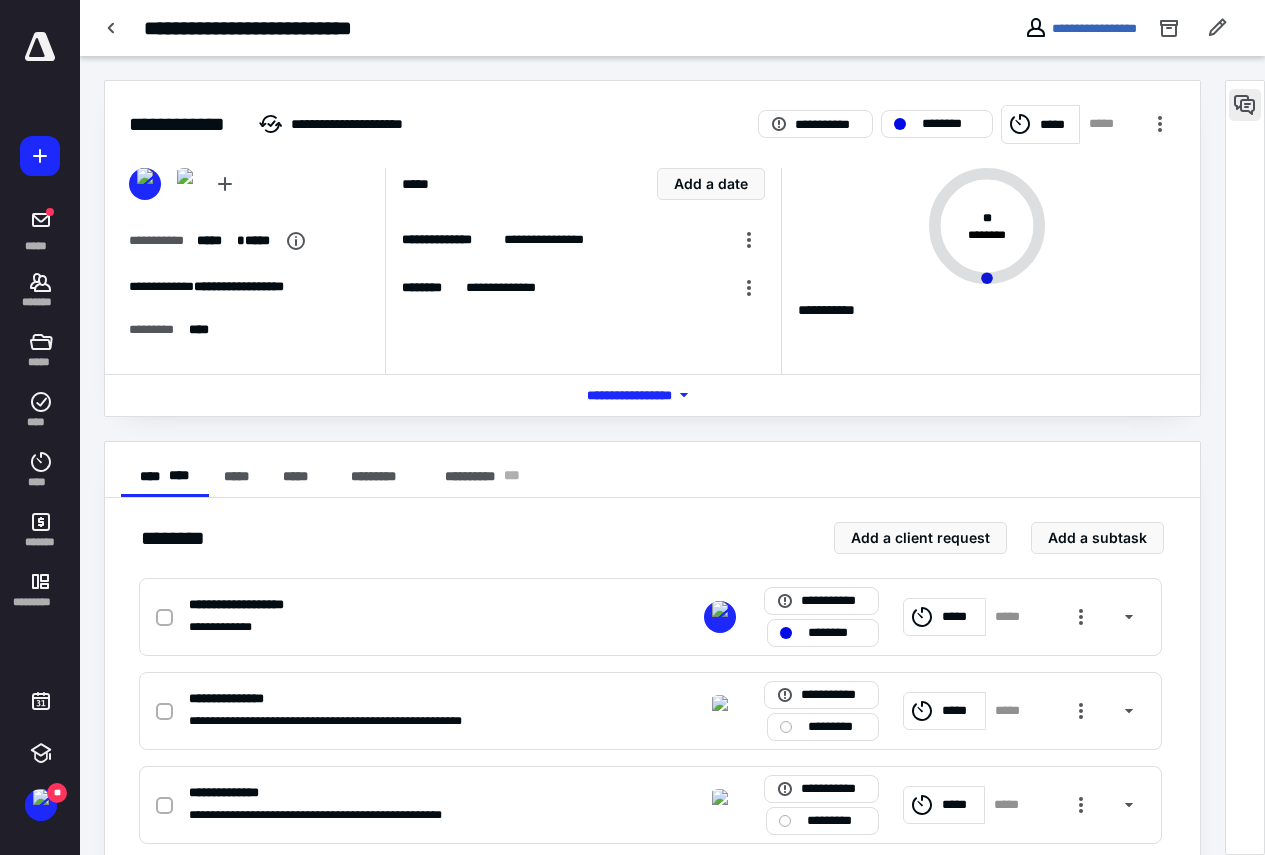click at bounding box center (1245, 105) 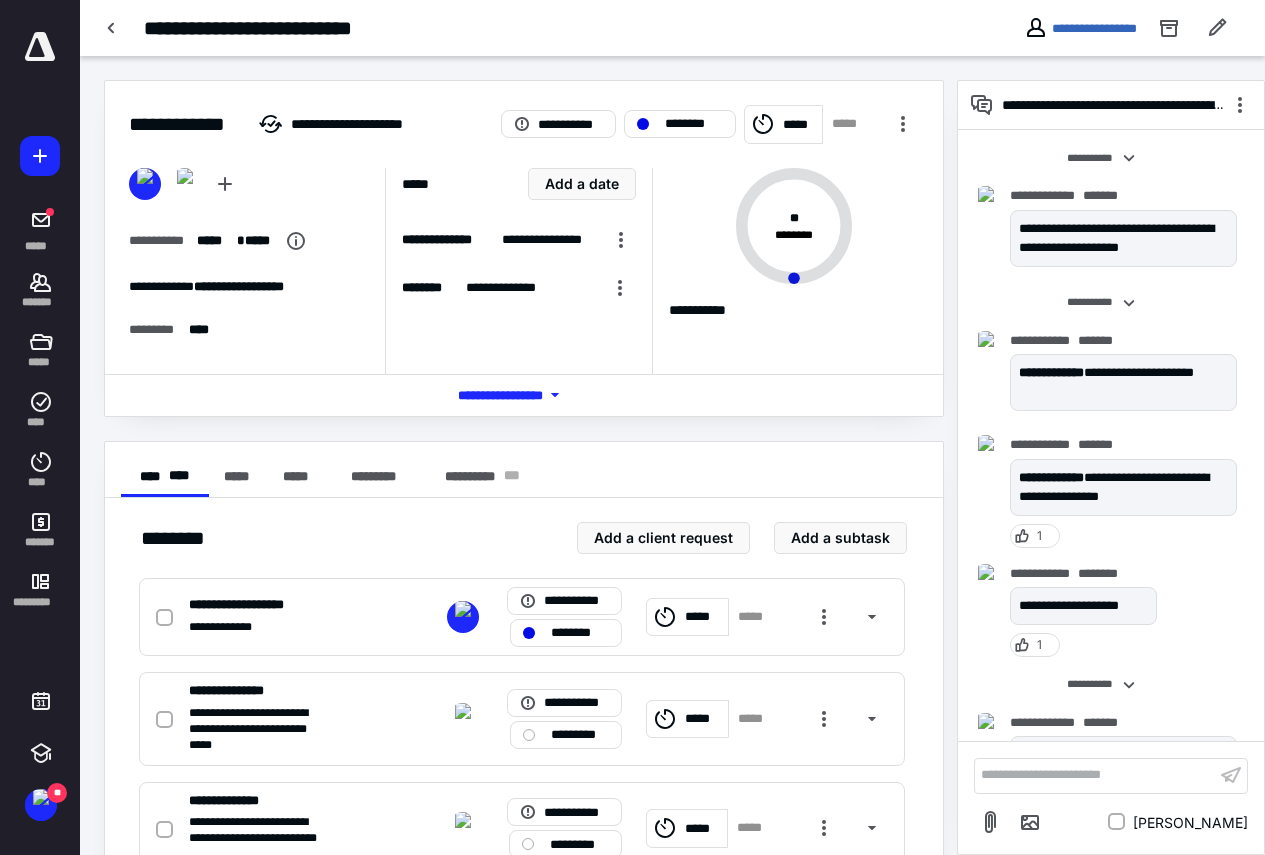 scroll, scrollTop: 265, scrollLeft: 0, axis: vertical 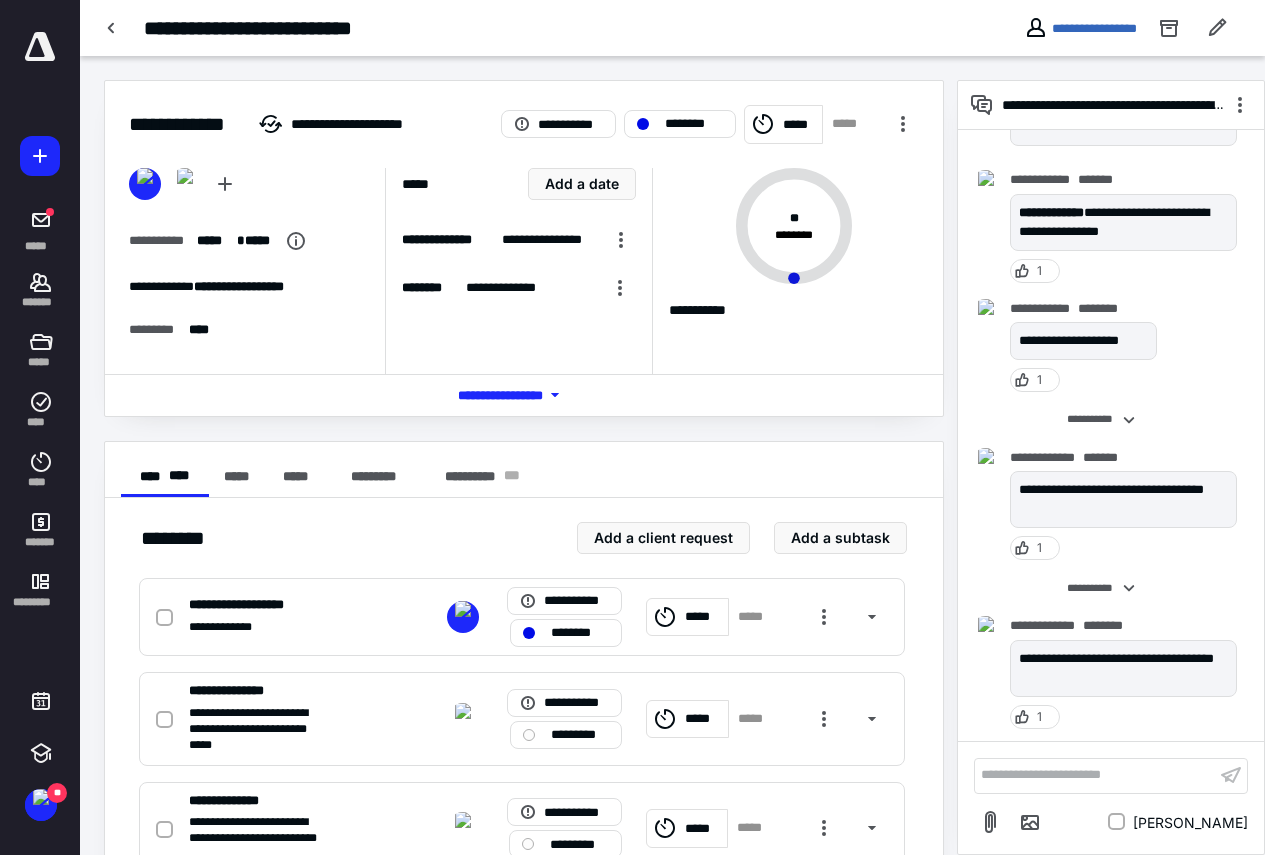 click on "**********" at bounding box center [1095, 775] 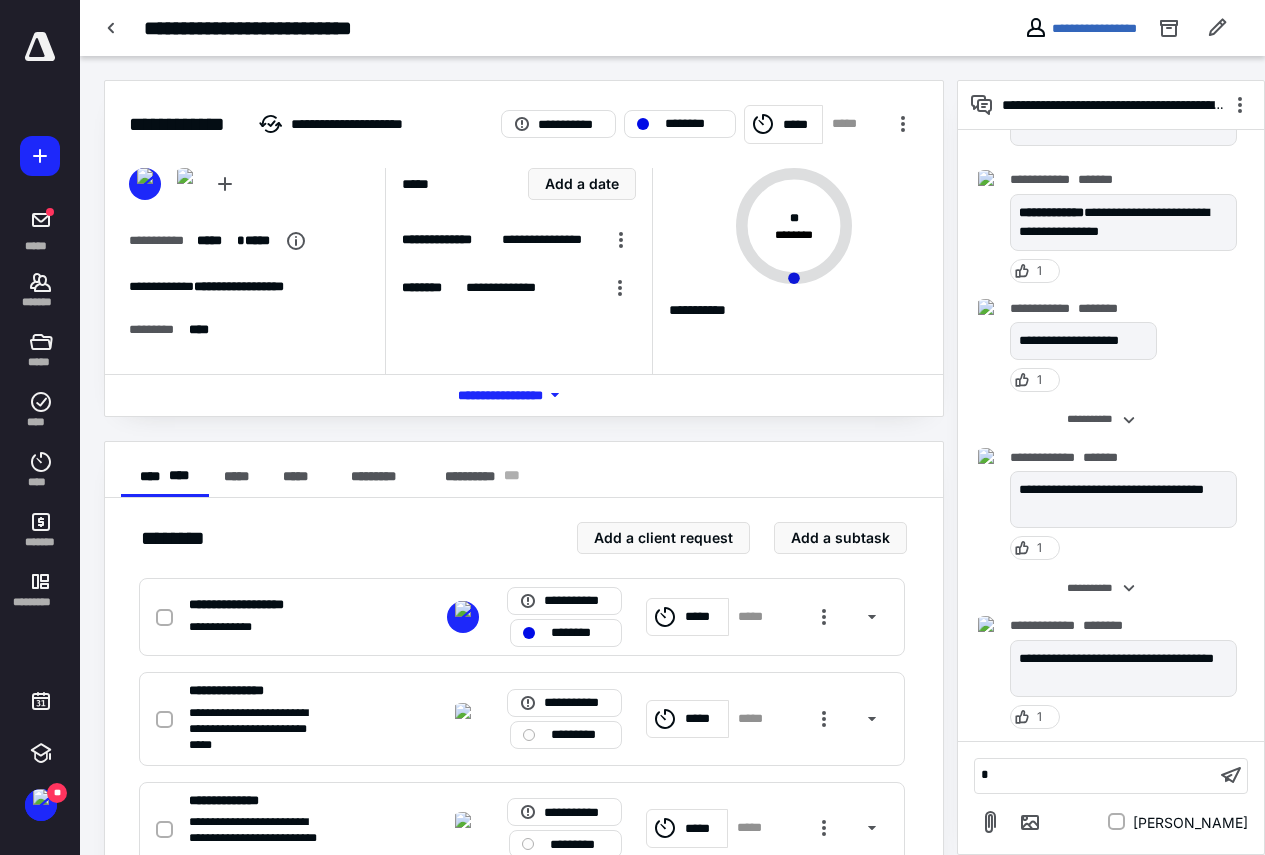 type 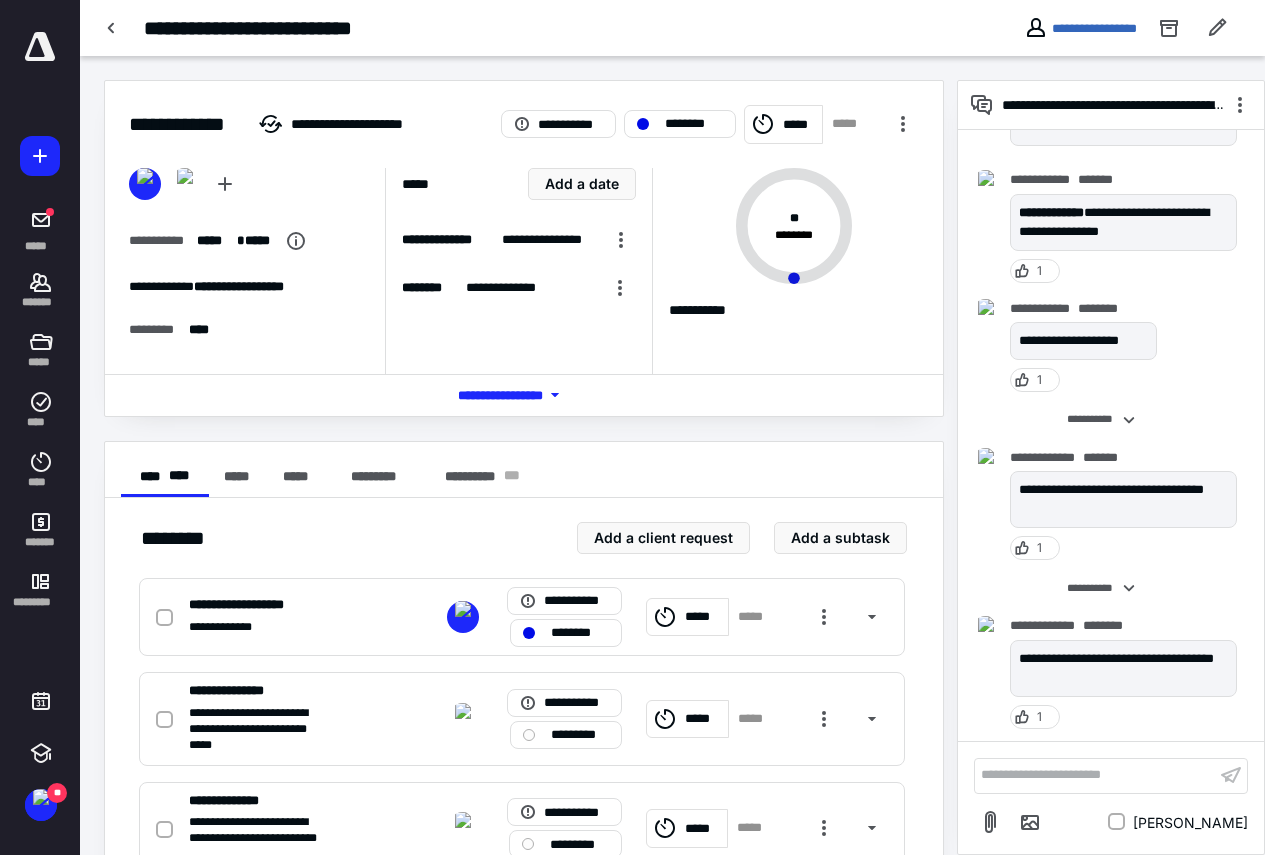 scroll, scrollTop: 390, scrollLeft: 0, axis: vertical 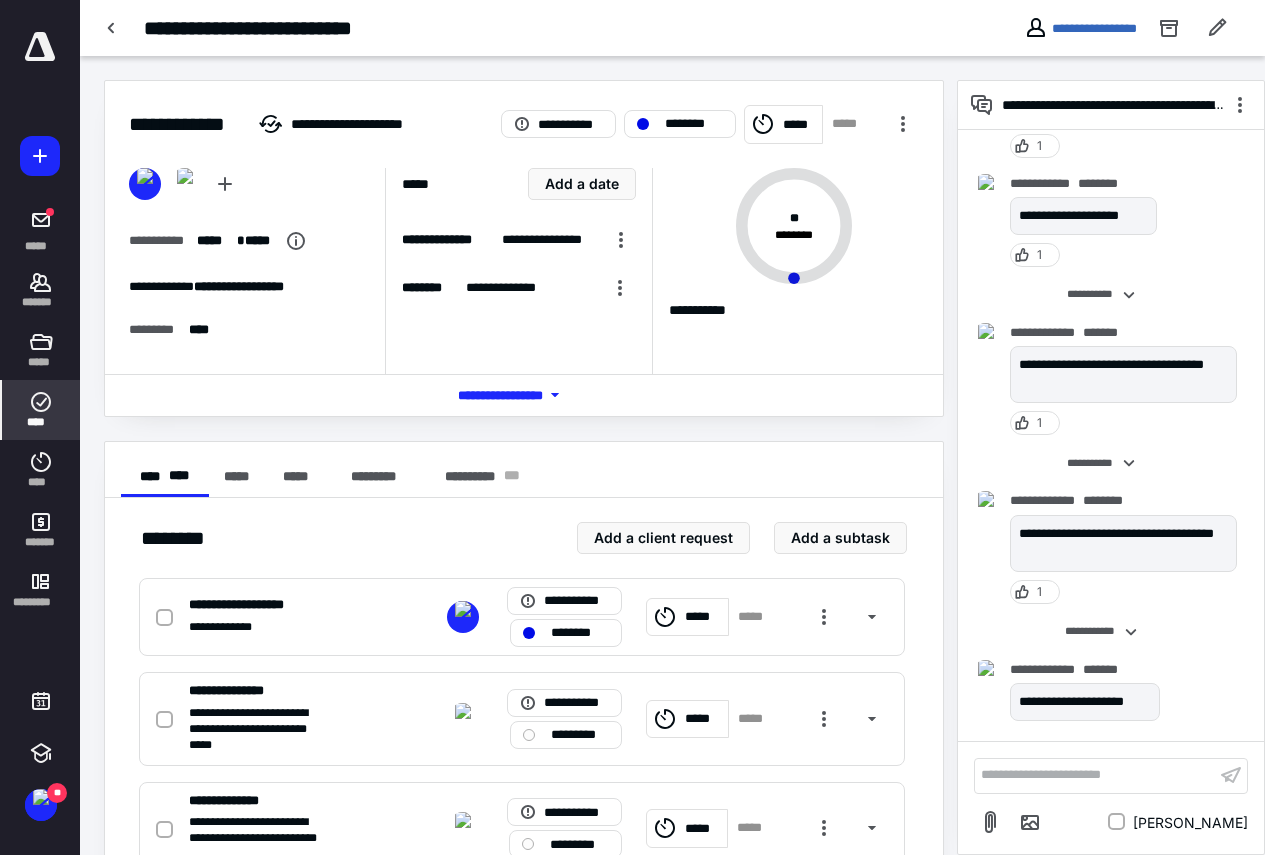 click on "****" at bounding box center [41, 422] 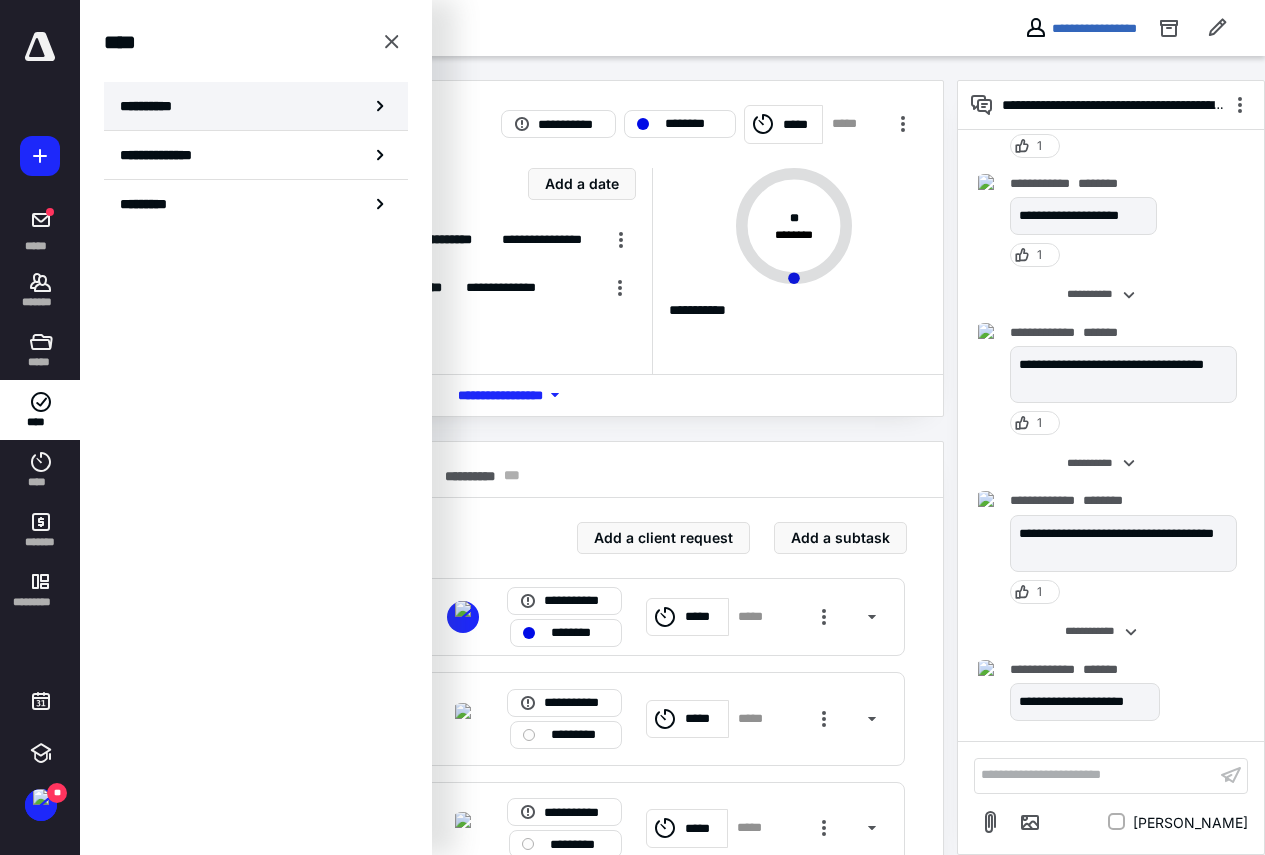 click on "**********" at bounding box center (256, 106) 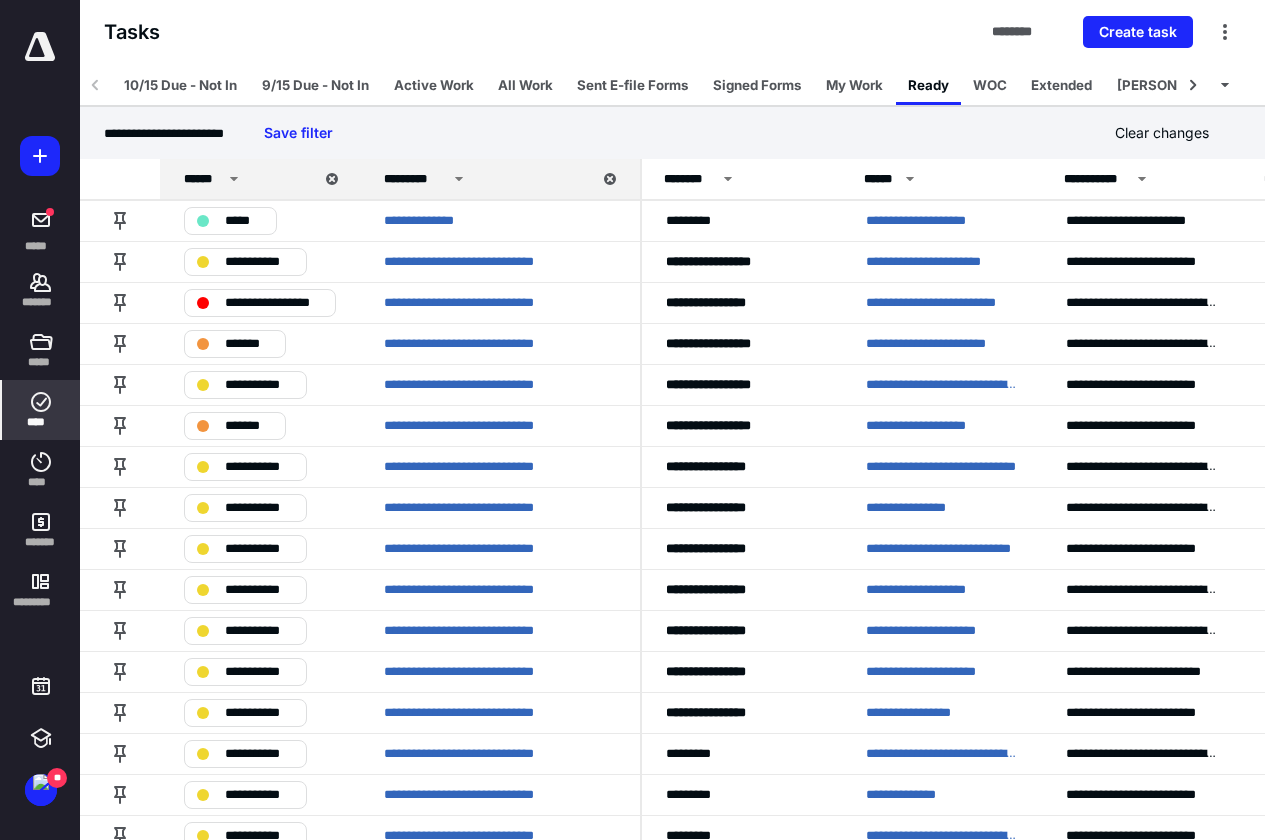 click 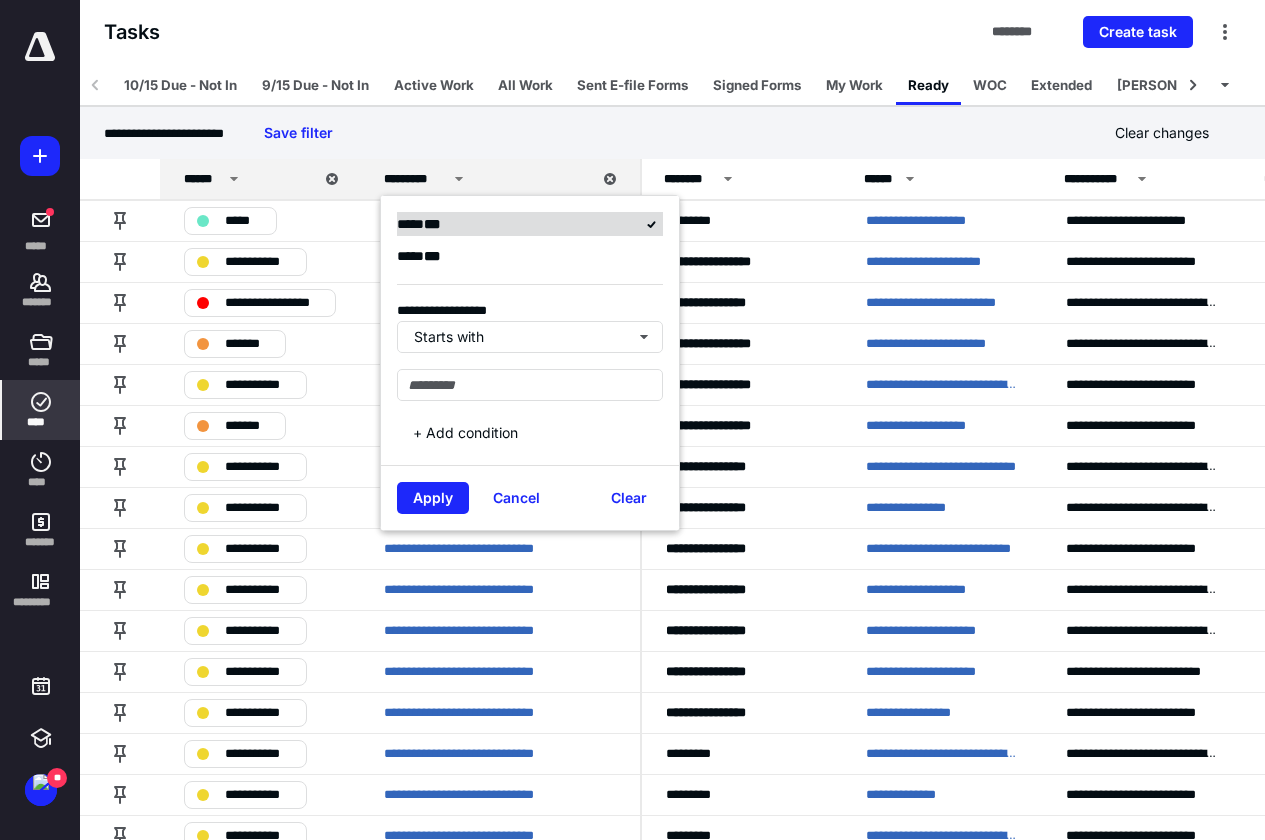 click on "****   * * *" at bounding box center (530, 224) 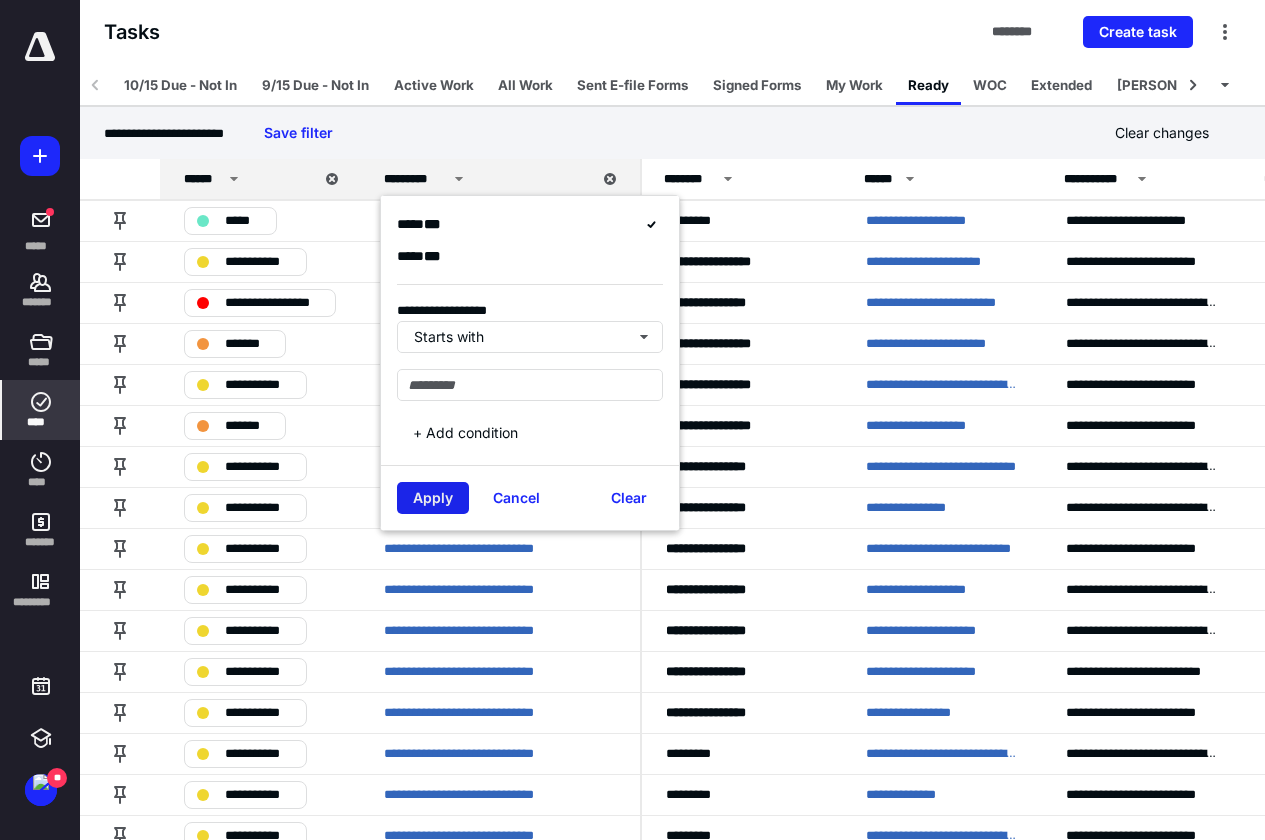 click on "Apply" at bounding box center (433, 498) 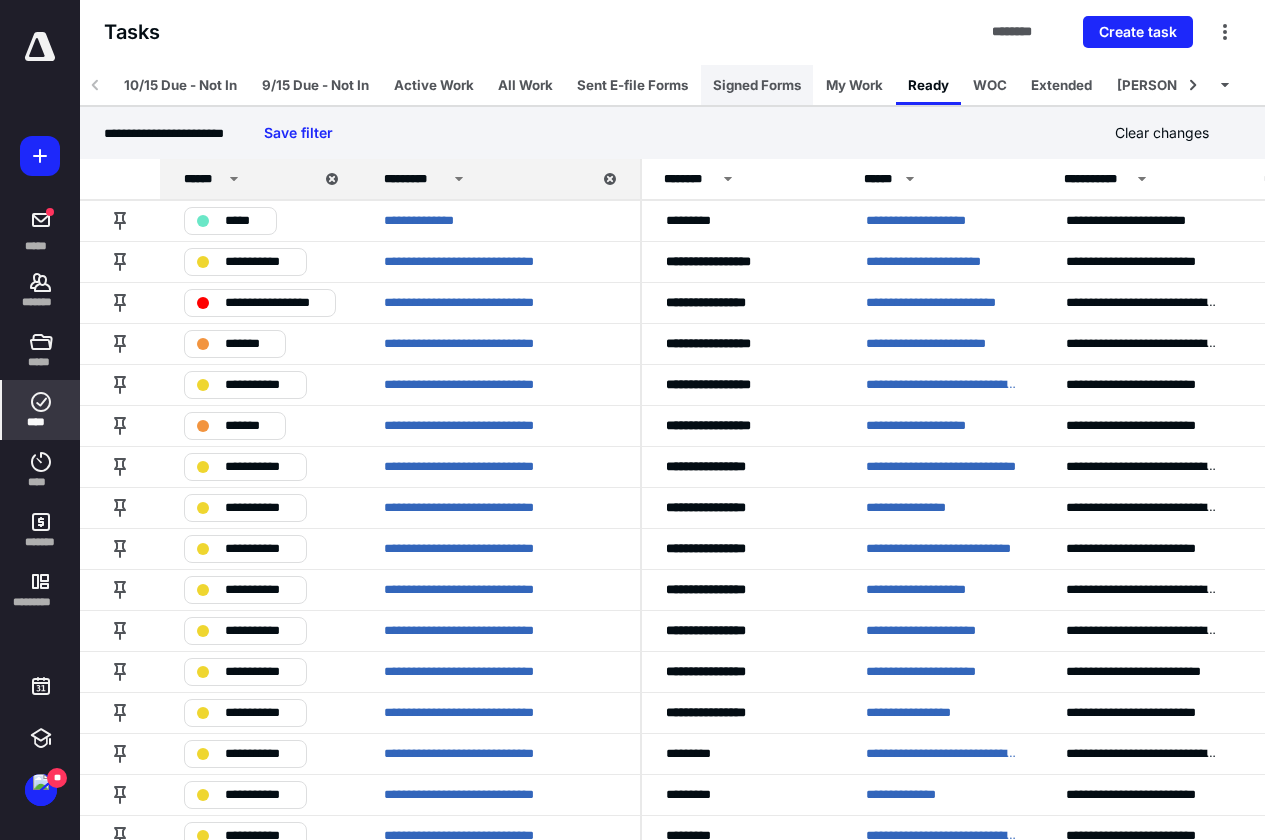 click on "Signed Forms" at bounding box center [757, 85] 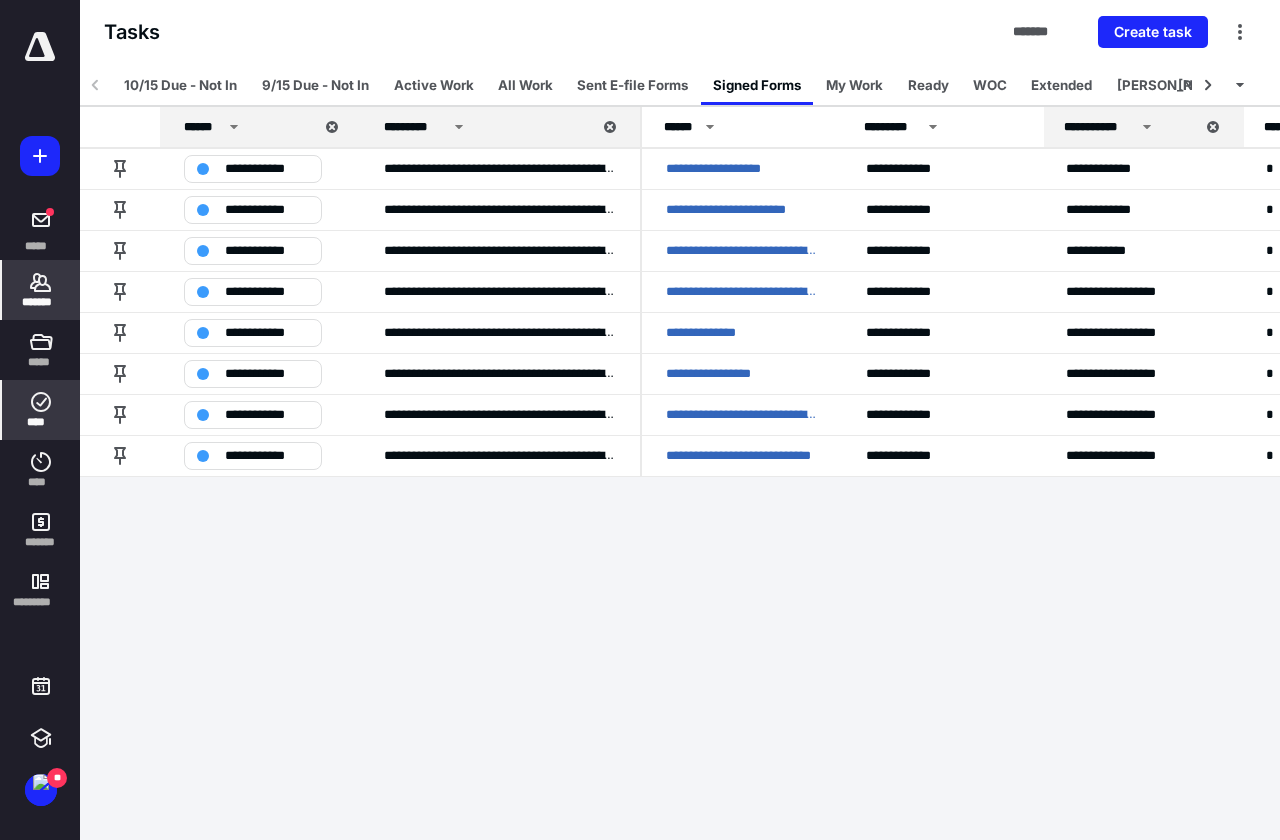 click on "*******" at bounding box center [41, 290] 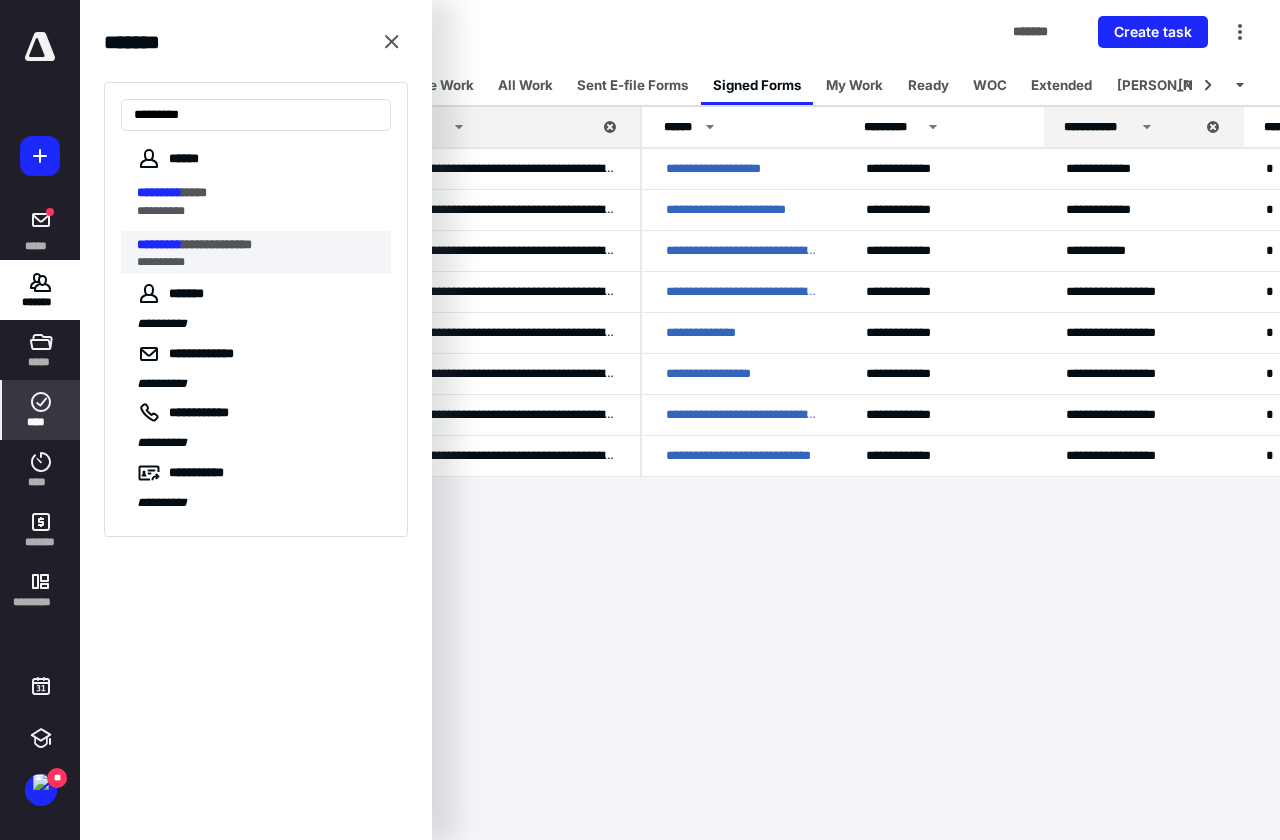 type on "*********" 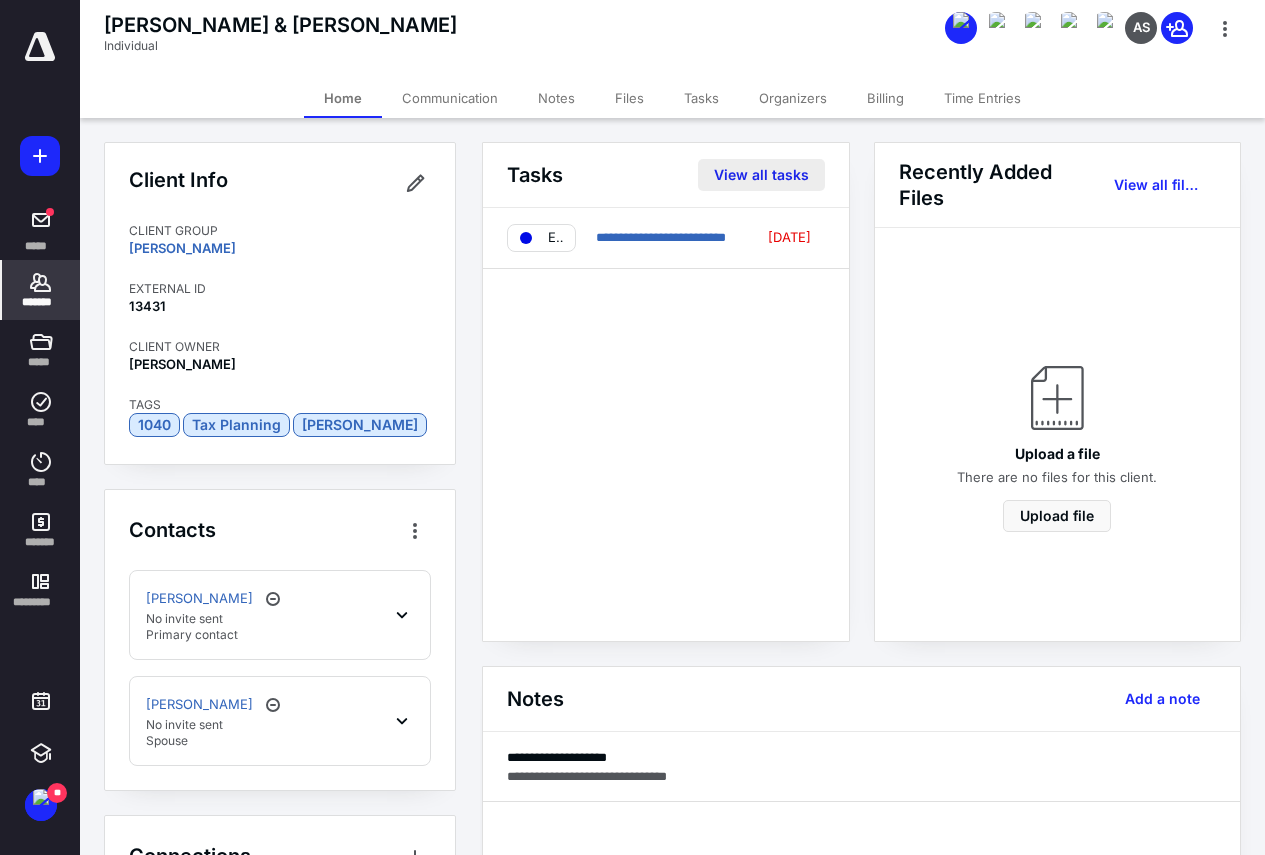 click on "View all tasks" at bounding box center (761, 175) 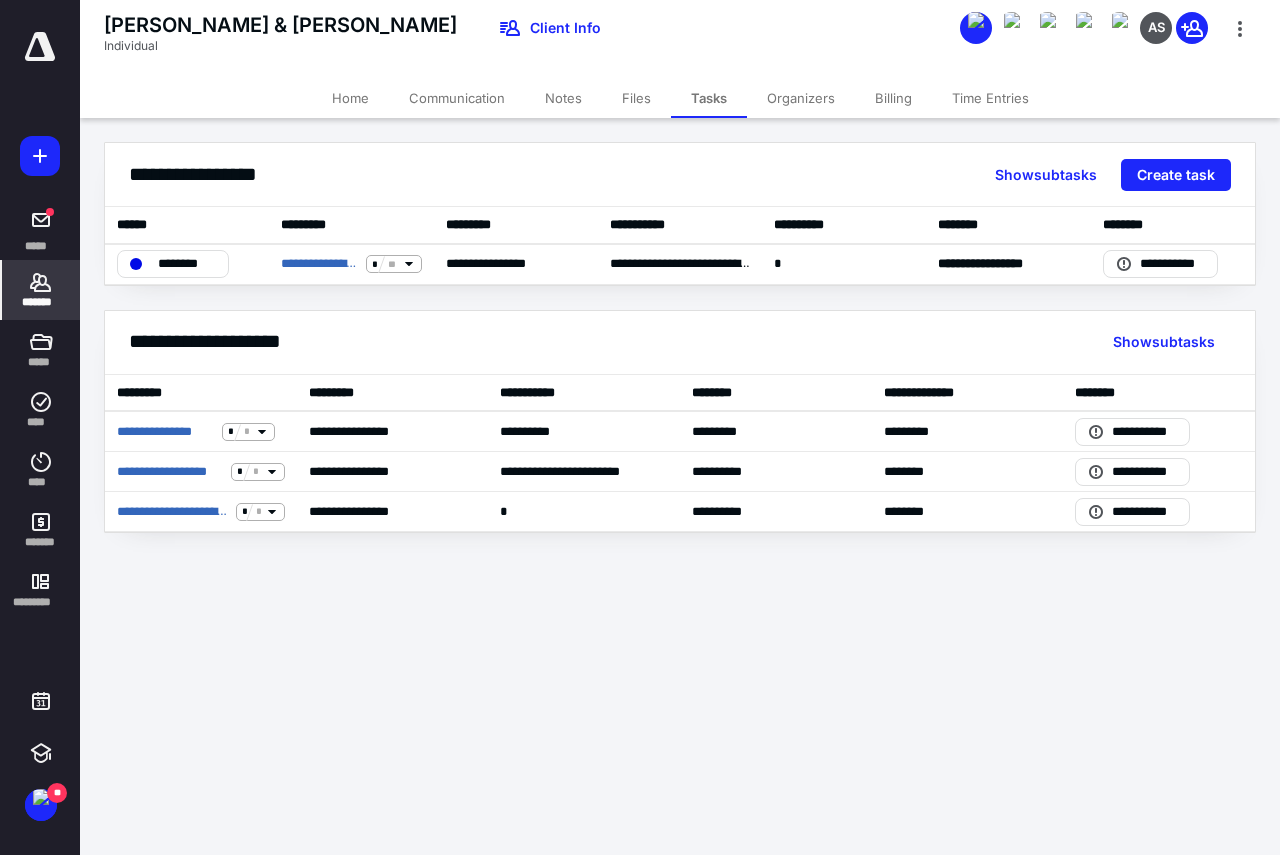 click 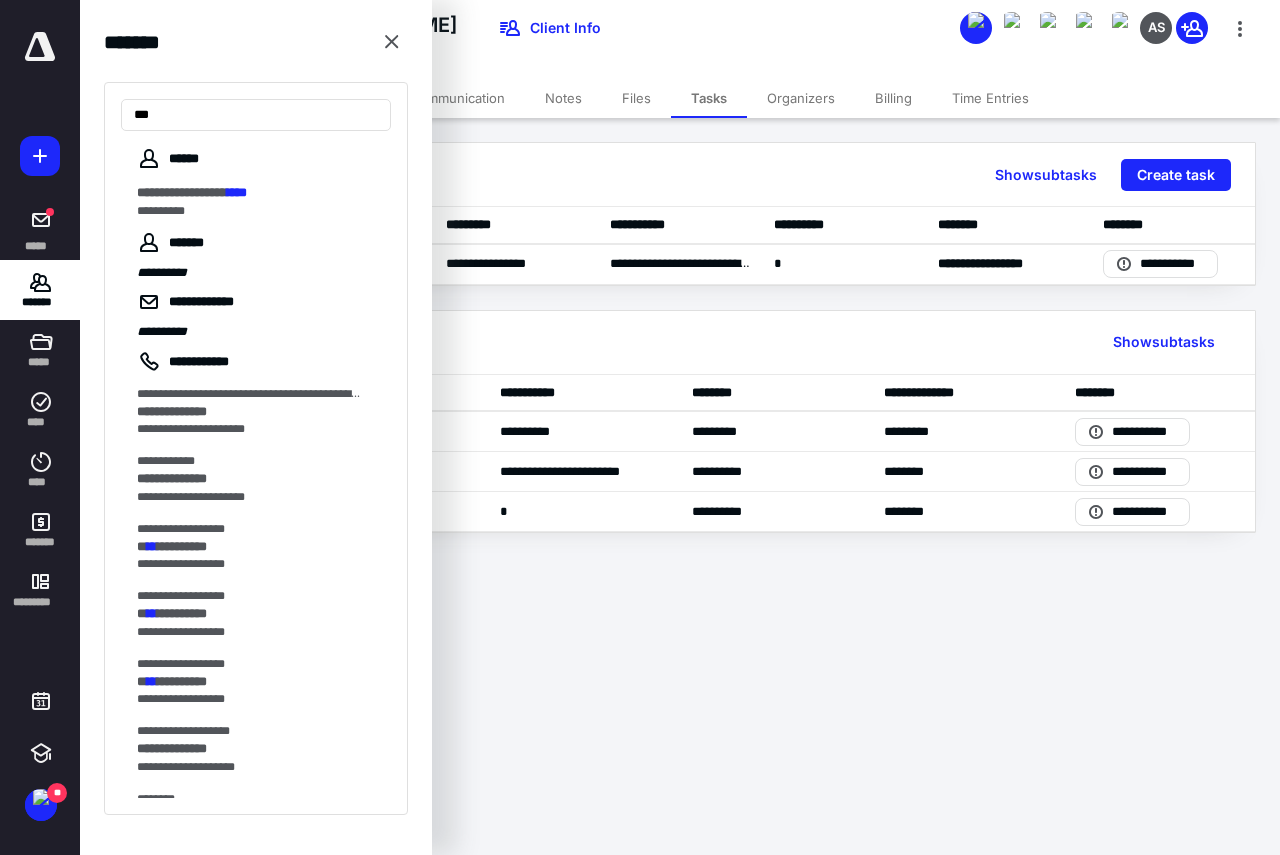 type on "***" 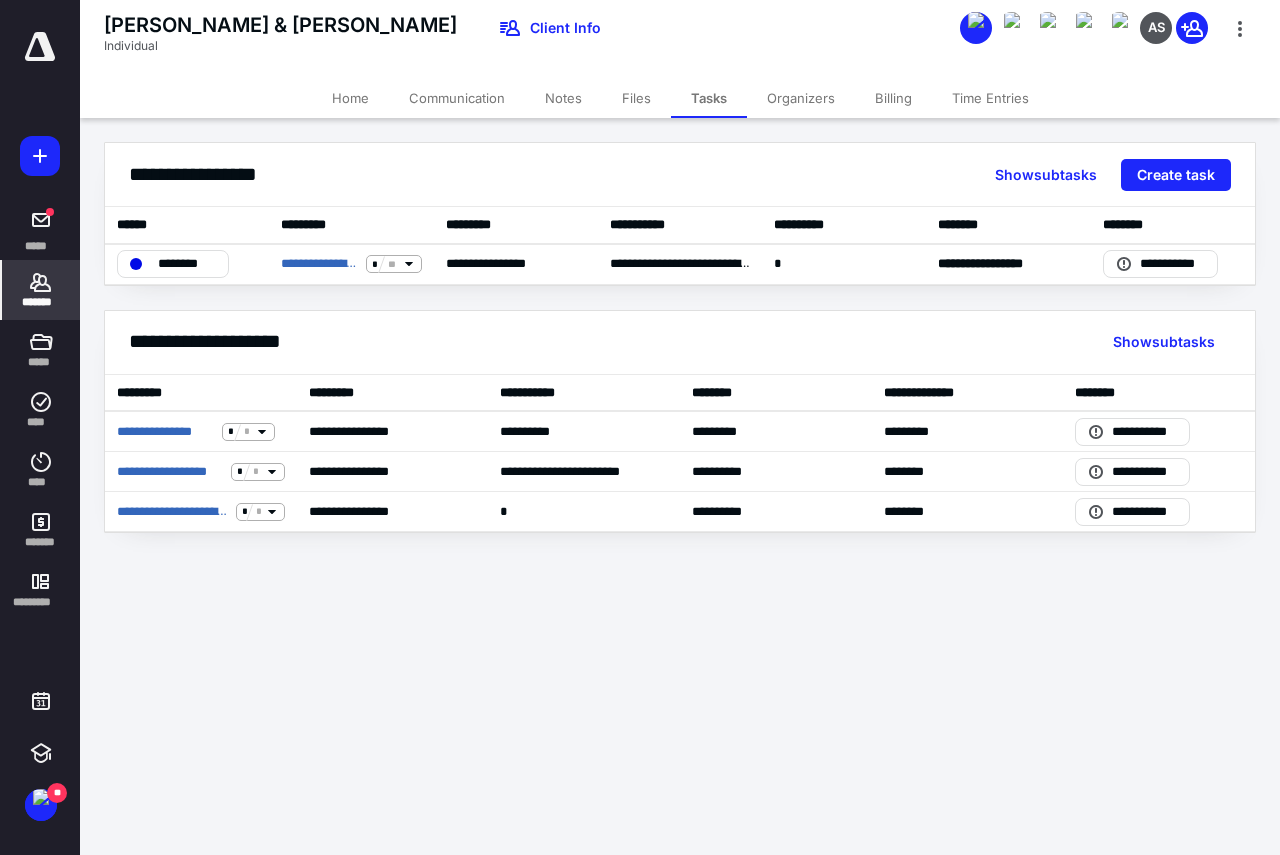 click 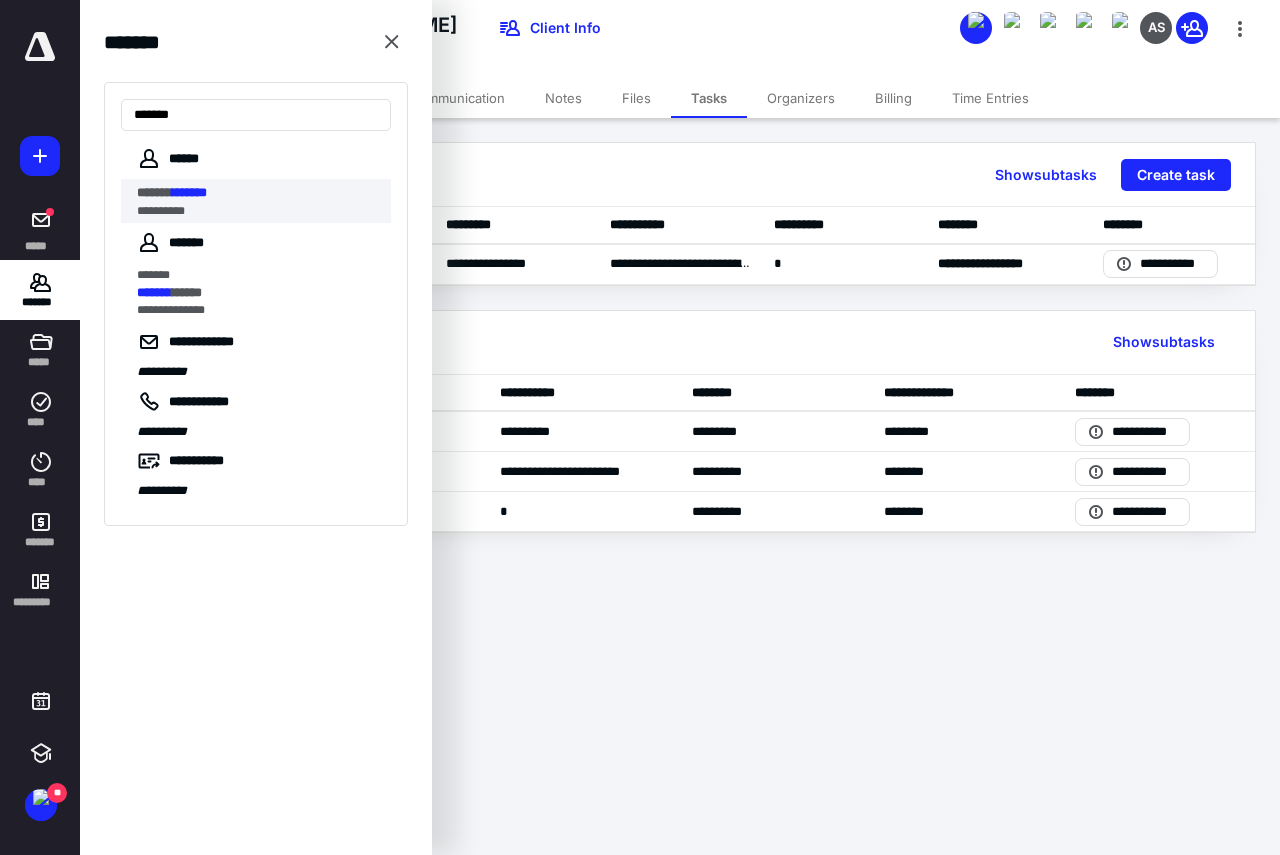 type on "*******" 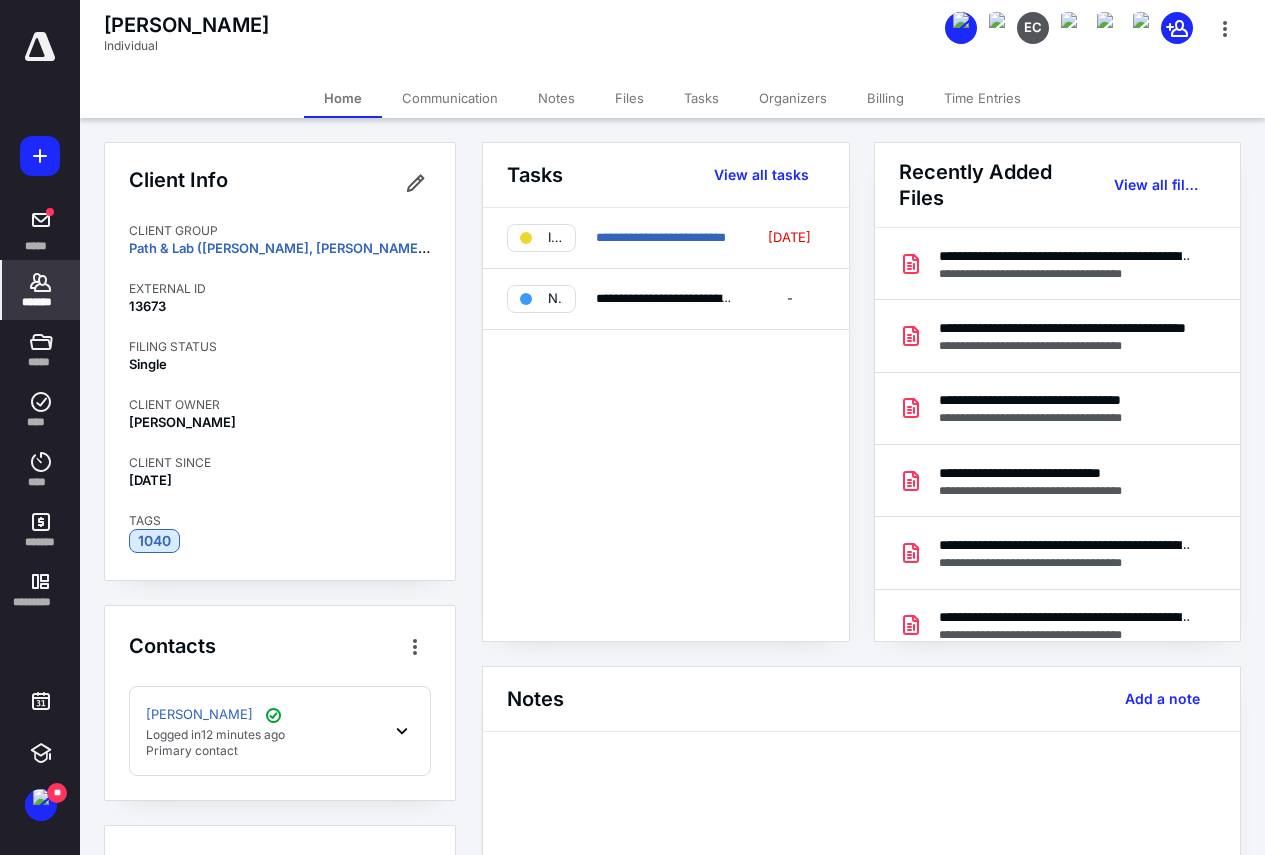 click on "*******" at bounding box center [41, 290] 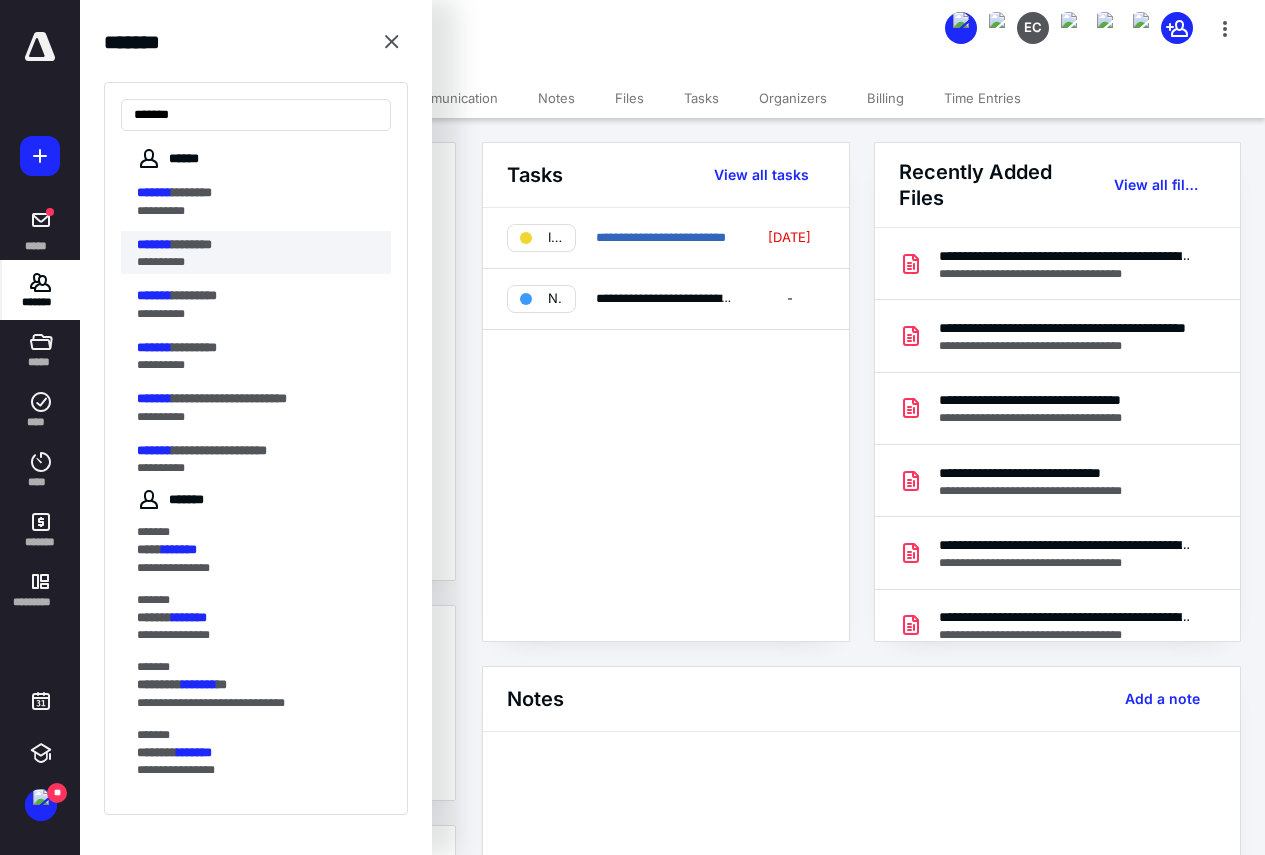 type on "*******" 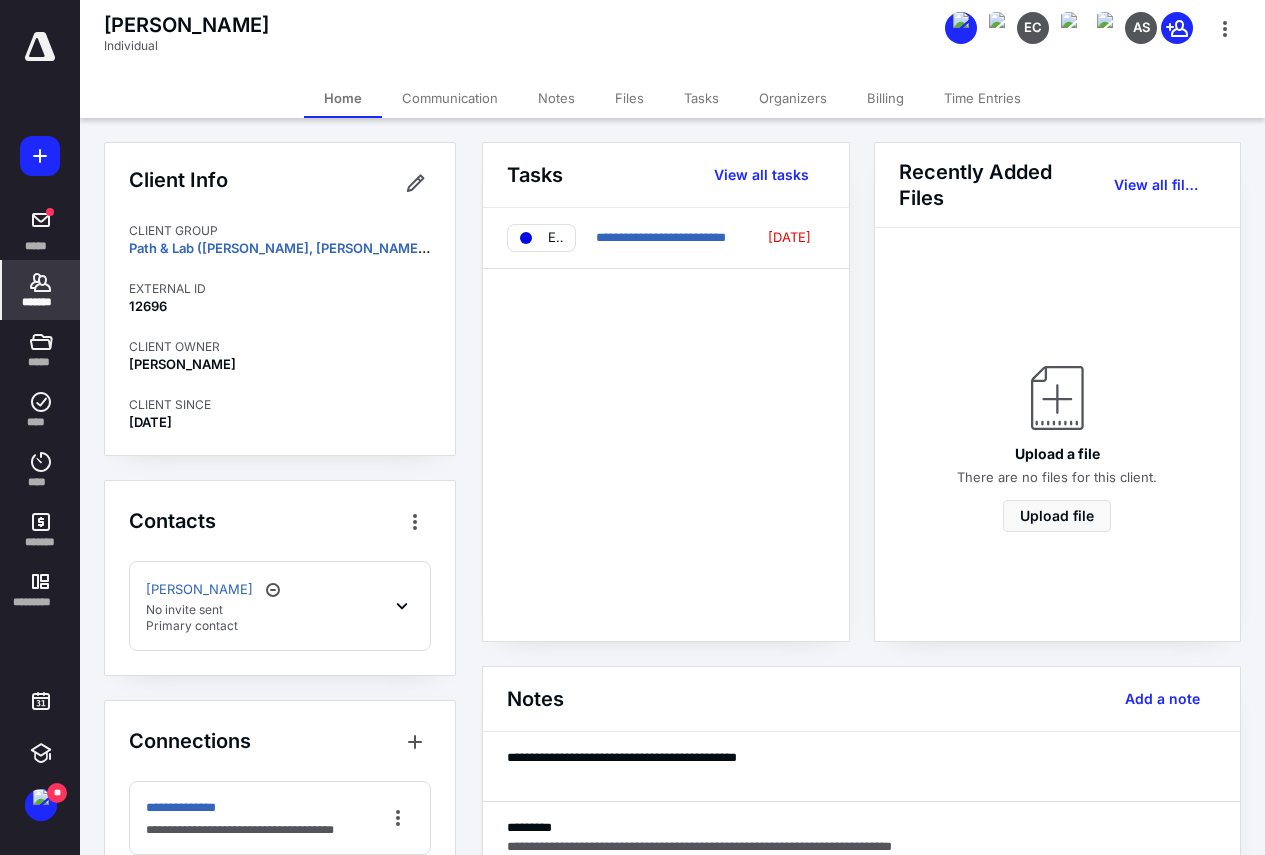 scroll, scrollTop: 49, scrollLeft: 0, axis: vertical 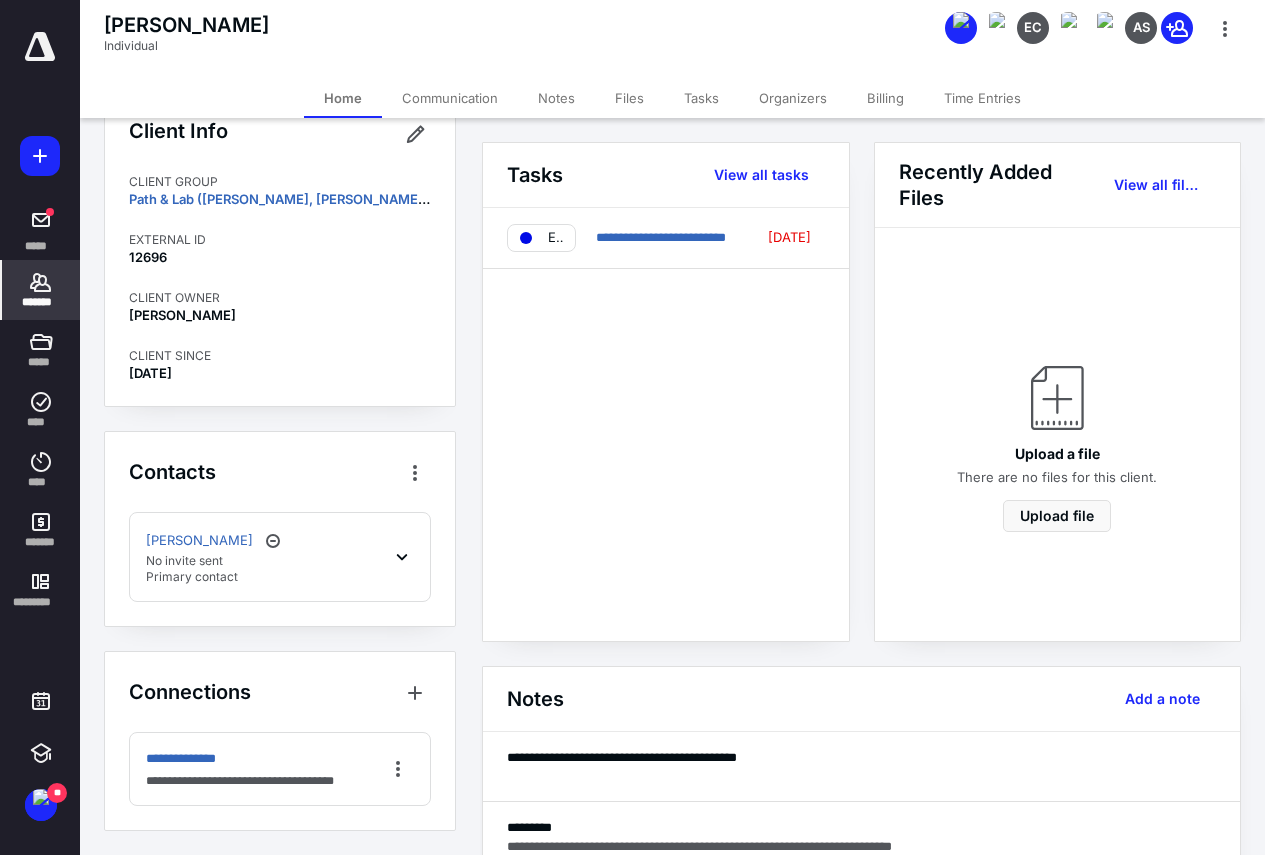 click on "*******" at bounding box center [41, 302] 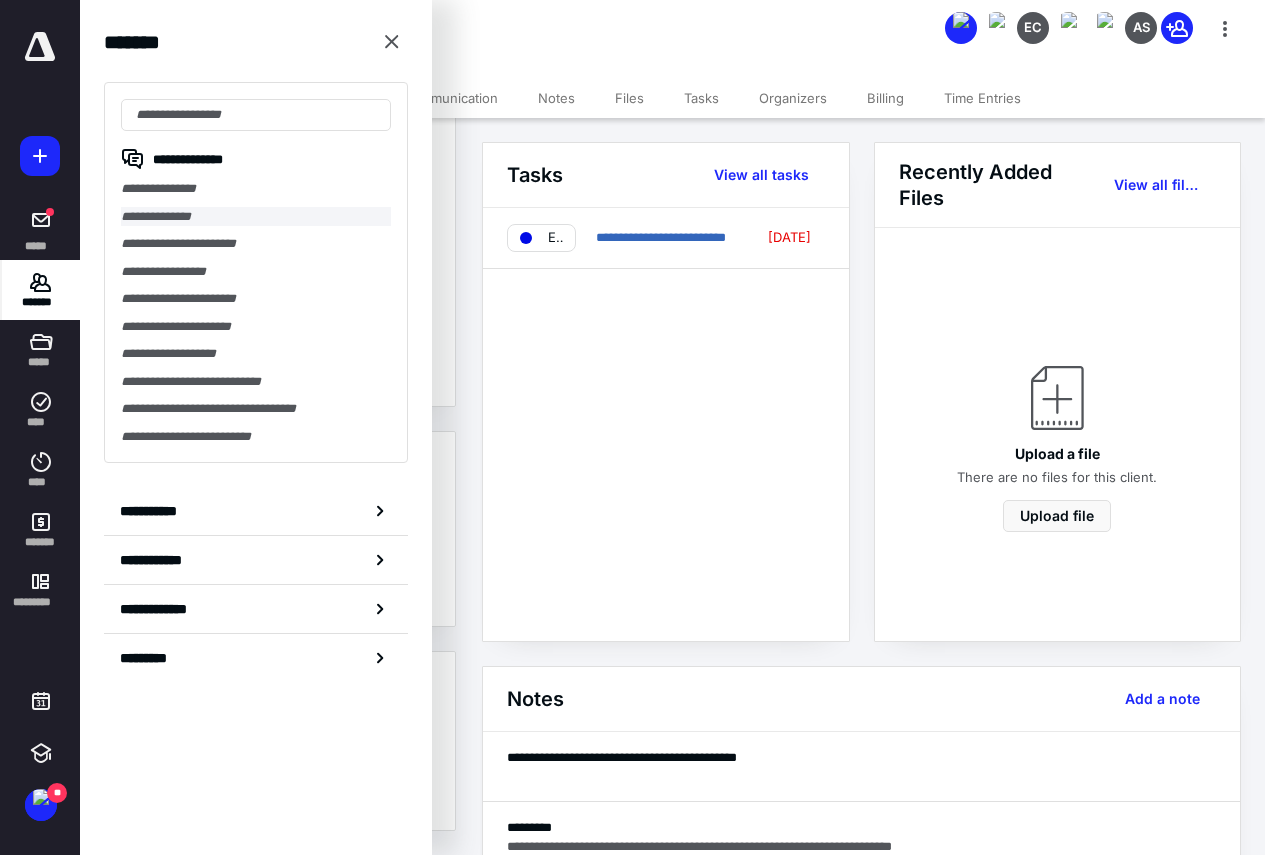 click on "**********" at bounding box center (256, 217) 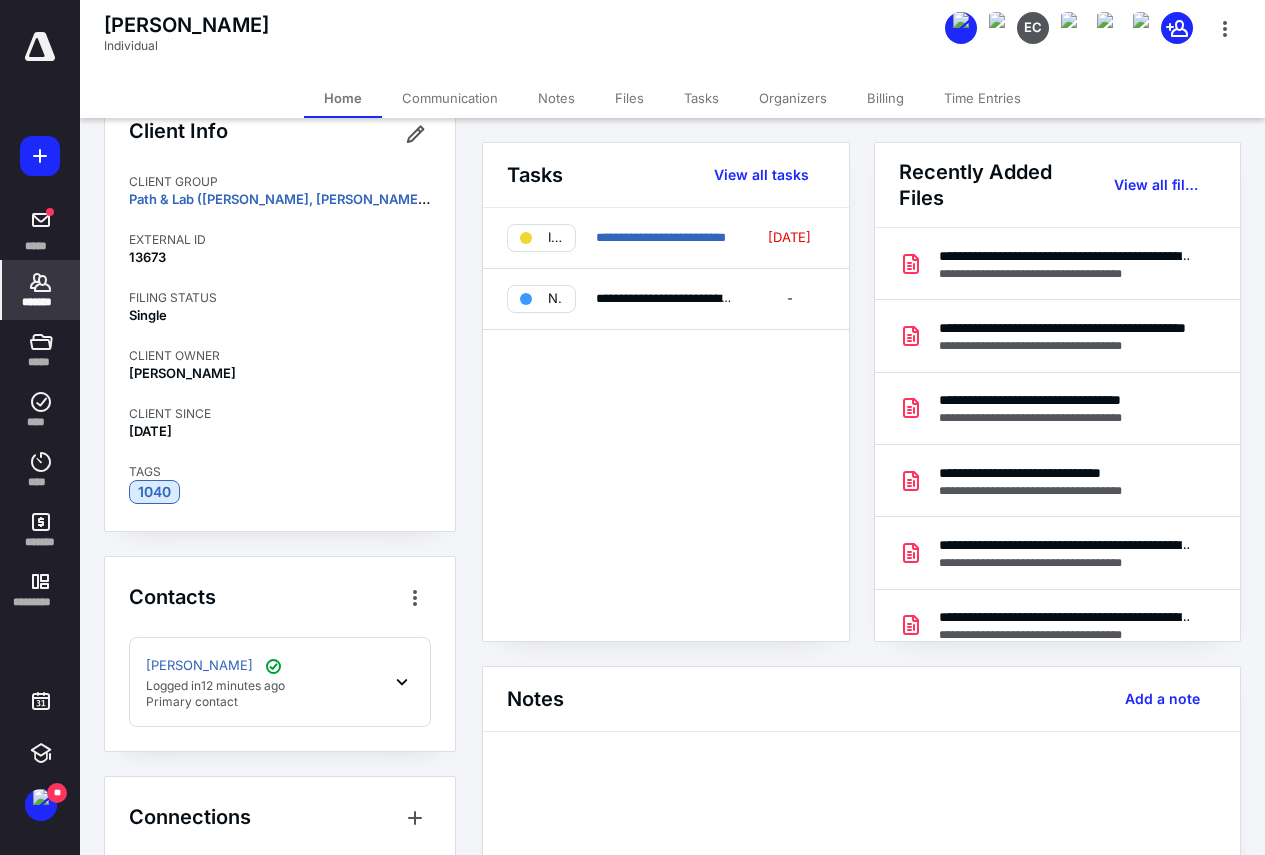 click on "Files" at bounding box center [629, 98] 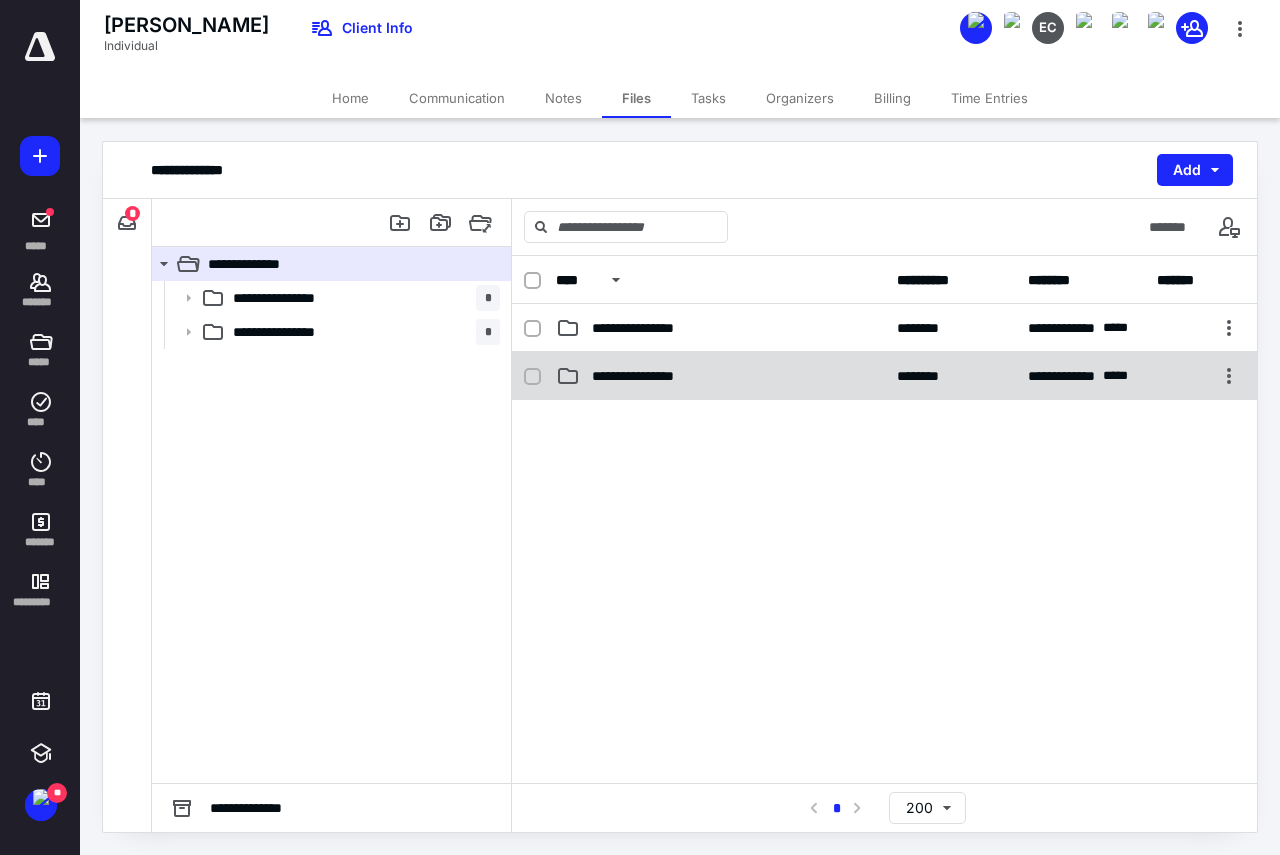 click on "**********" at bounding box center [650, 376] 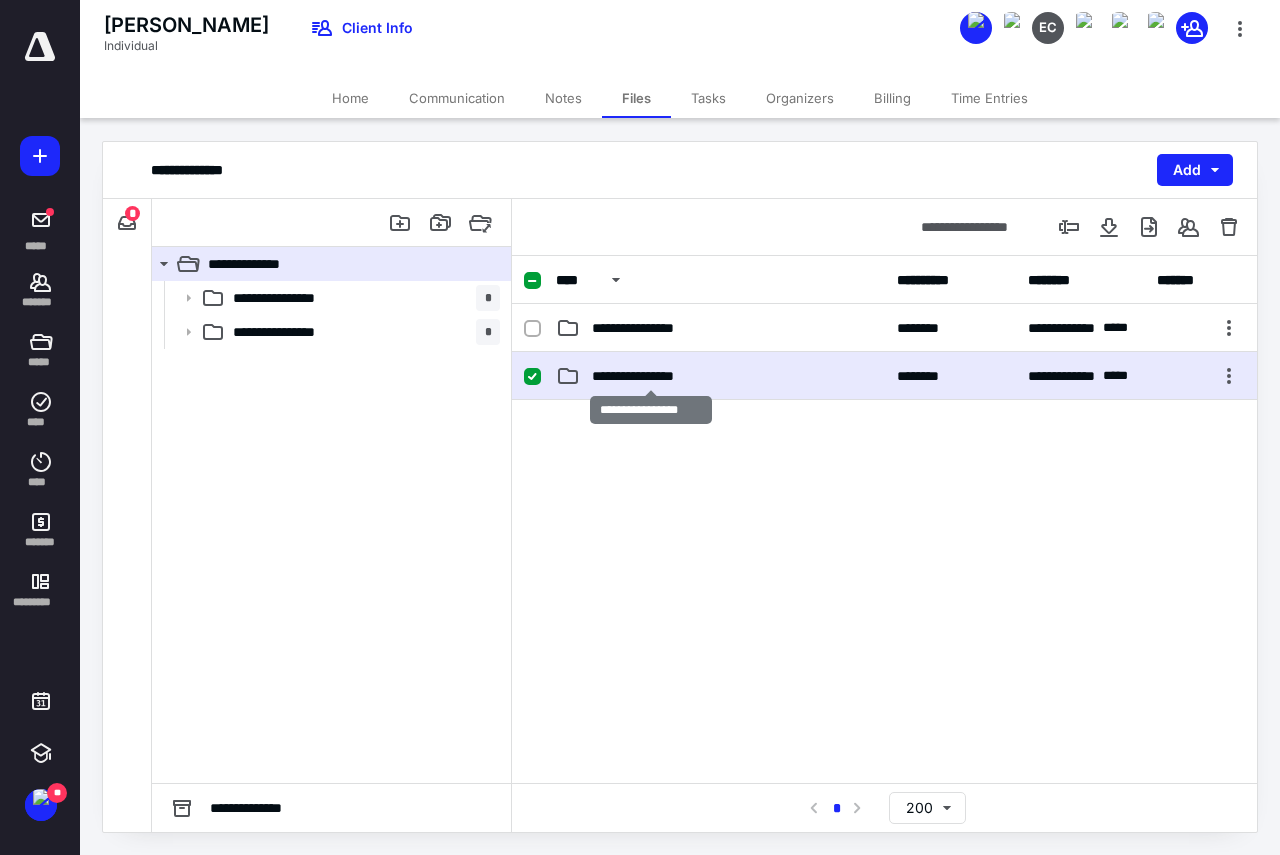 click on "**********" at bounding box center (650, 376) 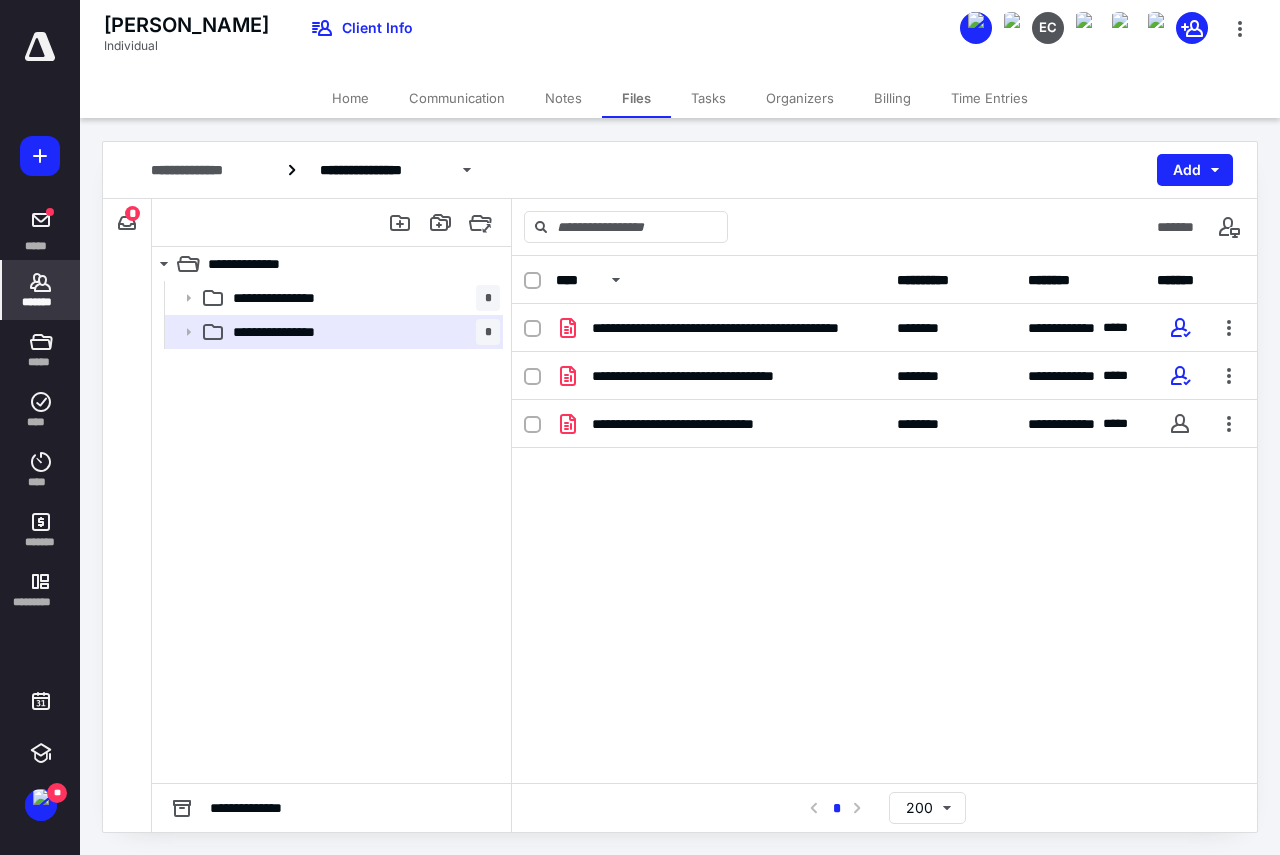 click on "*******" at bounding box center [41, 290] 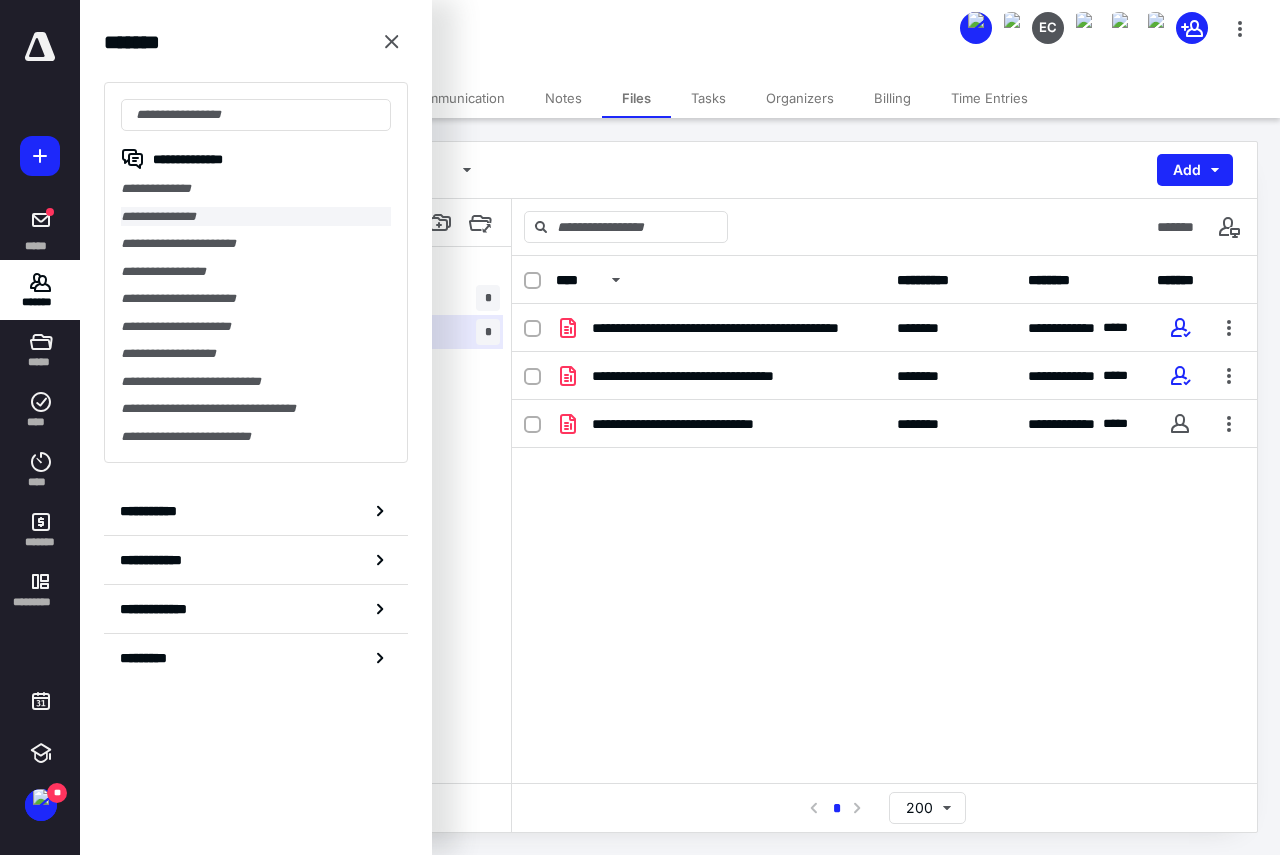 click on "**********" at bounding box center [256, 217] 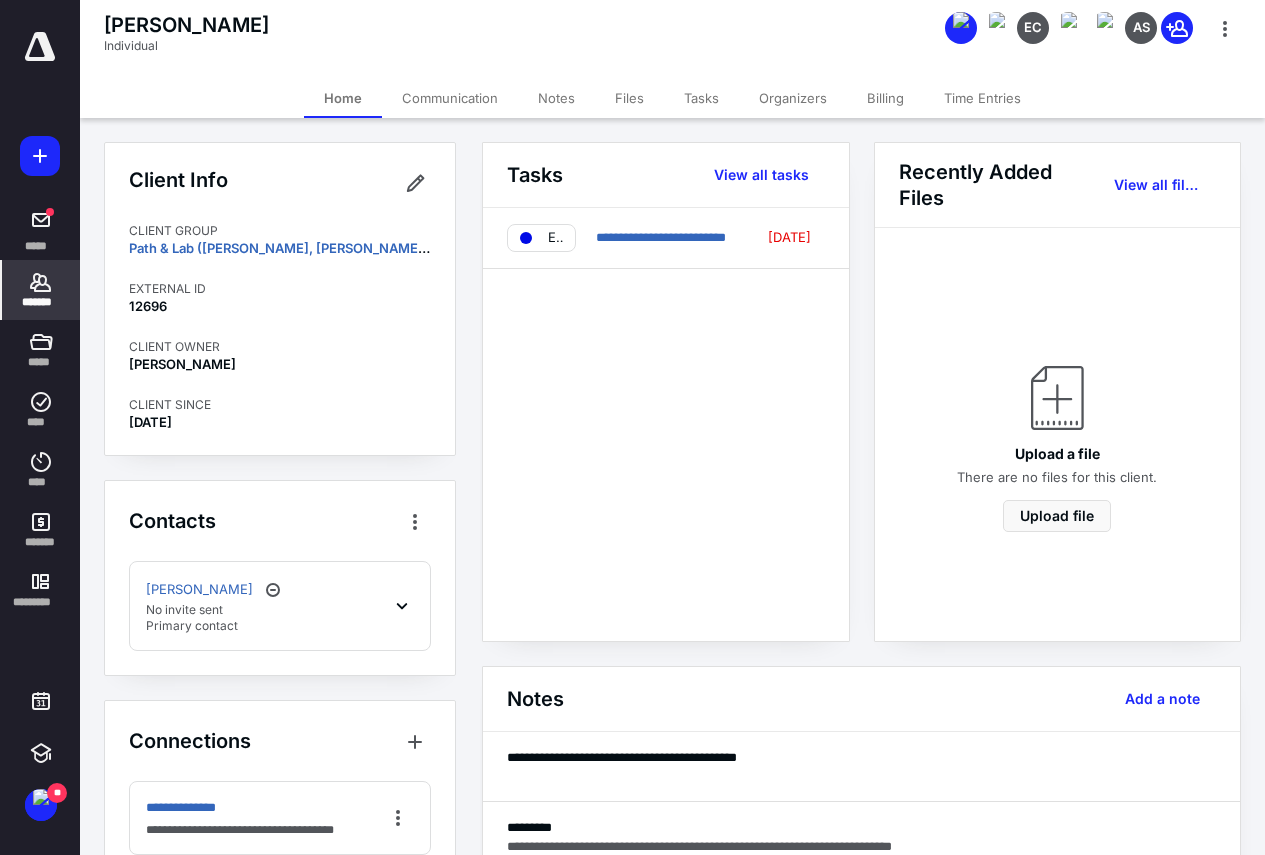 scroll, scrollTop: 49, scrollLeft: 0, axis: vertical 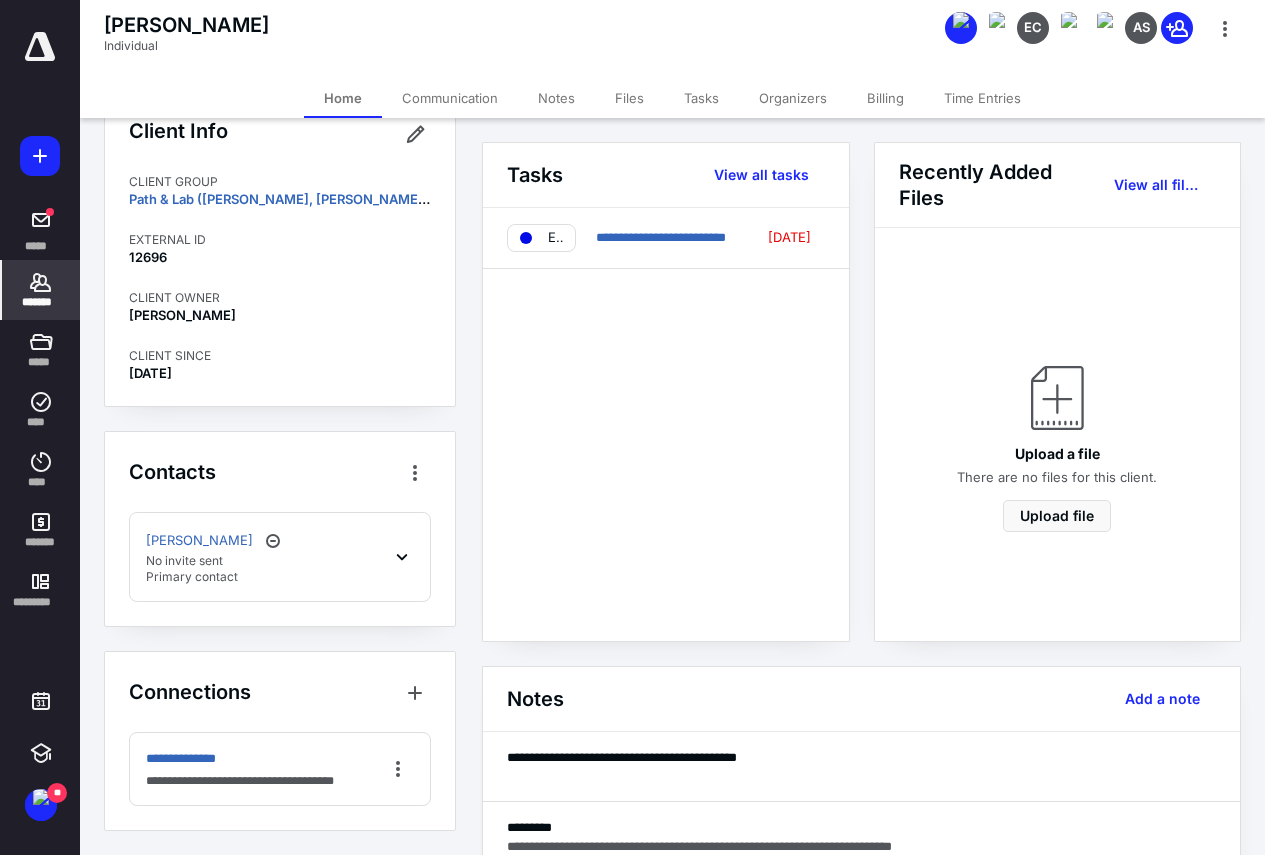 click 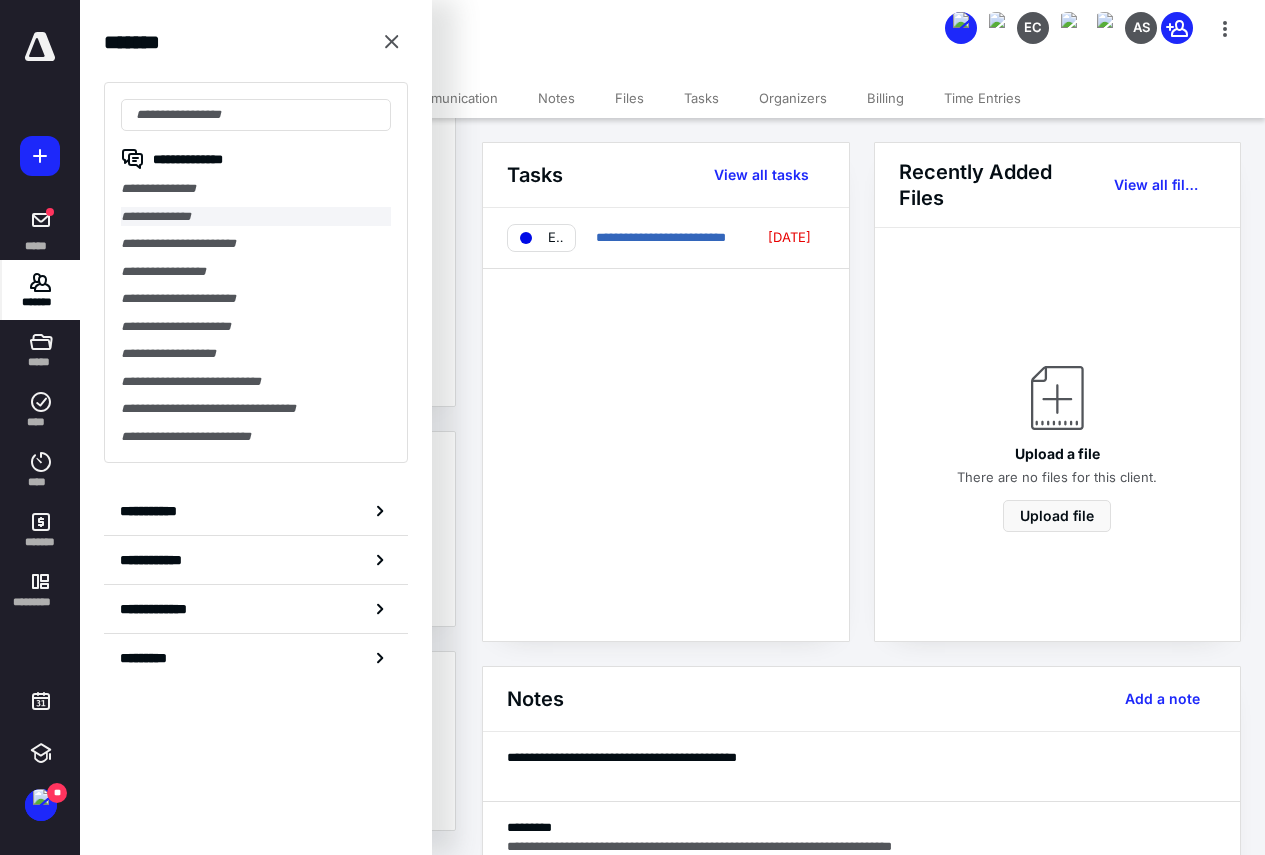click on "**********" at bounding box center [256, 217] 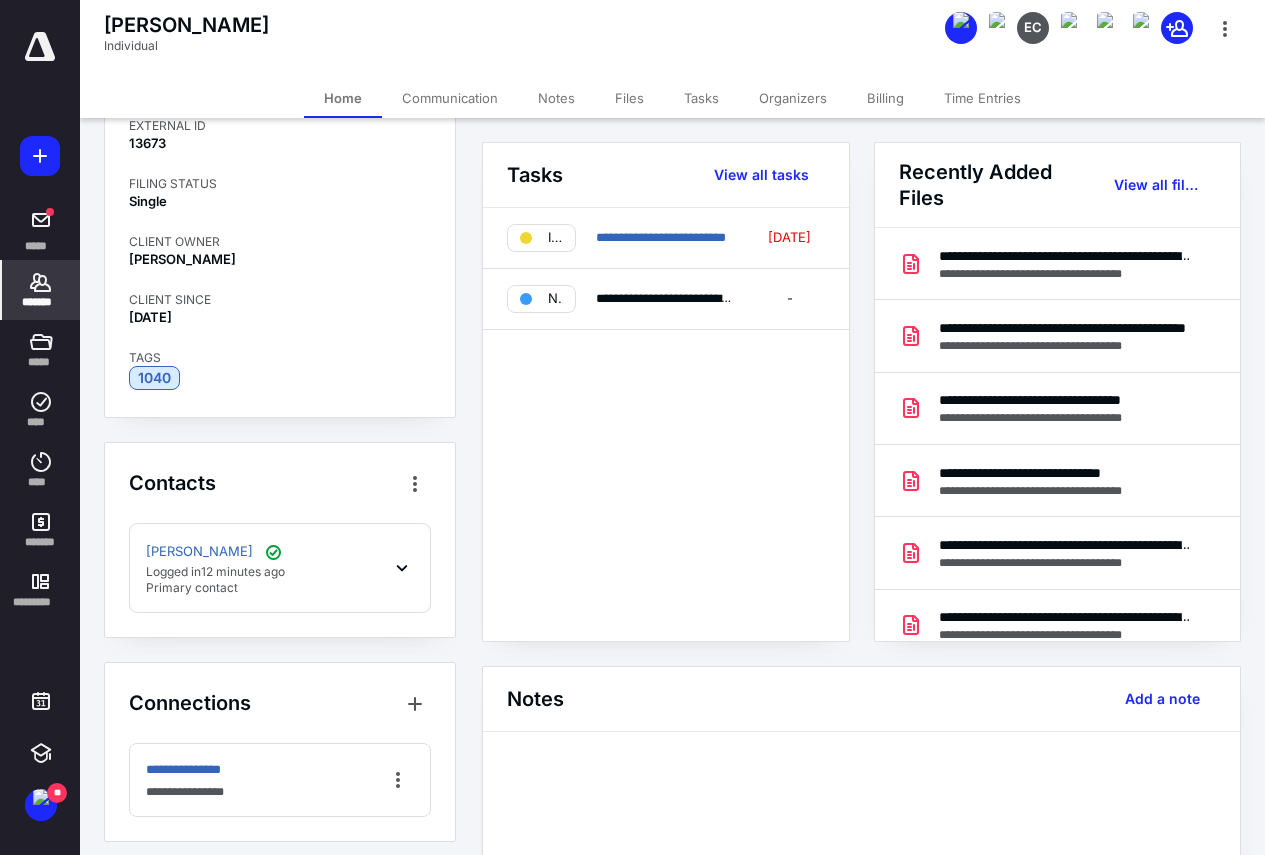 scroll, scrollTop: 174, scrollLeft: 0, axis: vertical 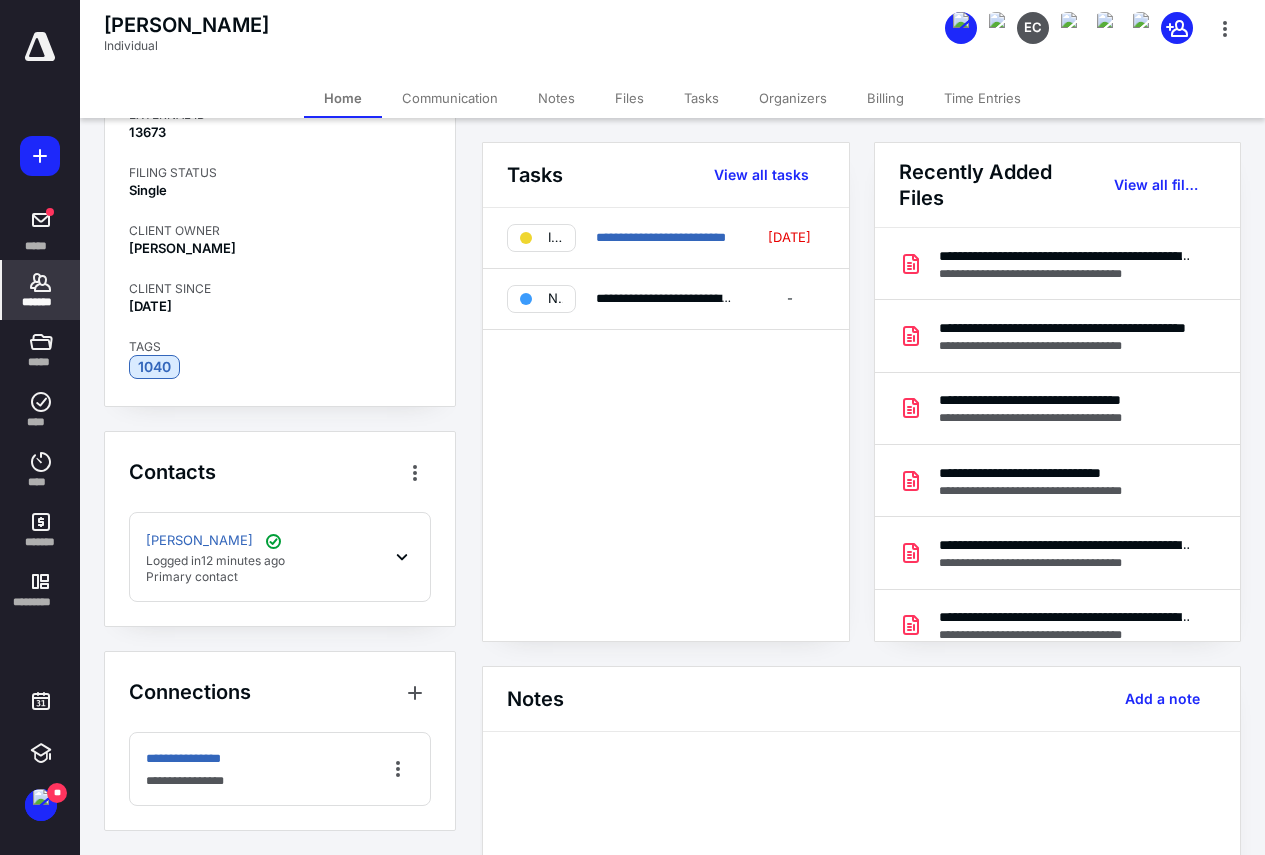 click on "[PERSON_NAME] Logged in  12 minutes ago Primary contact" at bounding box center [280, 557] 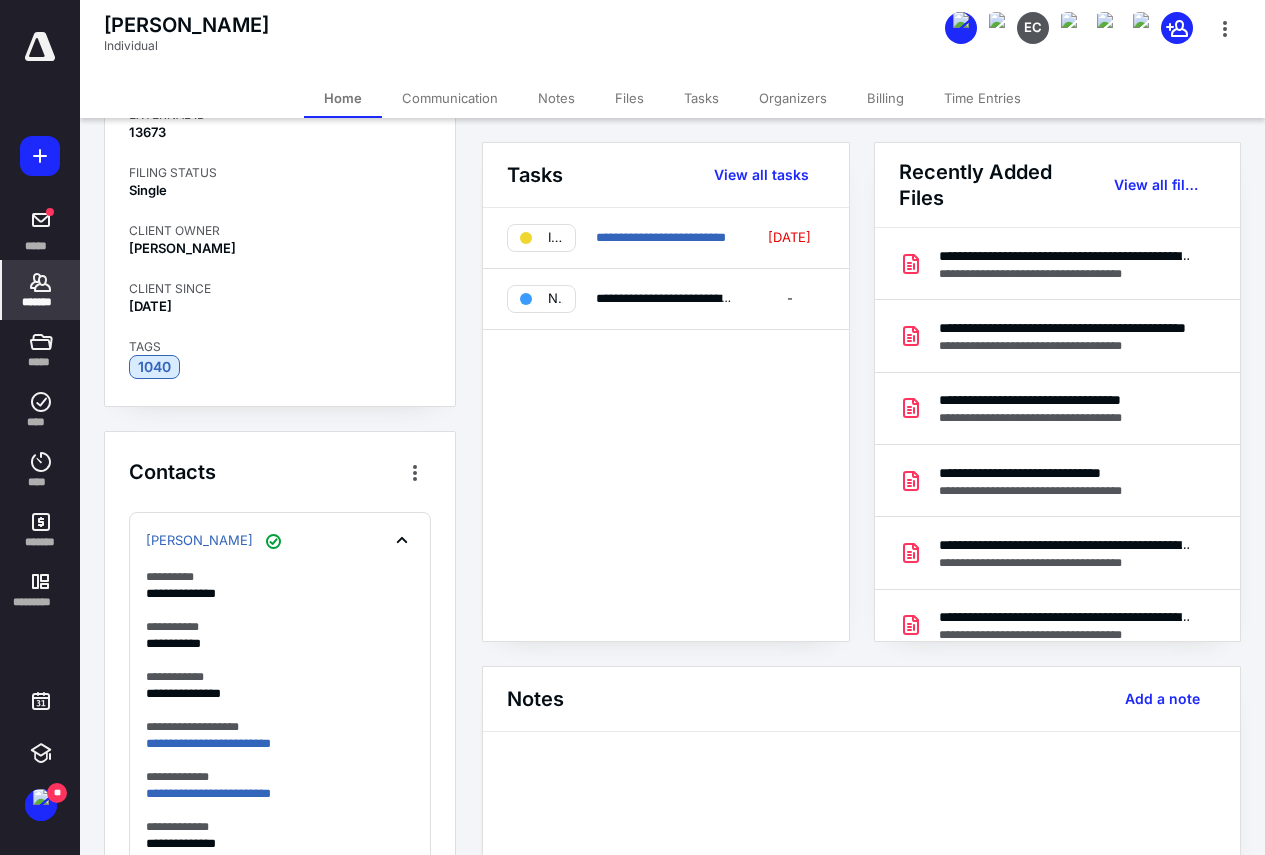 click on "Billing" at bounding box center [885, 98] 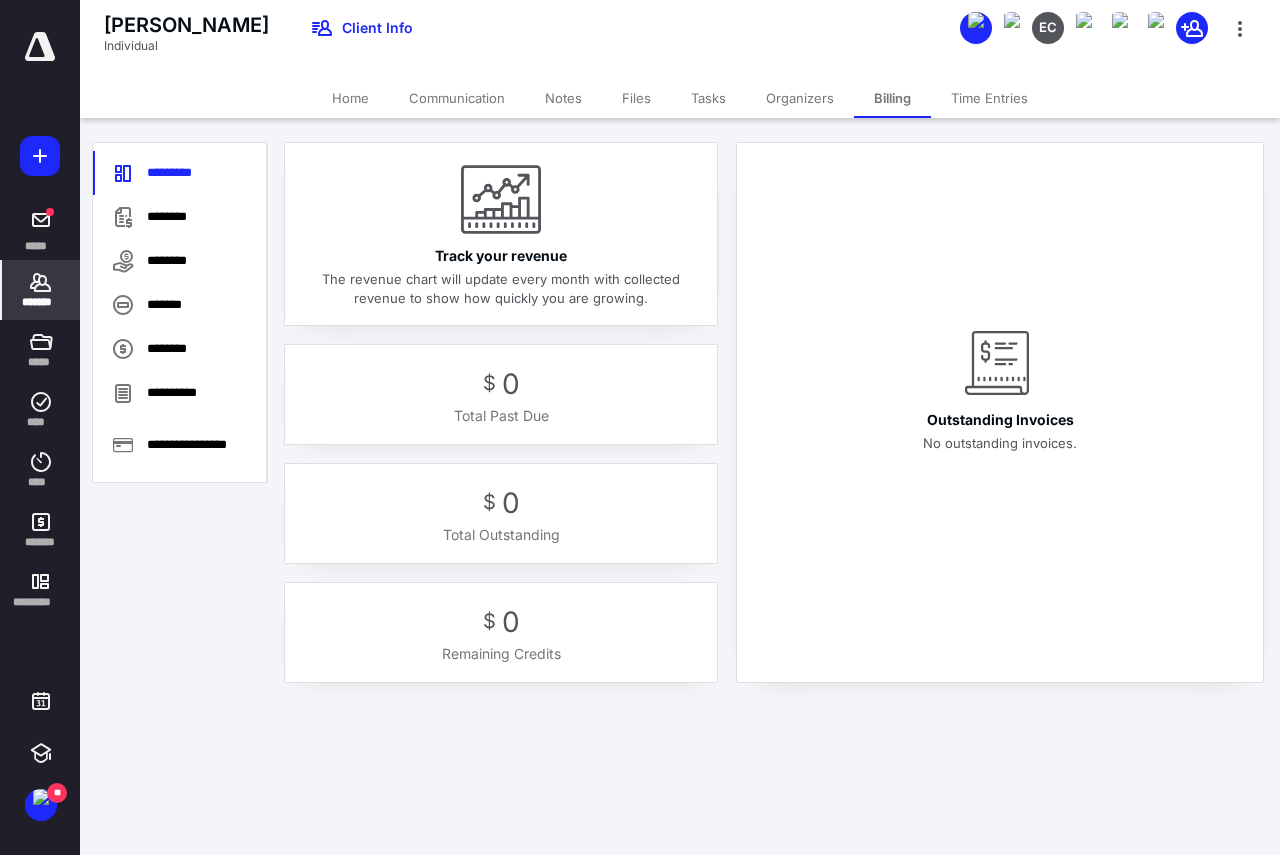 click on "********" at bounding box center [179, 217] 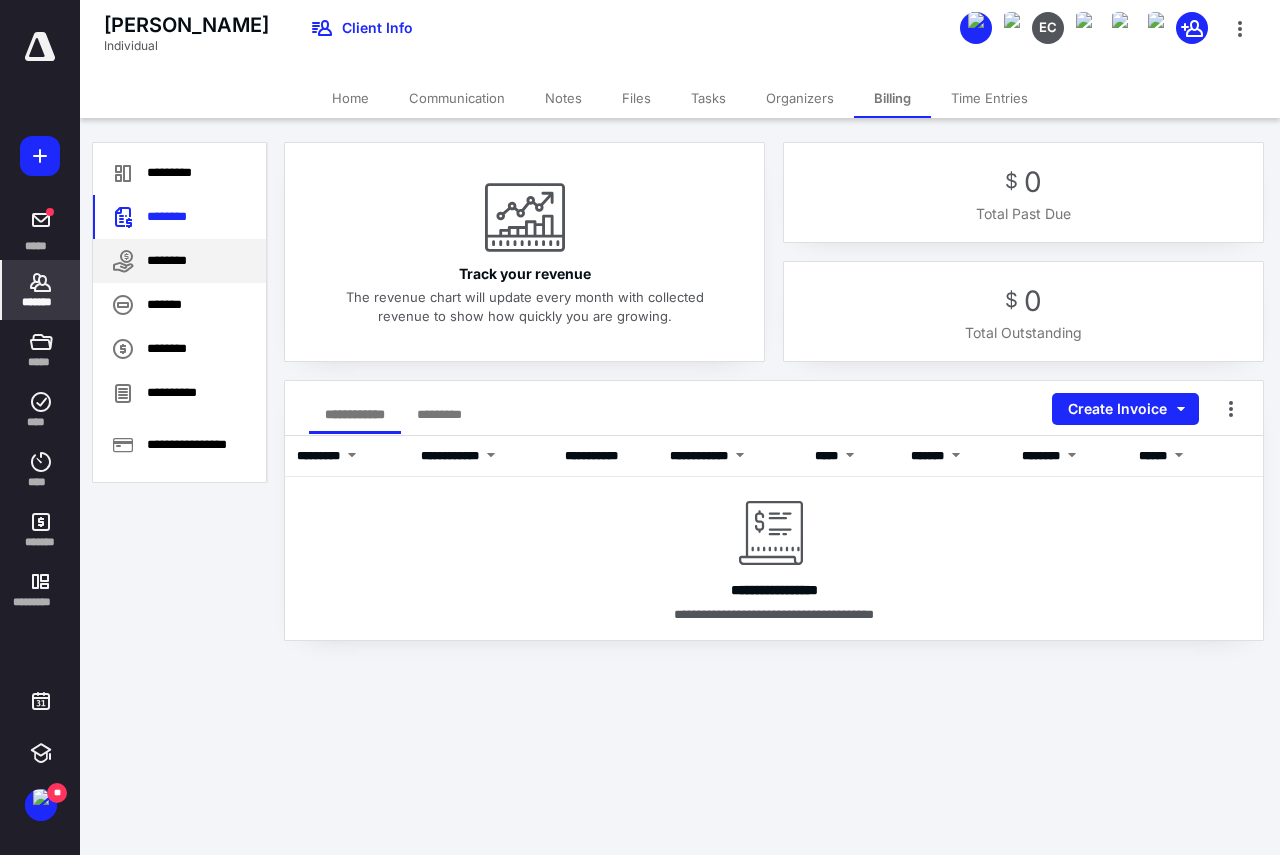 click on "********" at bounding box center (179, 261) 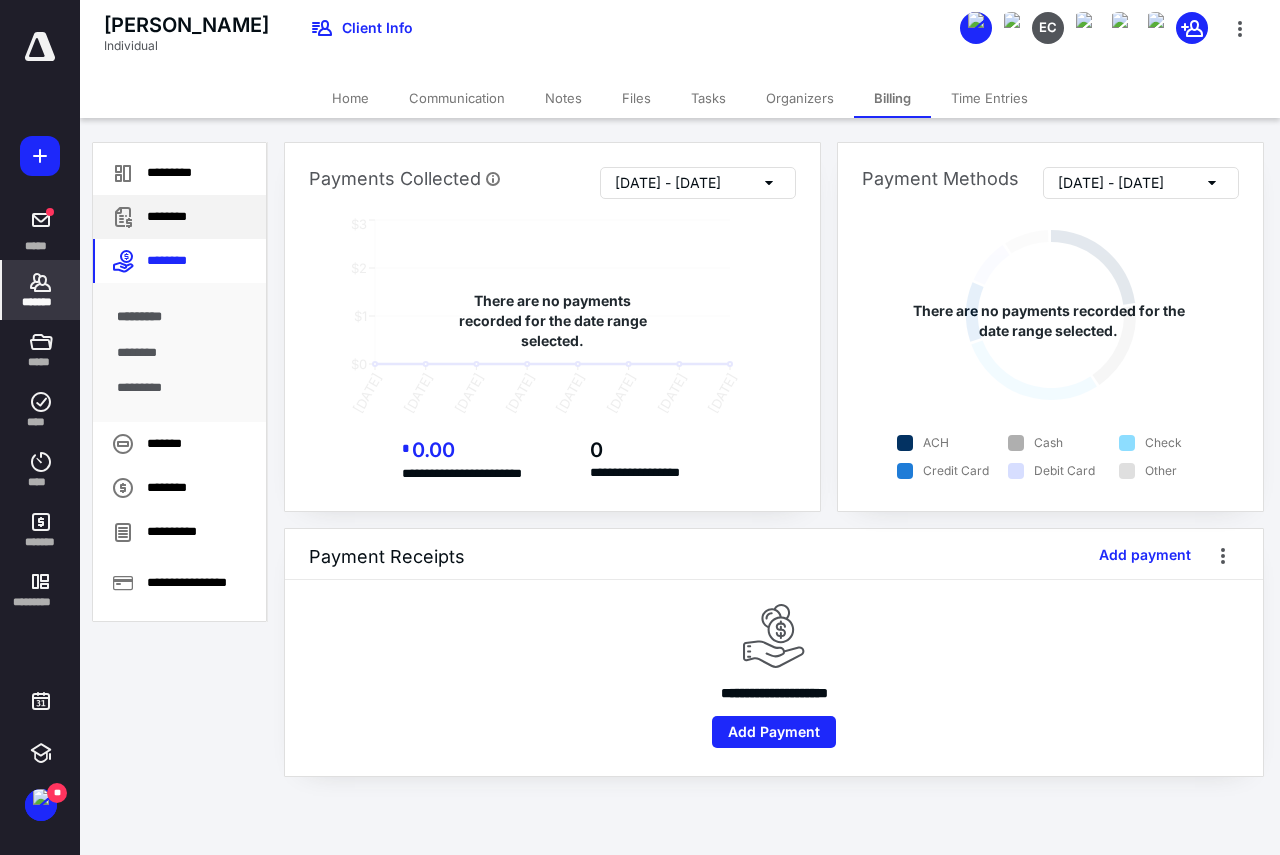 click on "********" at bounding box center (179, 217) 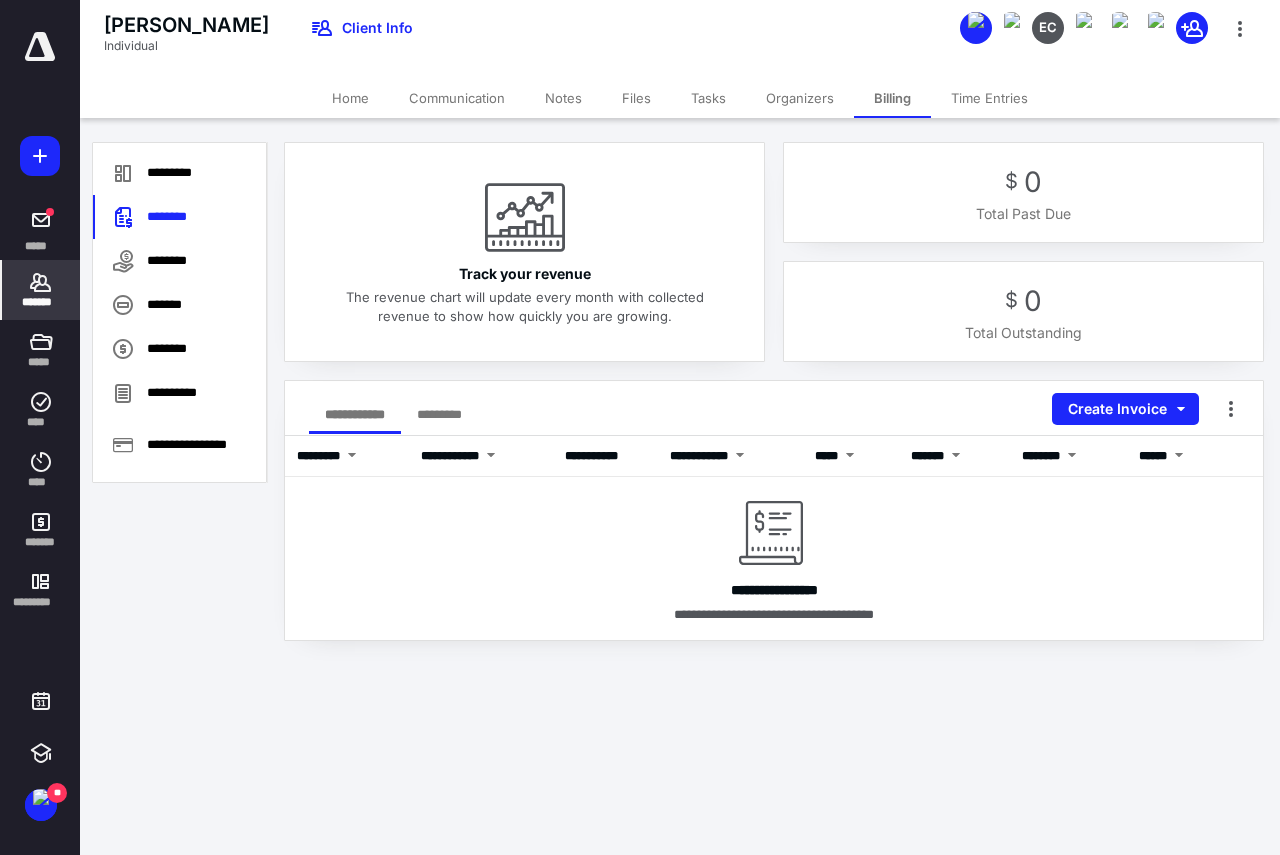 click on "Files" at bounding box center [636, 98] 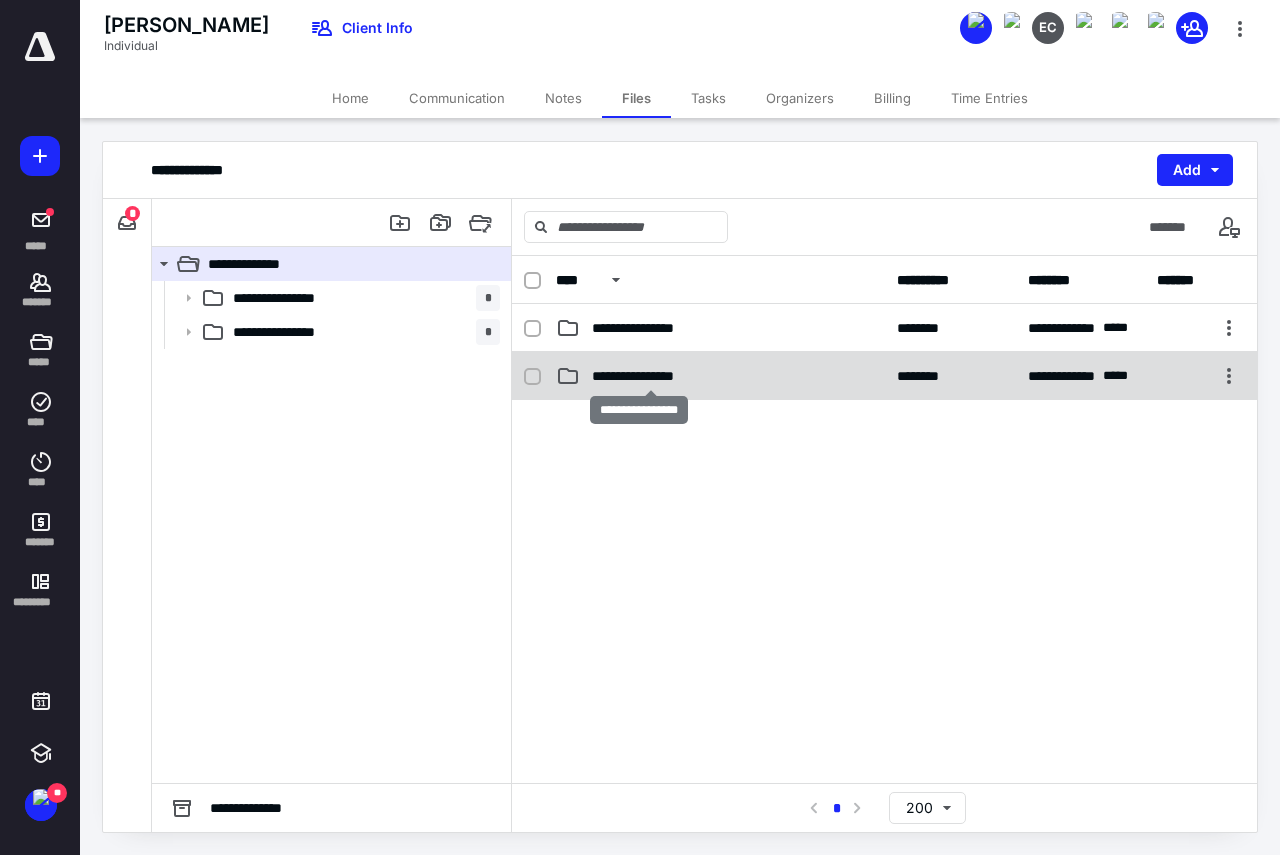 click on "**********" at bounding box center (650, 376) 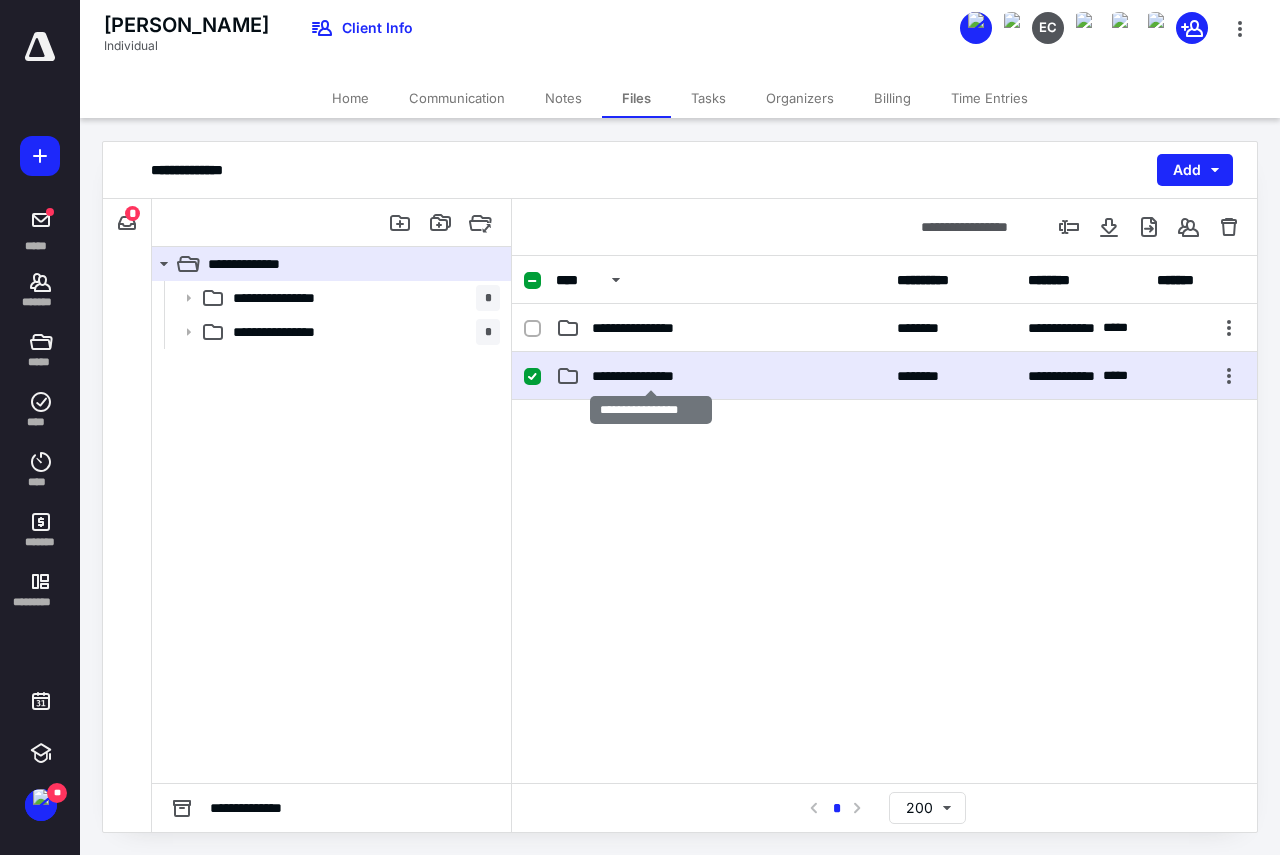 click on "**********" at bounding box center (650, 376) 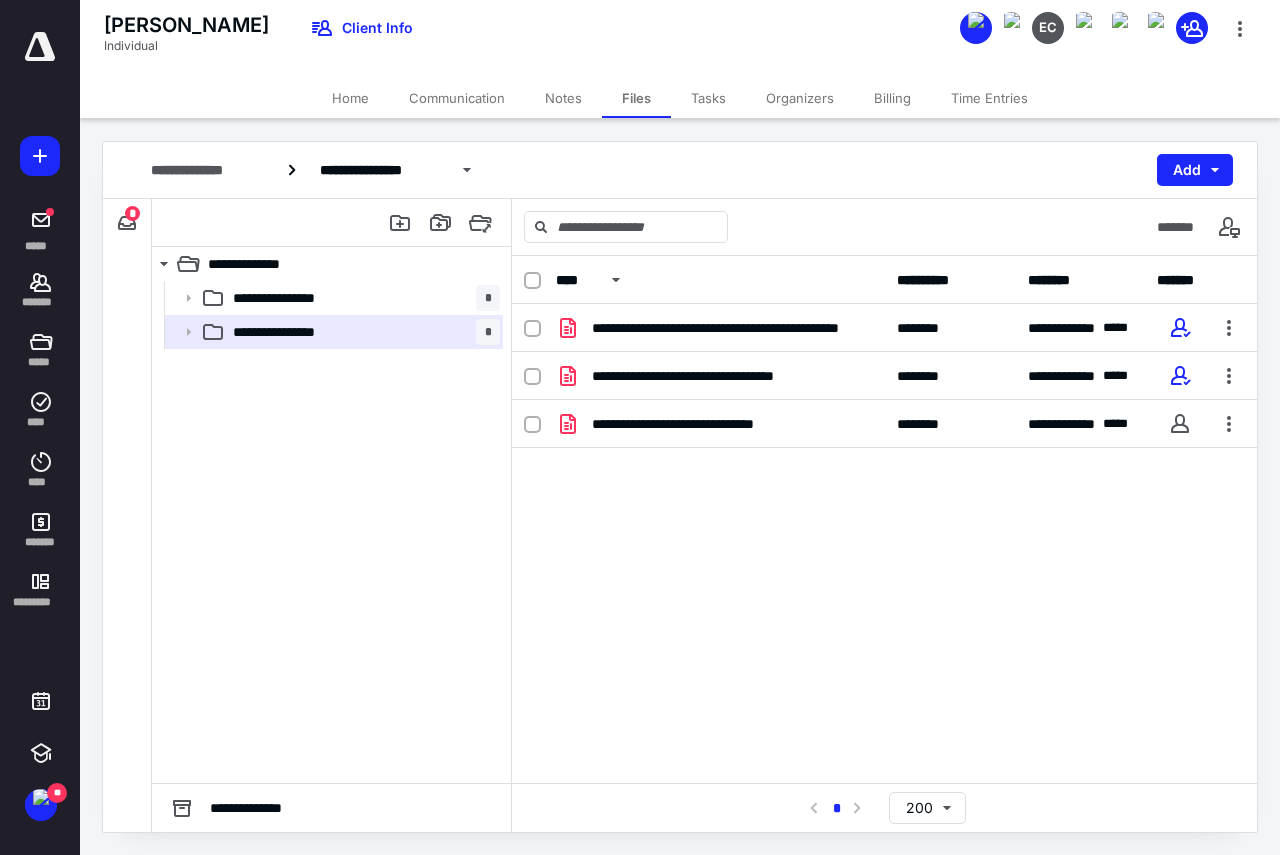 click on "Tasks" at bounding box center [708, 98] 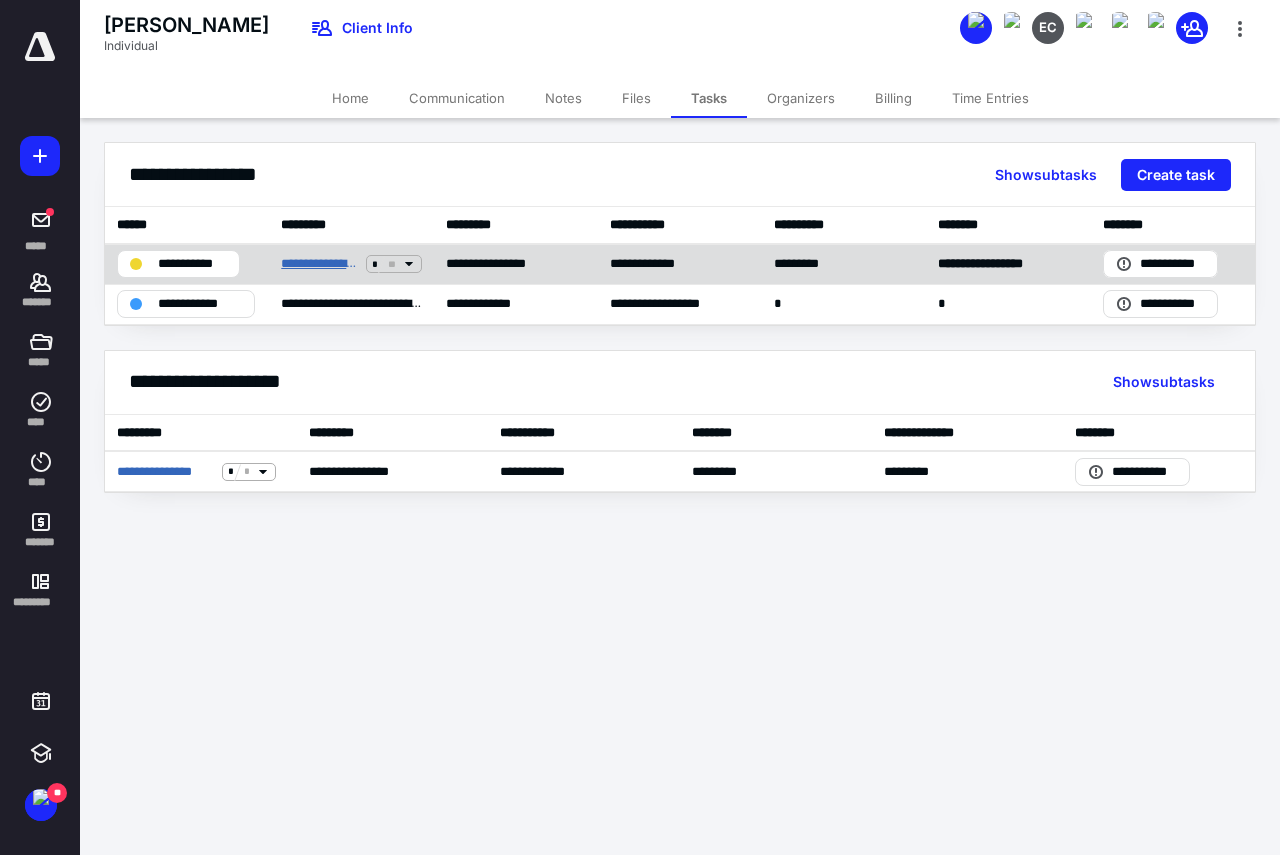 click on "**********" at bounding box center (319, 264) 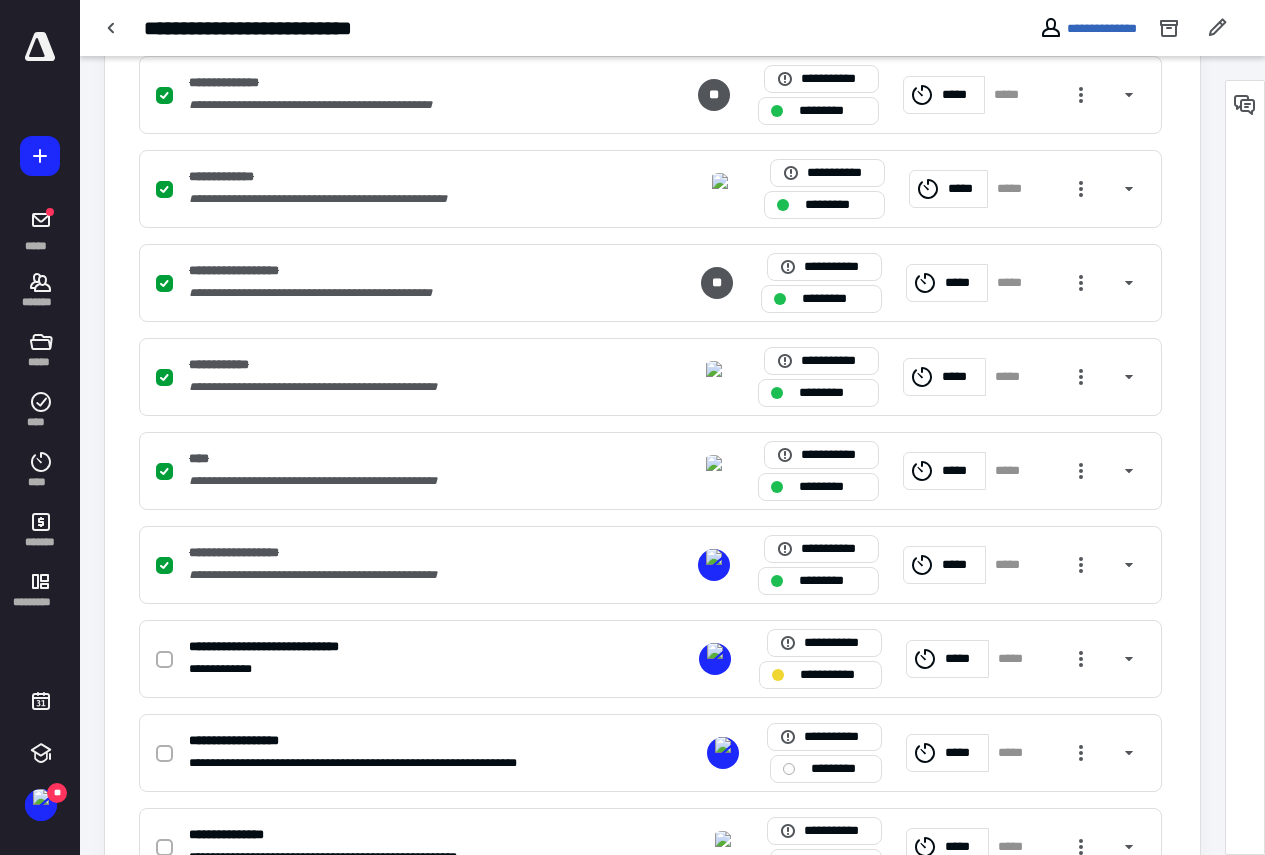 scroll, scrollTop: 790, scrollLeft: 0, axis: vertical 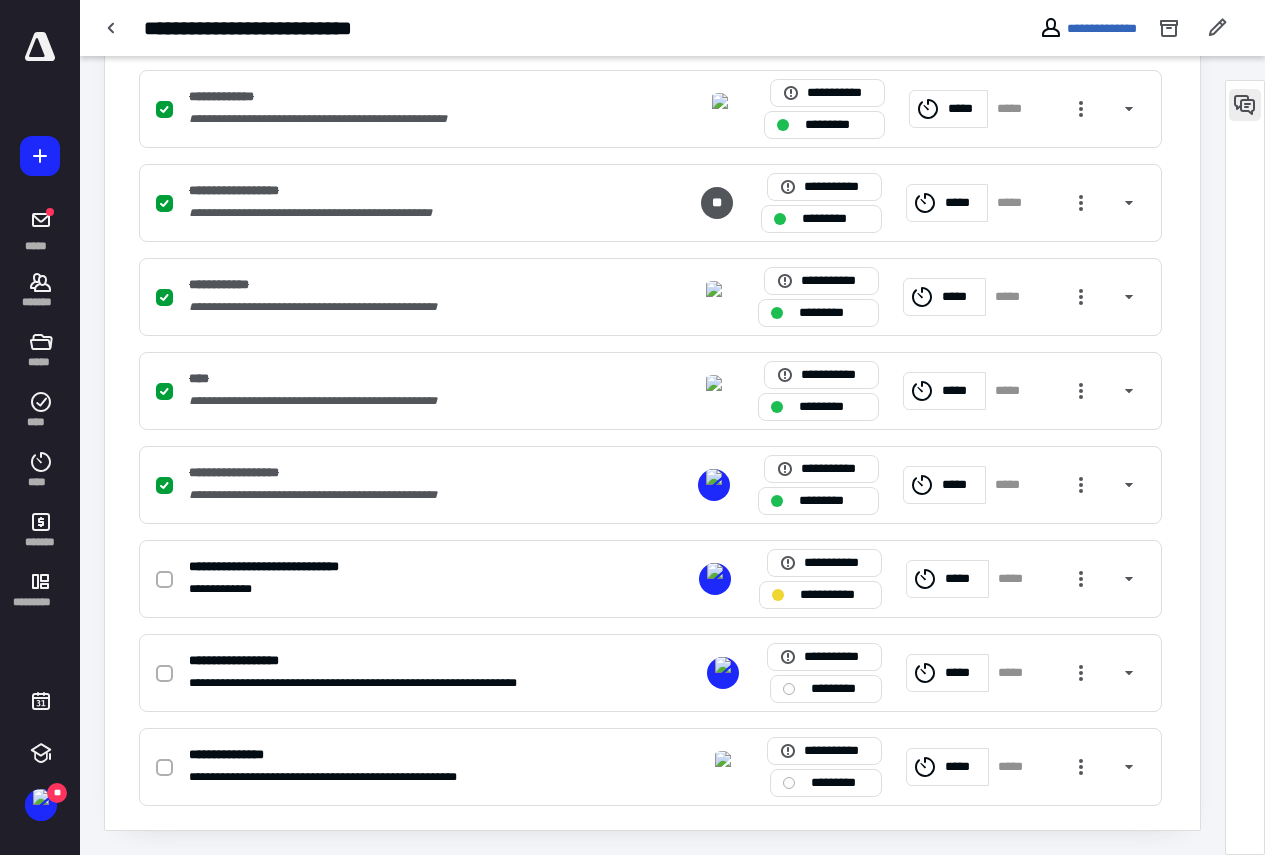 click at bounding box center [1245, 105] 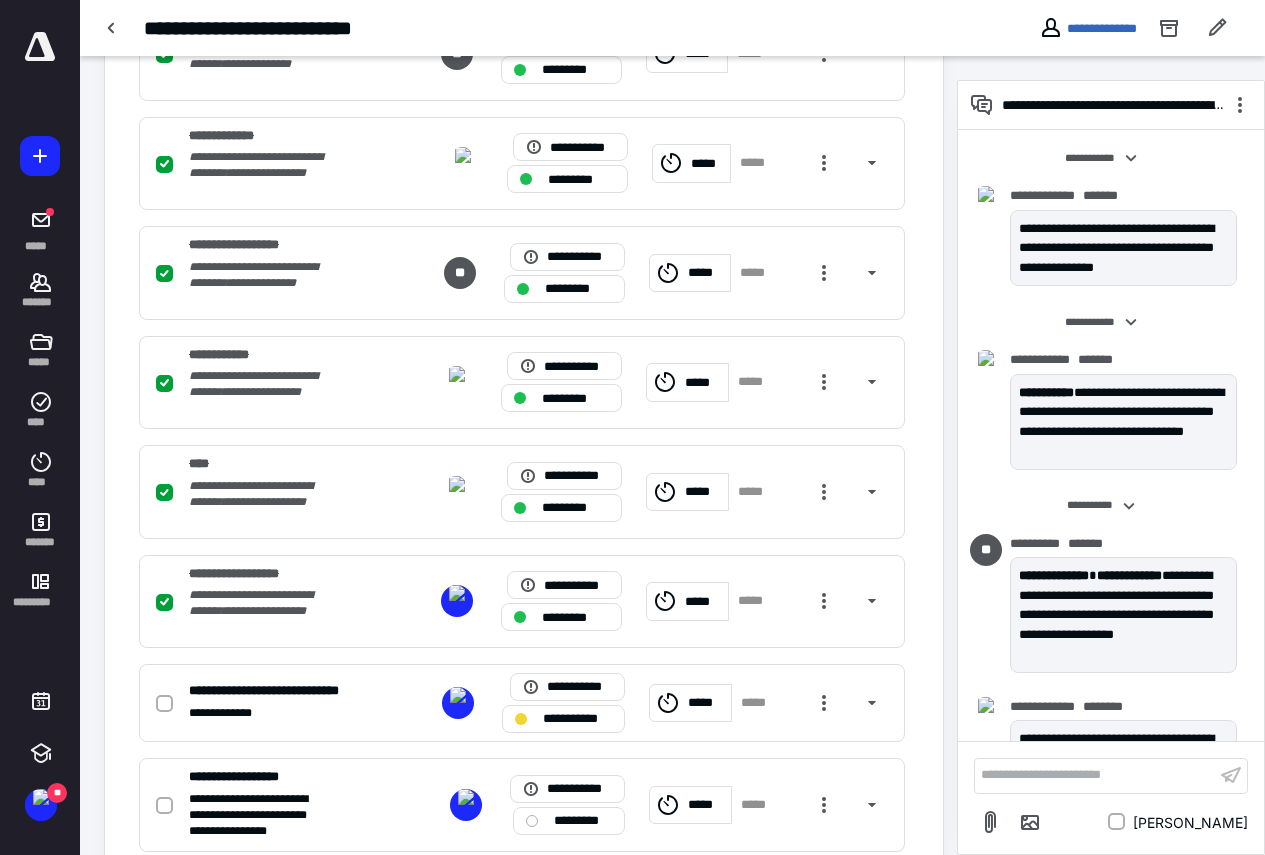 scroll, scrollTop: 945, scrollLeft: 0, axis: vertical 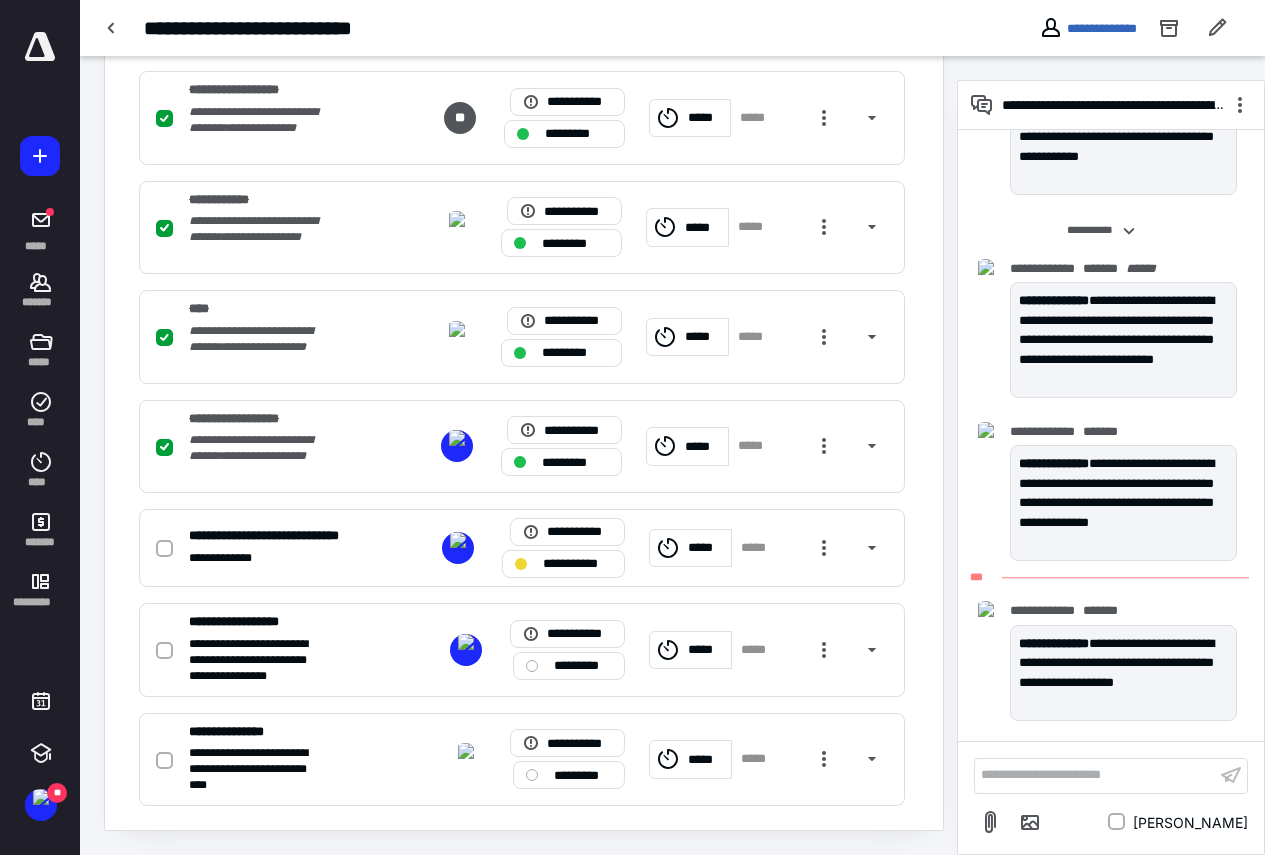 click on "**********" at bounding box center (1095, 775) 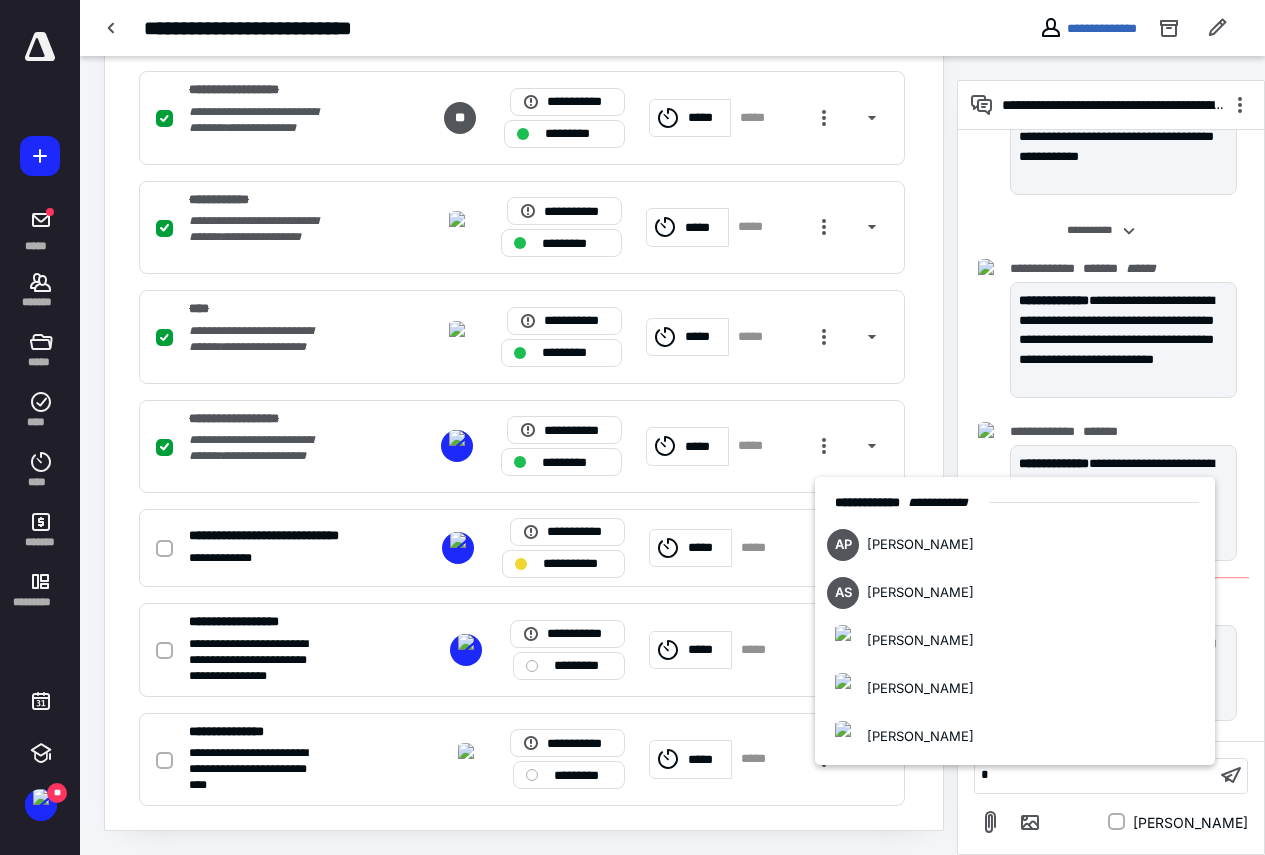 type 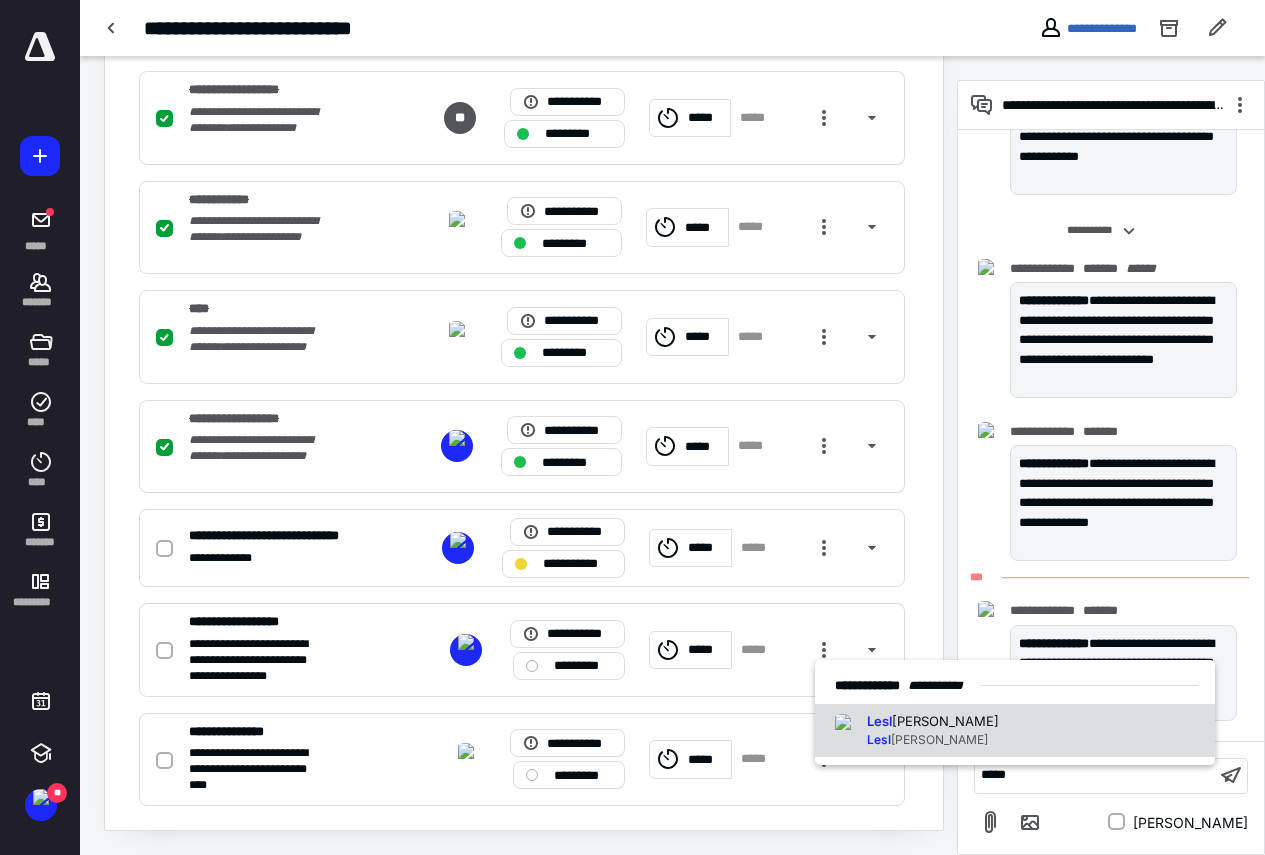 click on "Lesl" at bounding box center [879, 721] 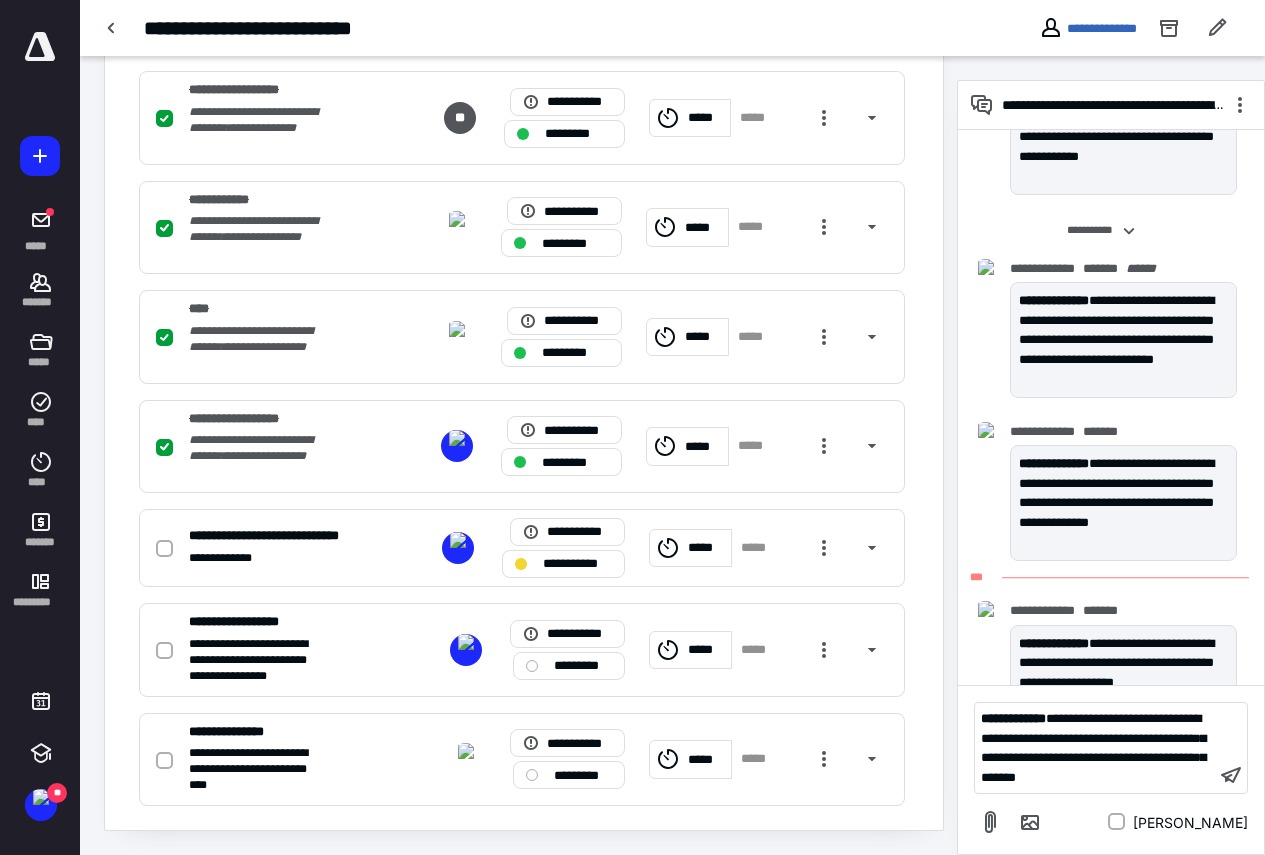 click on "**********" at bounding box center [1093, 748] 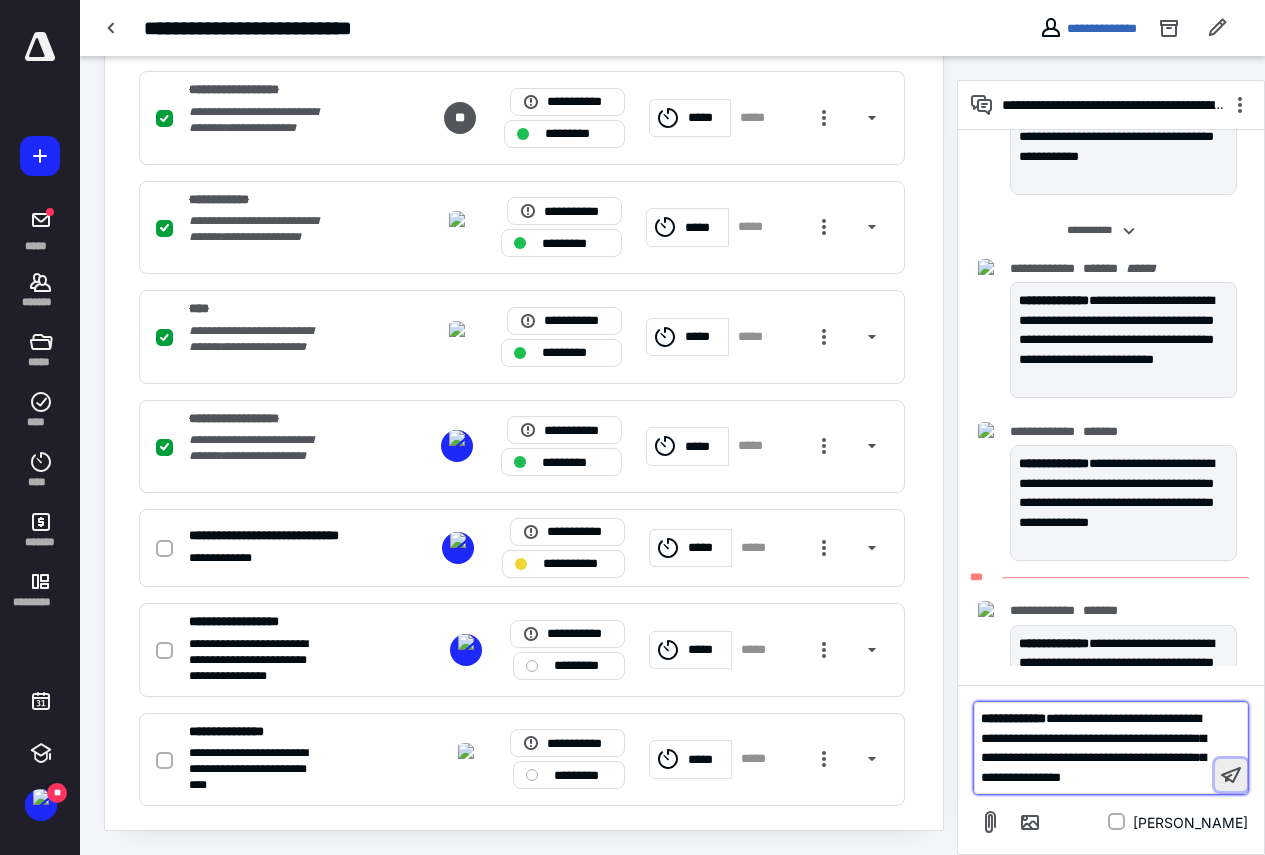 click at bounding box center [1231, 775] 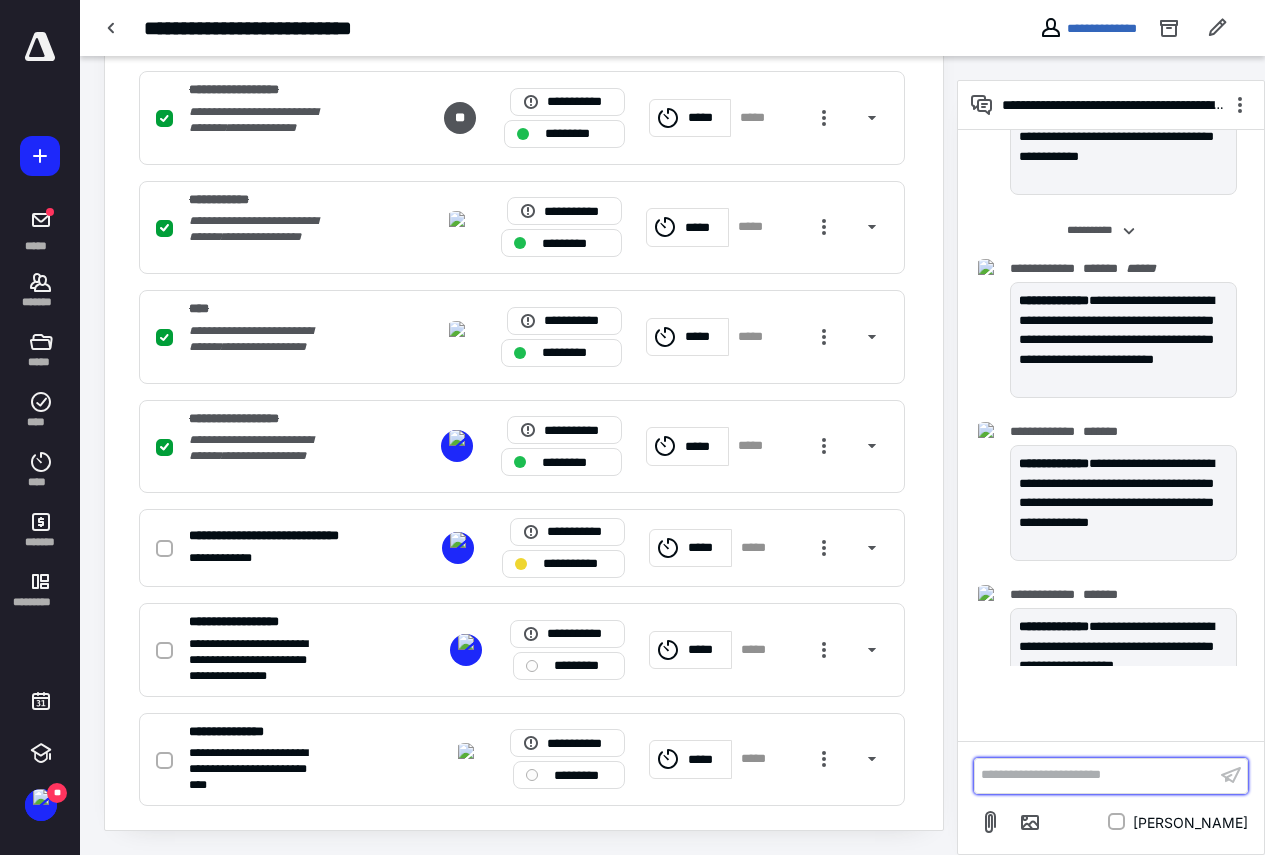 scroll, scrollTop: 3055, scrollLeft: 0, axis: vertical 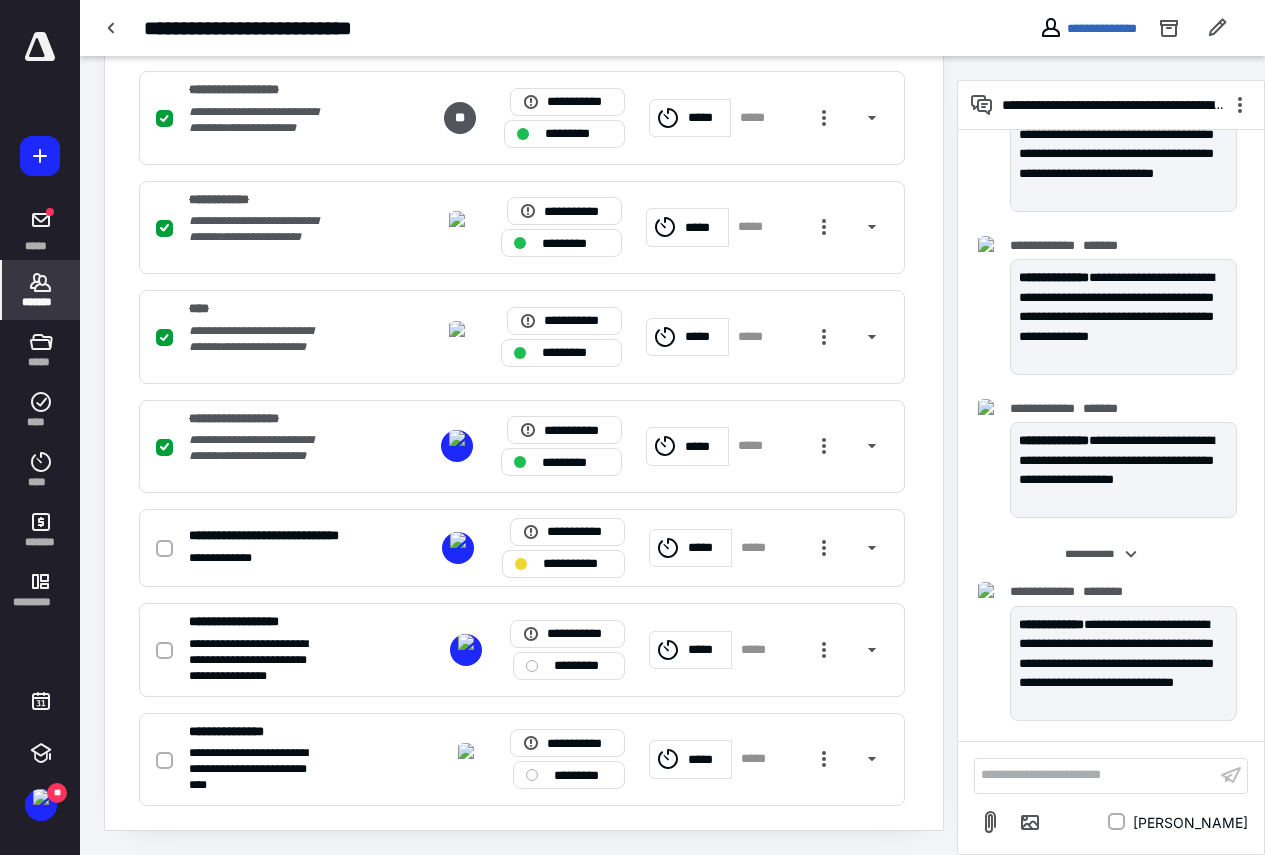 click on "*******" at bounding box center (41, 302) 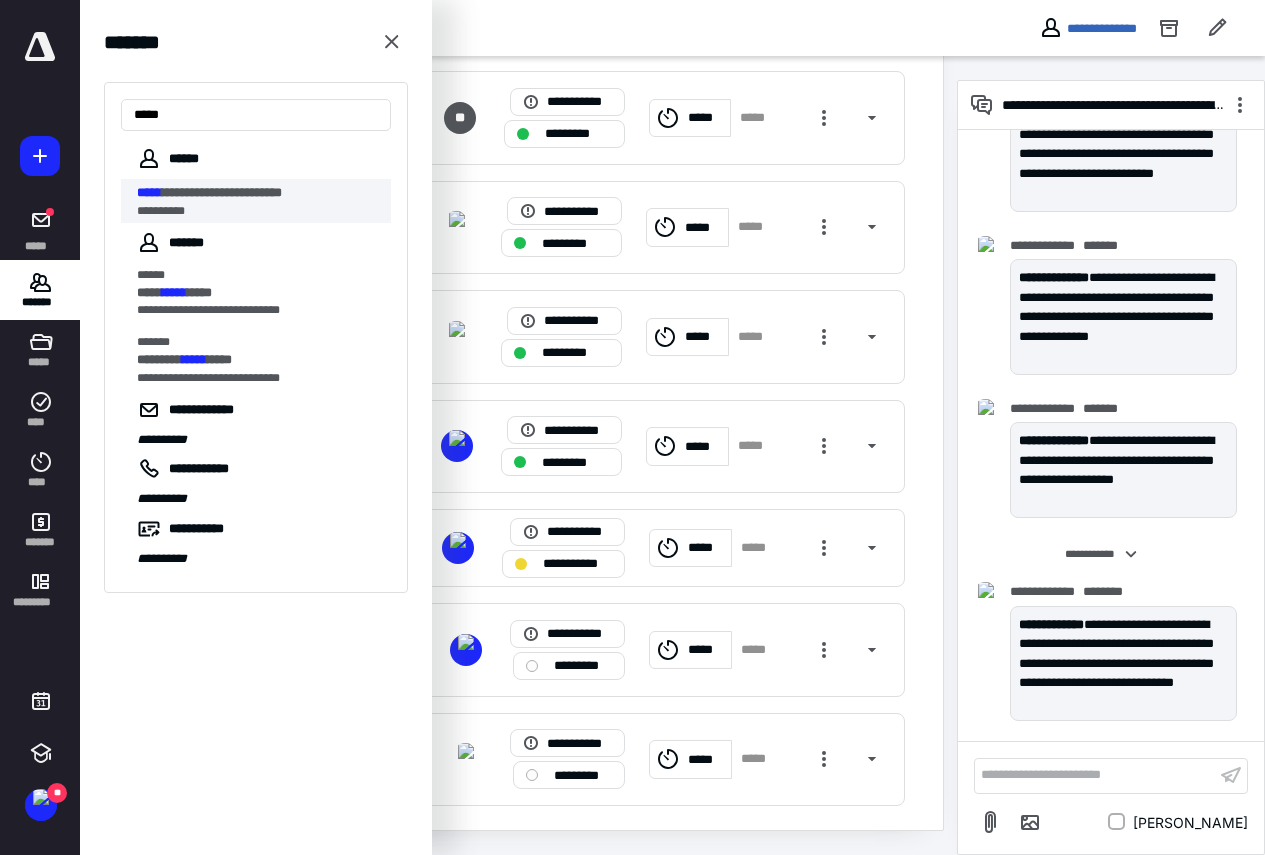 type on "*****" 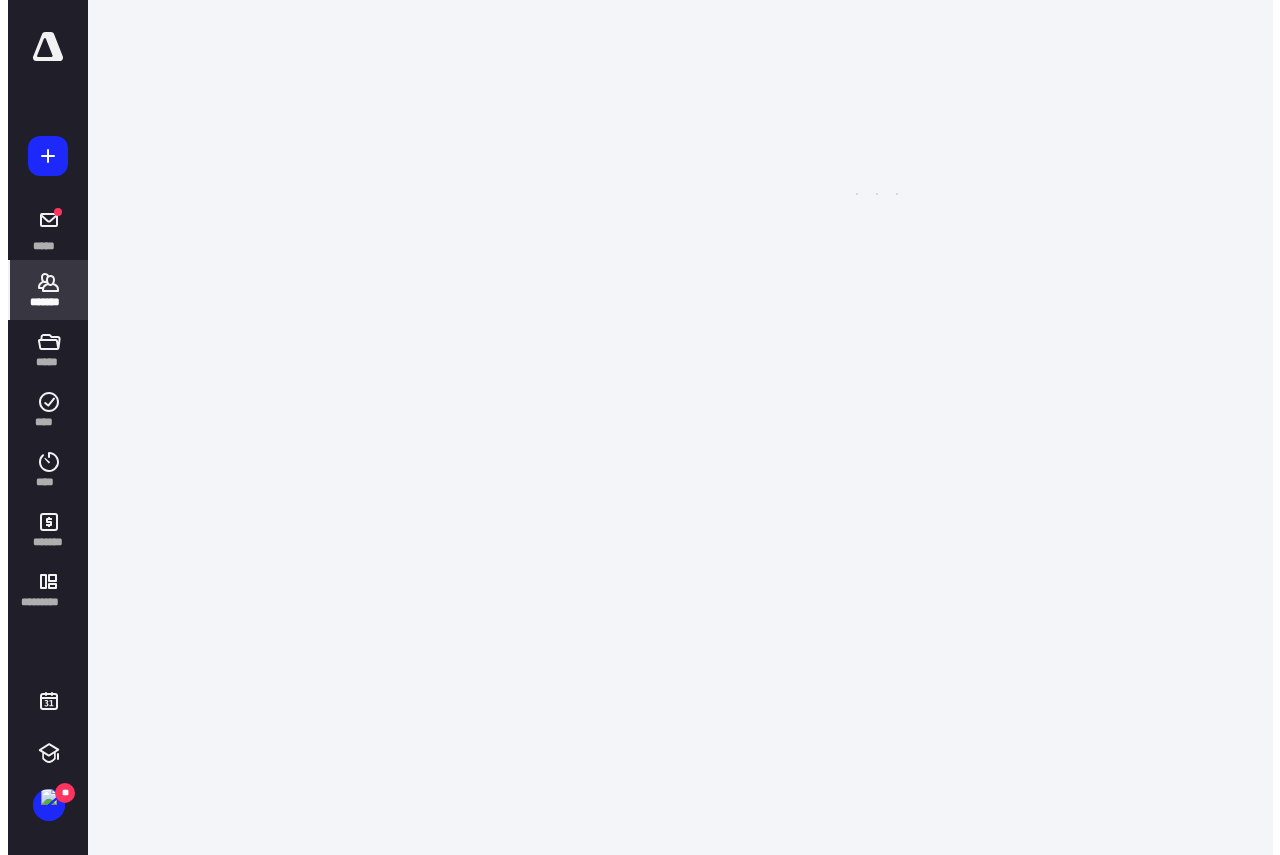 scroll, scrollTop: 0, scrollLeft: 0, axis: both 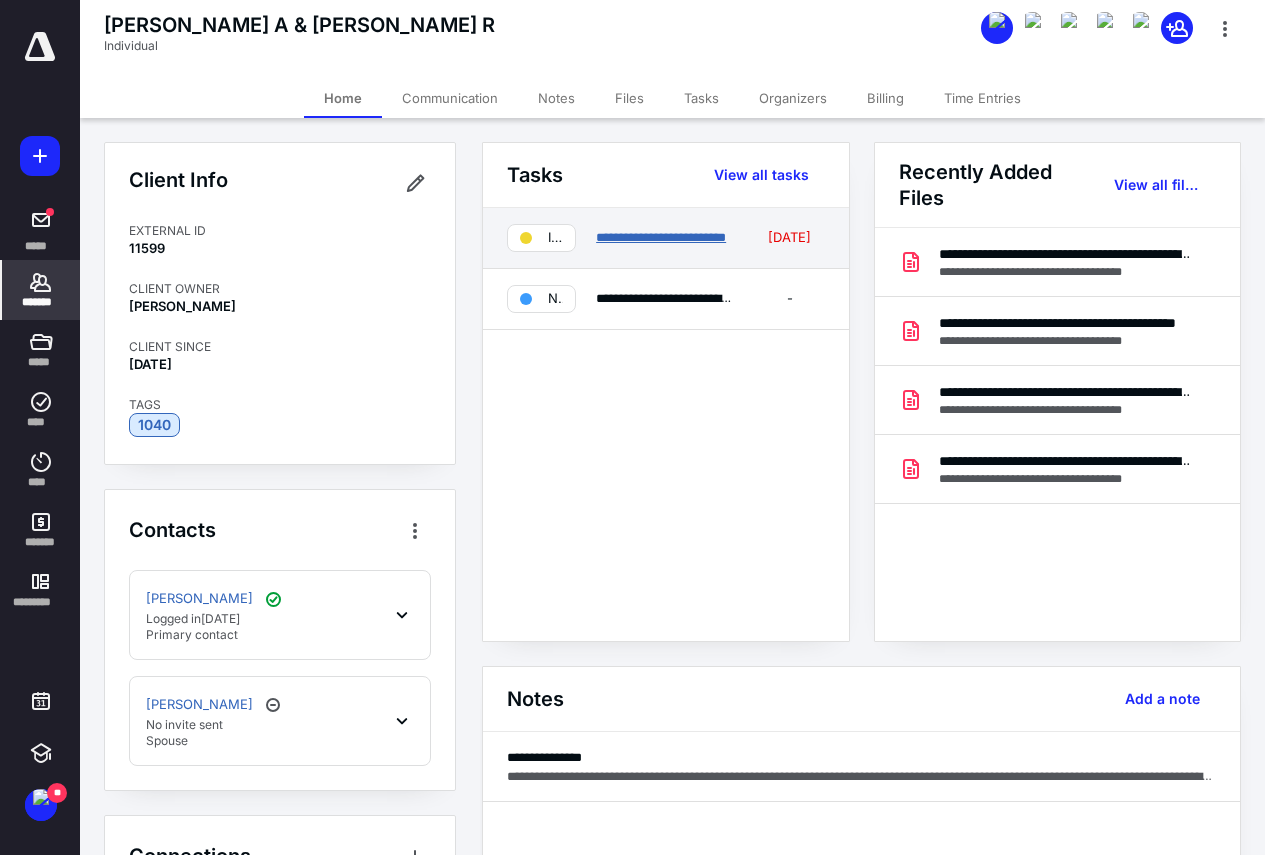 click on "**********" at bounding box center (661, 237) 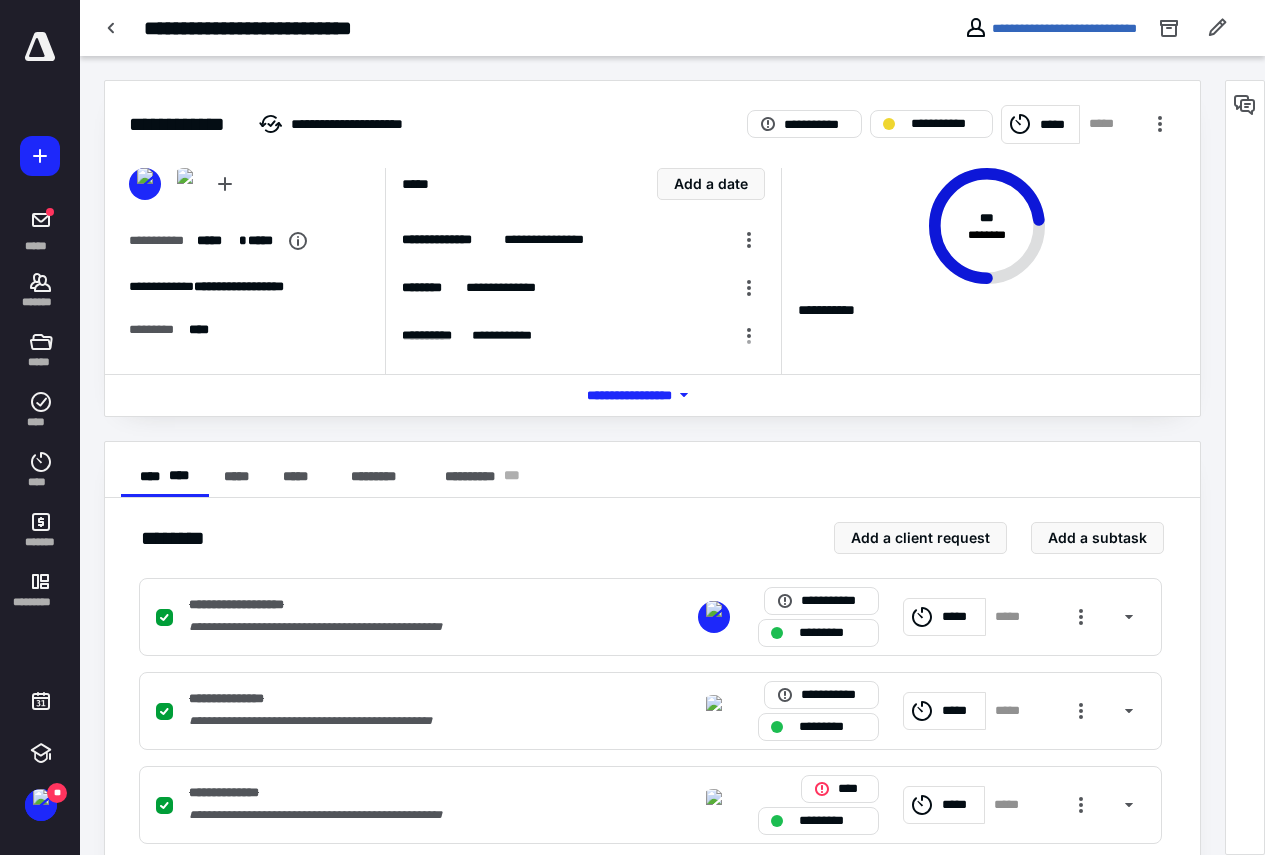 drag, startPoint x: 1012, startPoint y: 39, endPoint x: 1002, endPoint y: 29, distance: 14.142136 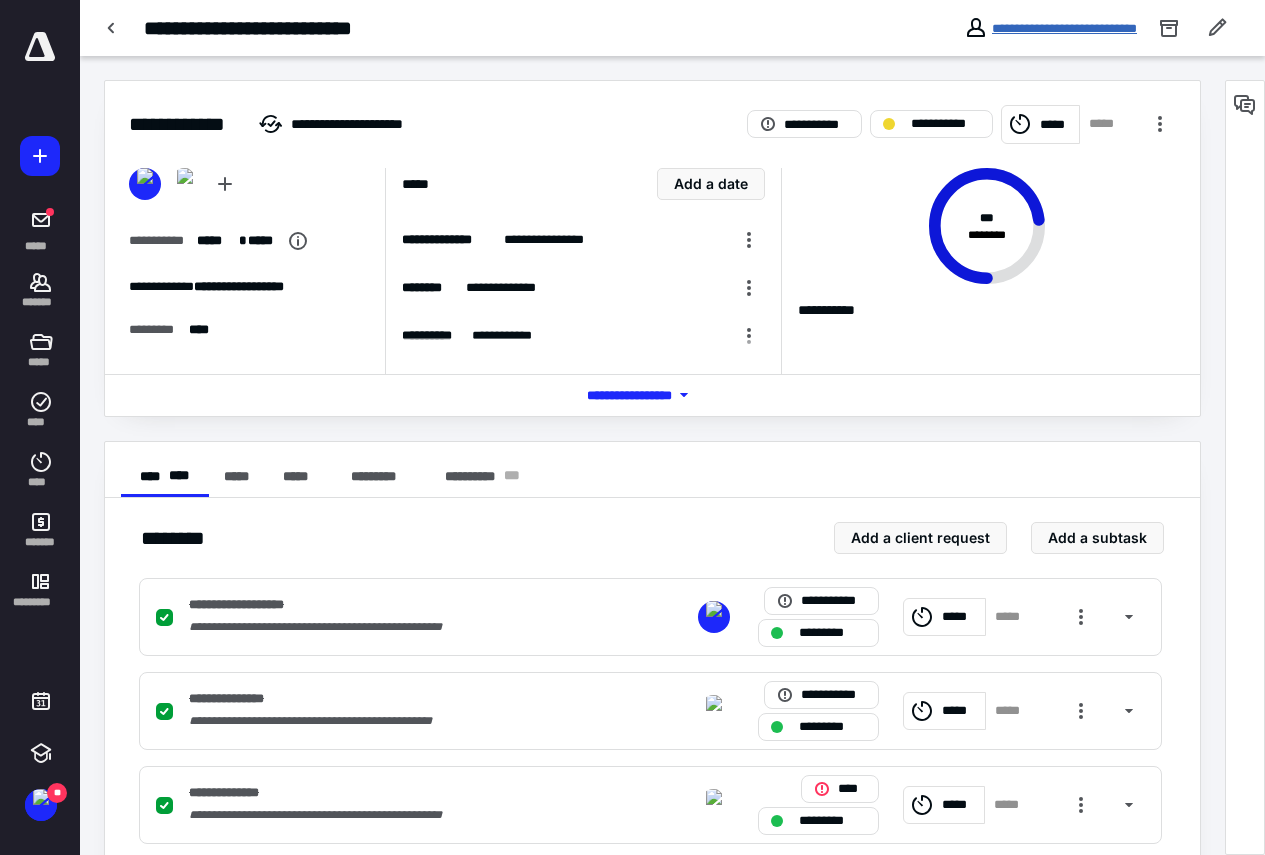 click on "**********" at bounding box center [1064, 28] 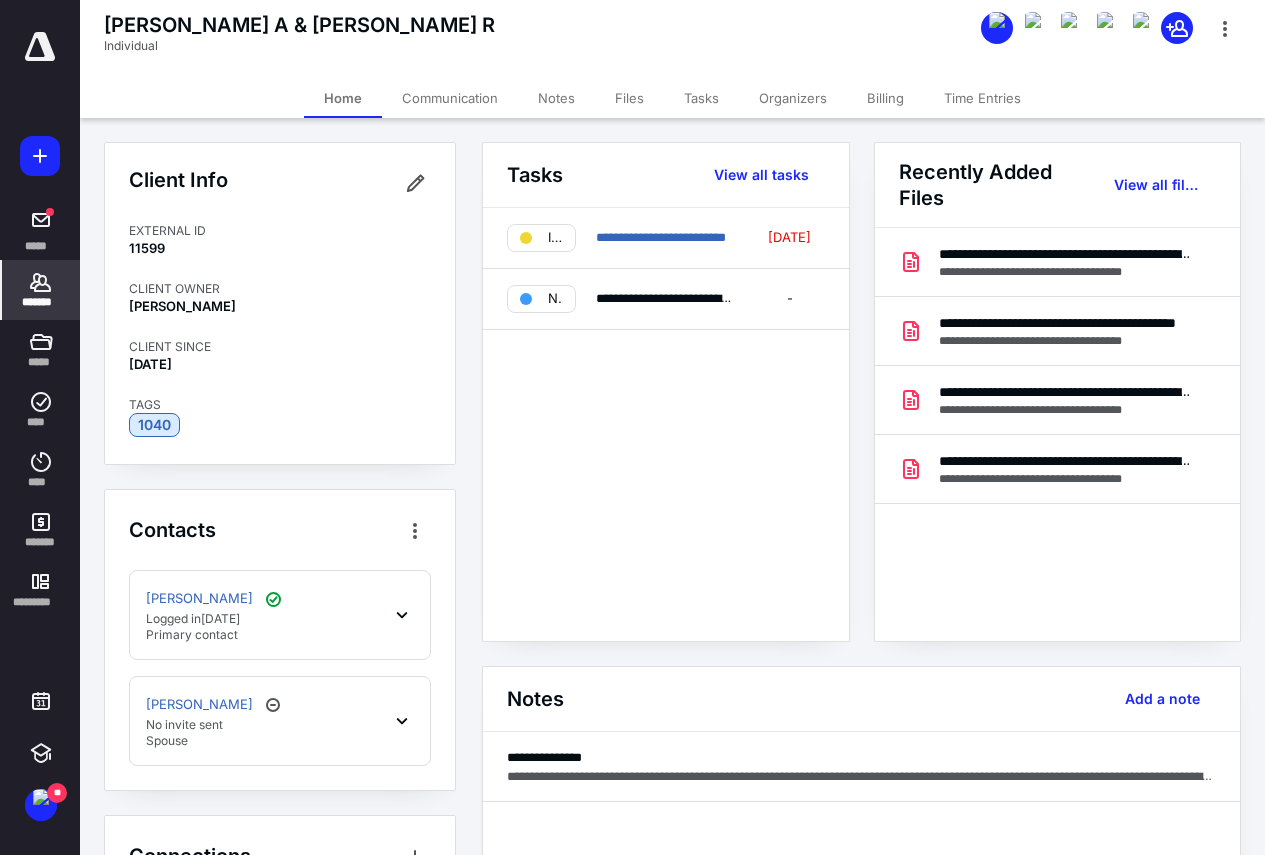 click on "Billing" at bounding box center (885, 98) 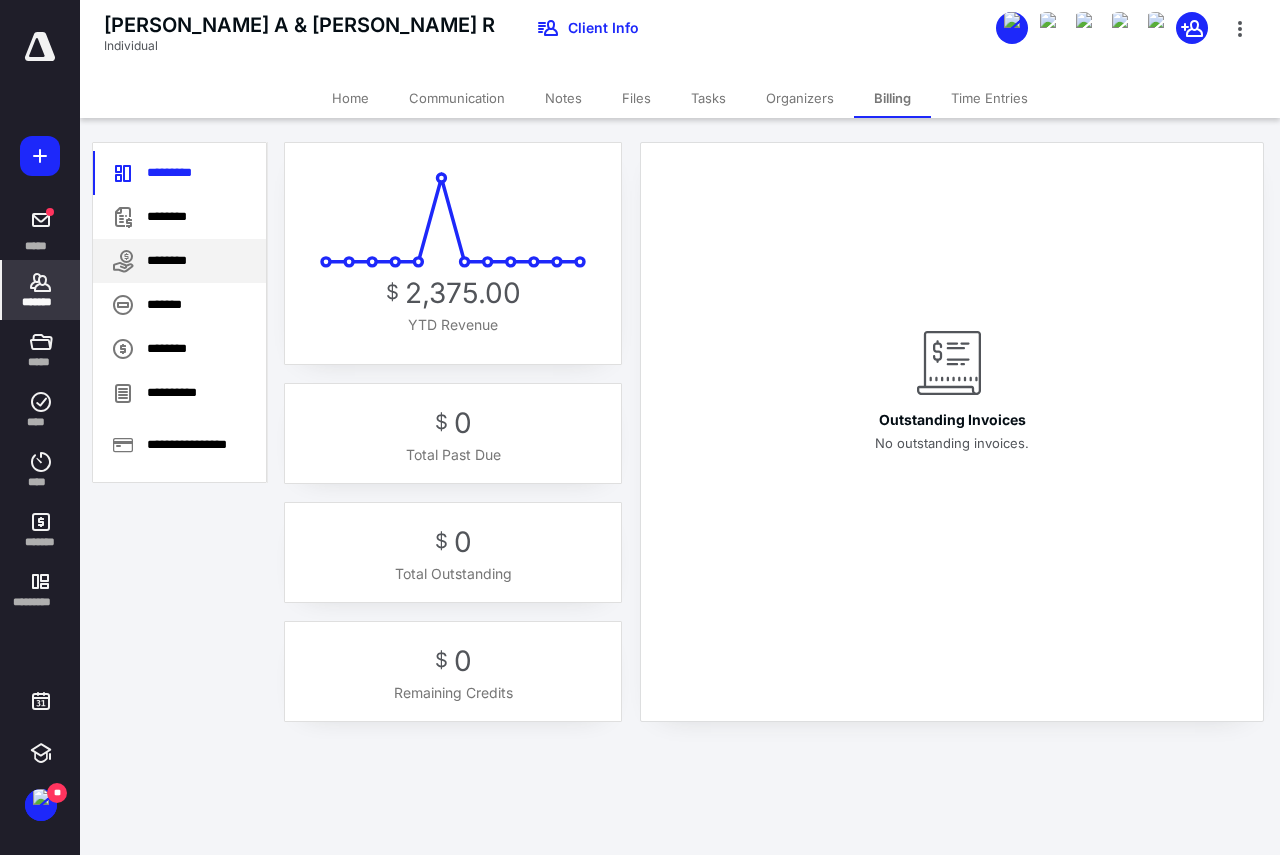 click on "********" at bounding box center (179, 261) 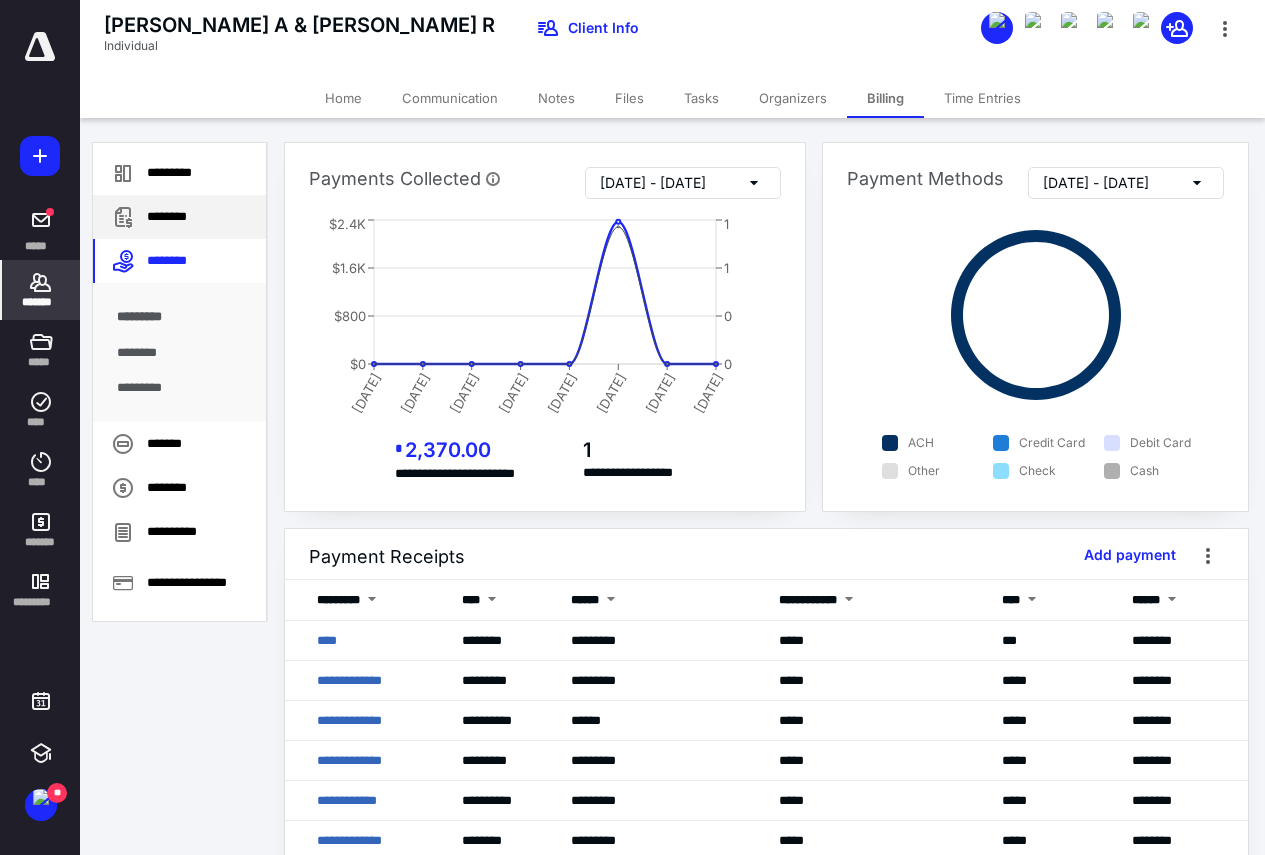 click on "********" at bounding box center (179, 217) 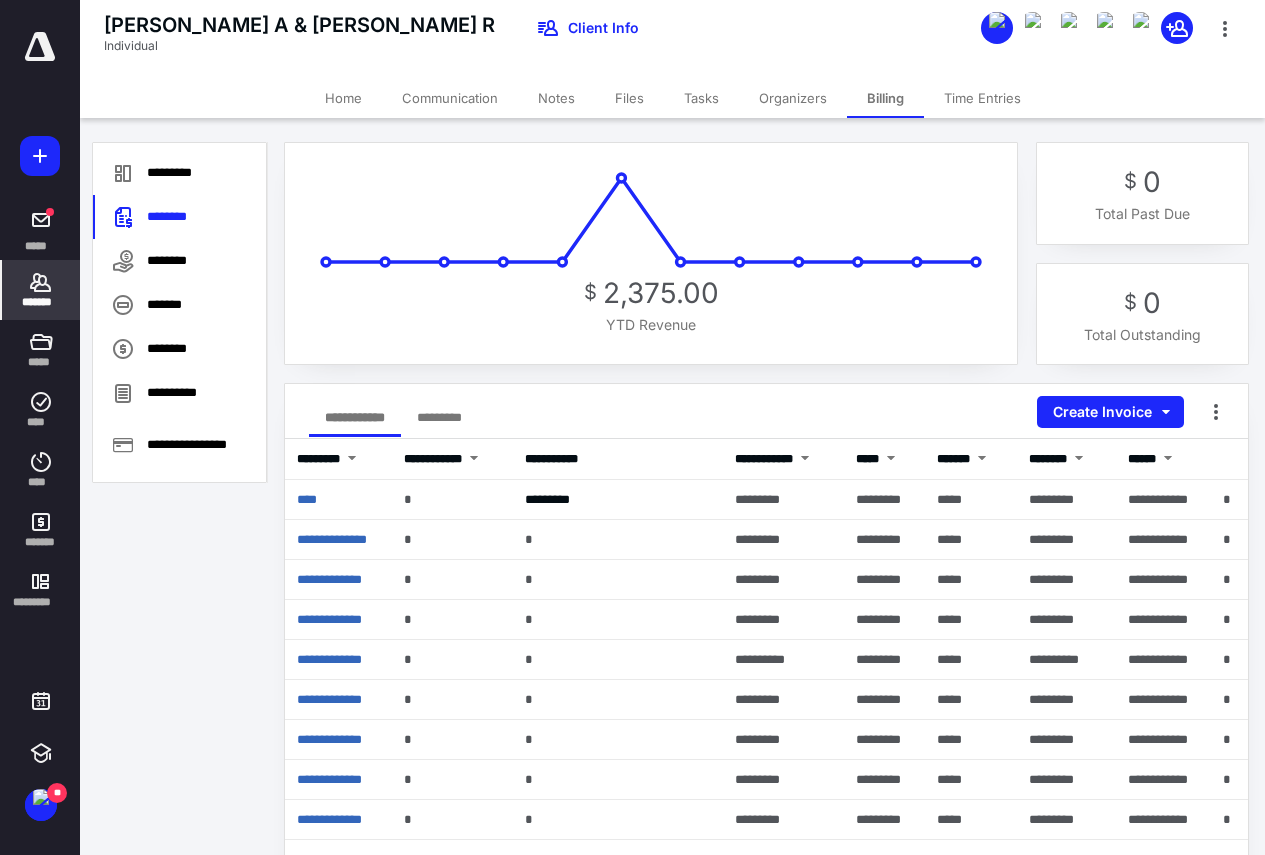 click on "Home" at bounding box center (343, 98) 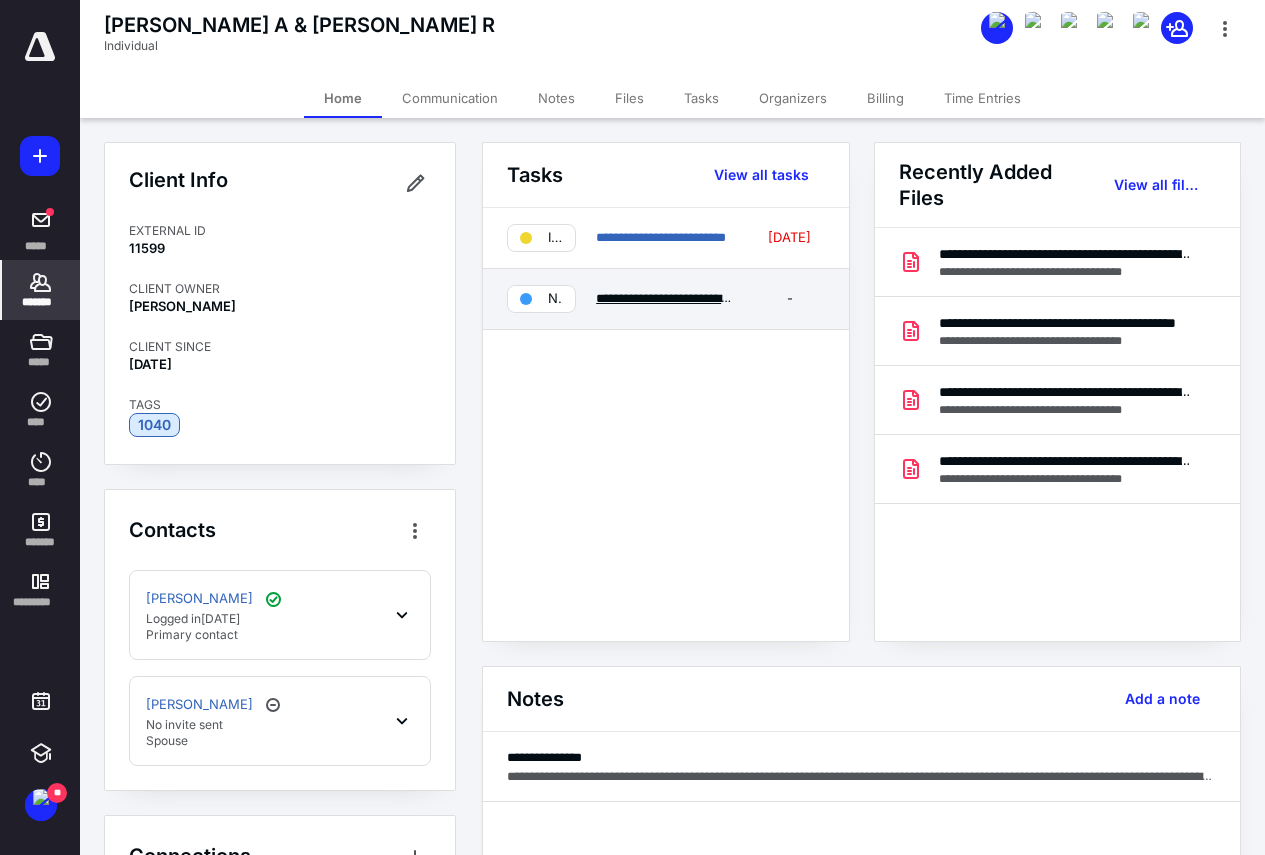 click on "**********" at bounding box center [761, 298] 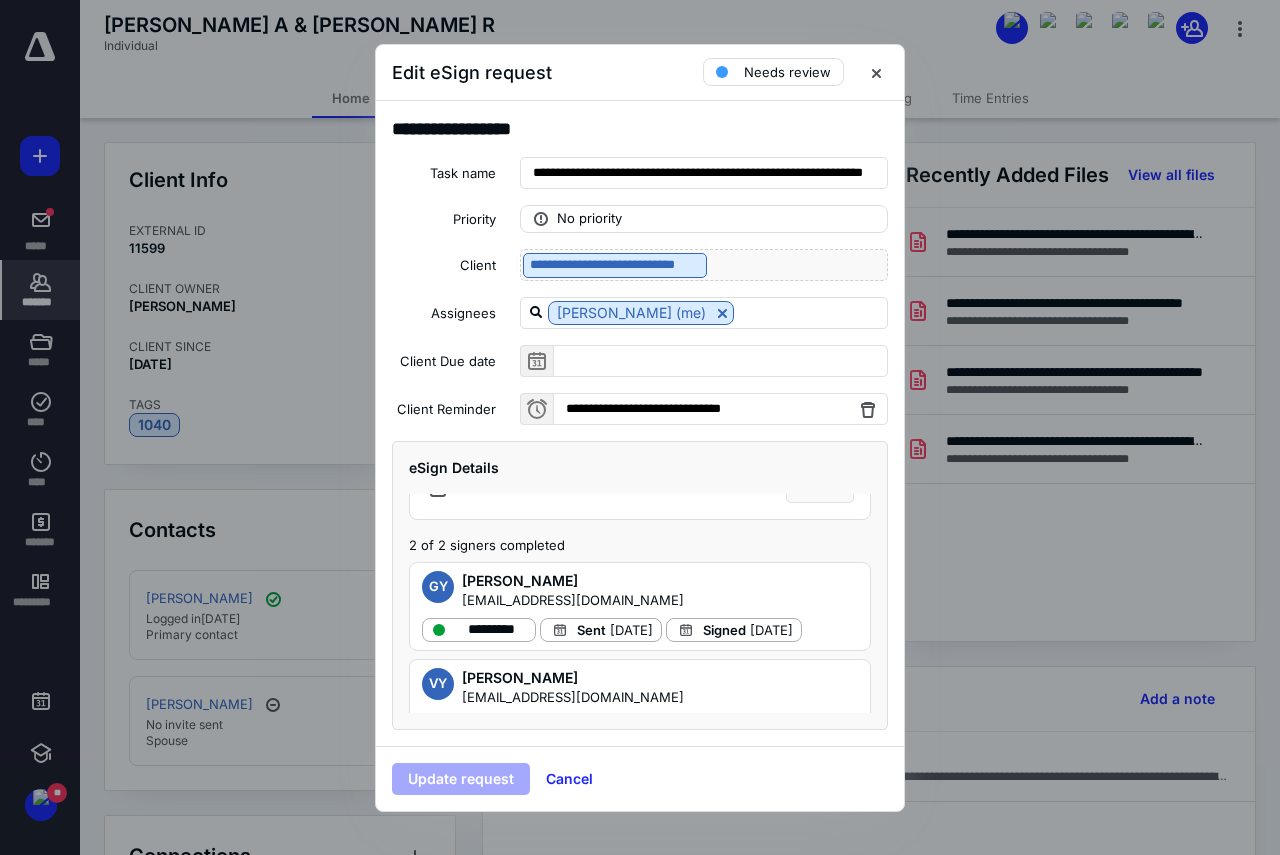 scroll, scrollTop: 0, scrollLeft: 0, axis: both 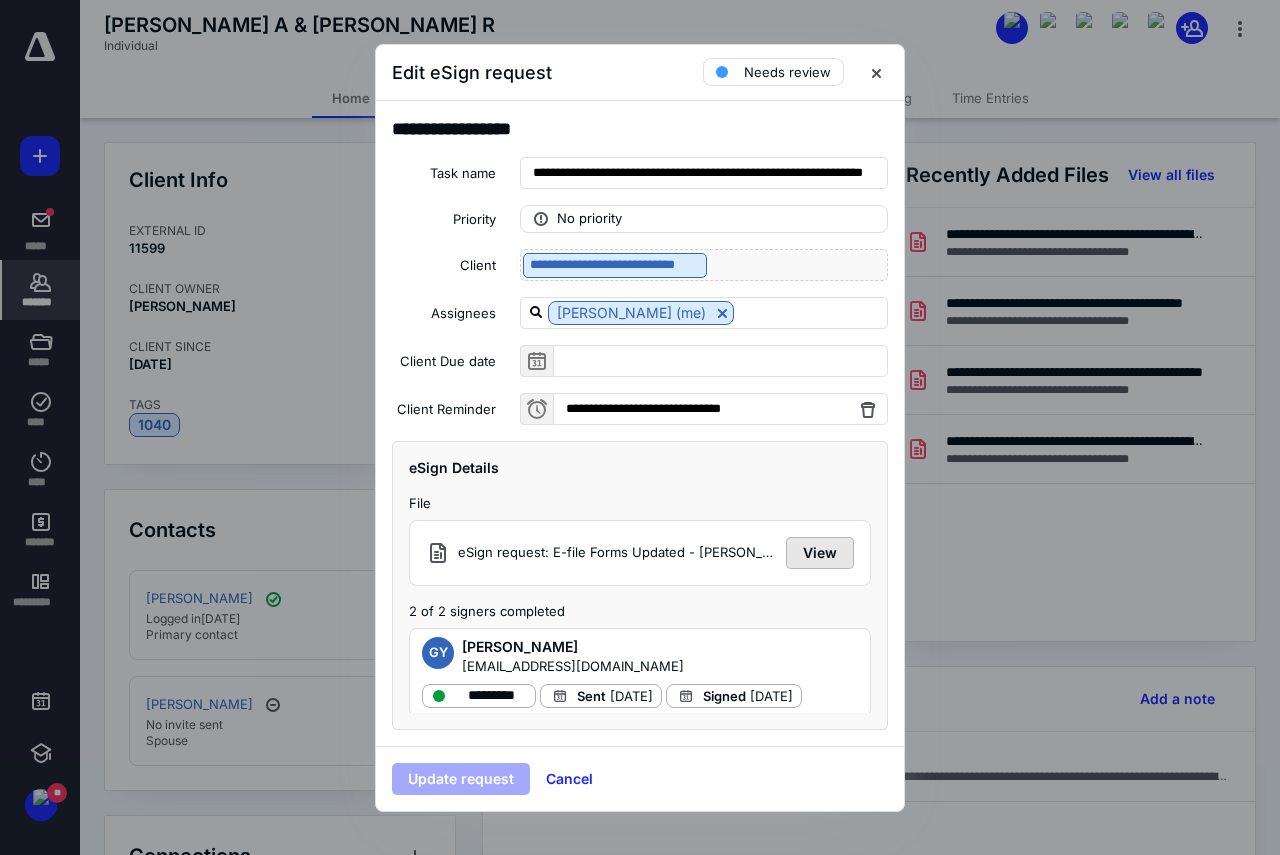 click on "View" at bounding box center (820, 553) 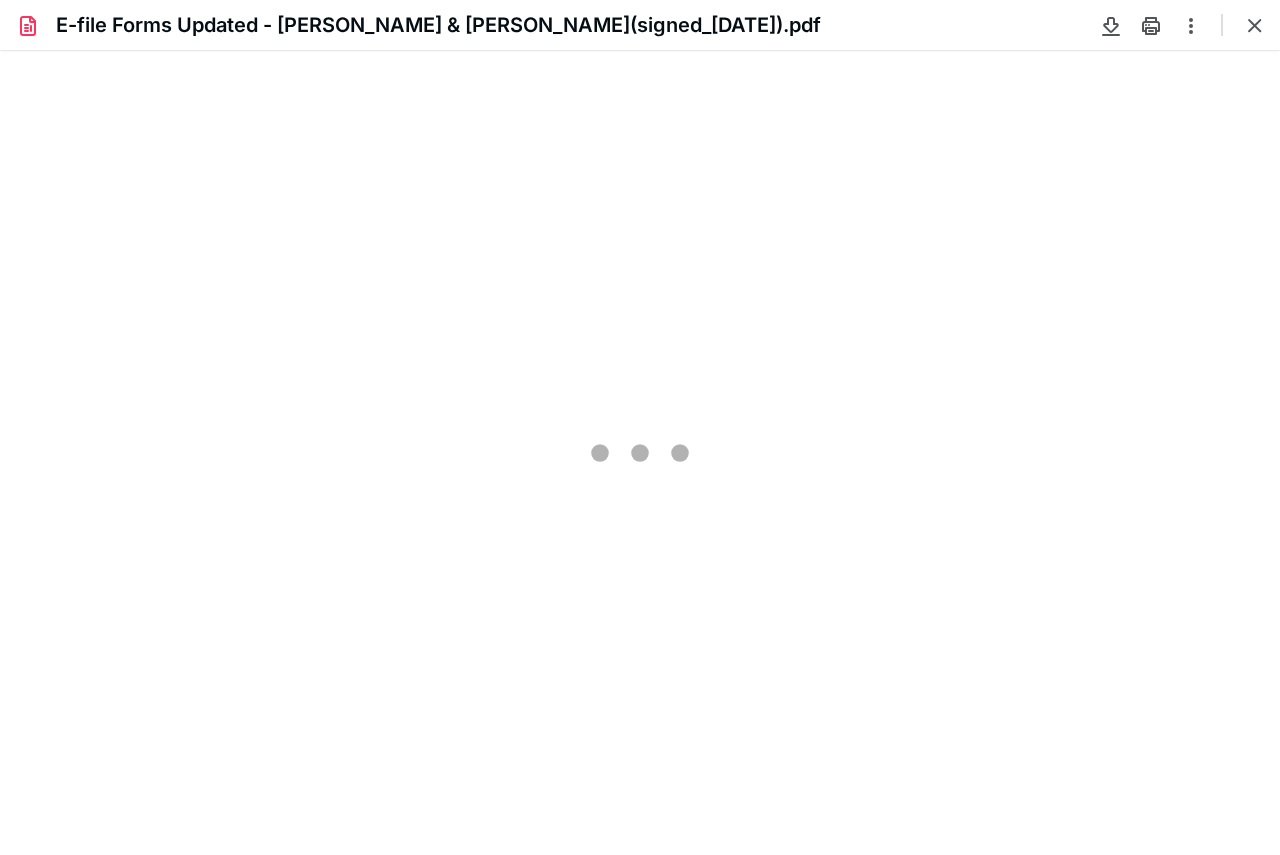 scroll, scrollTop: 0, scrollLeft: 0, axis: both 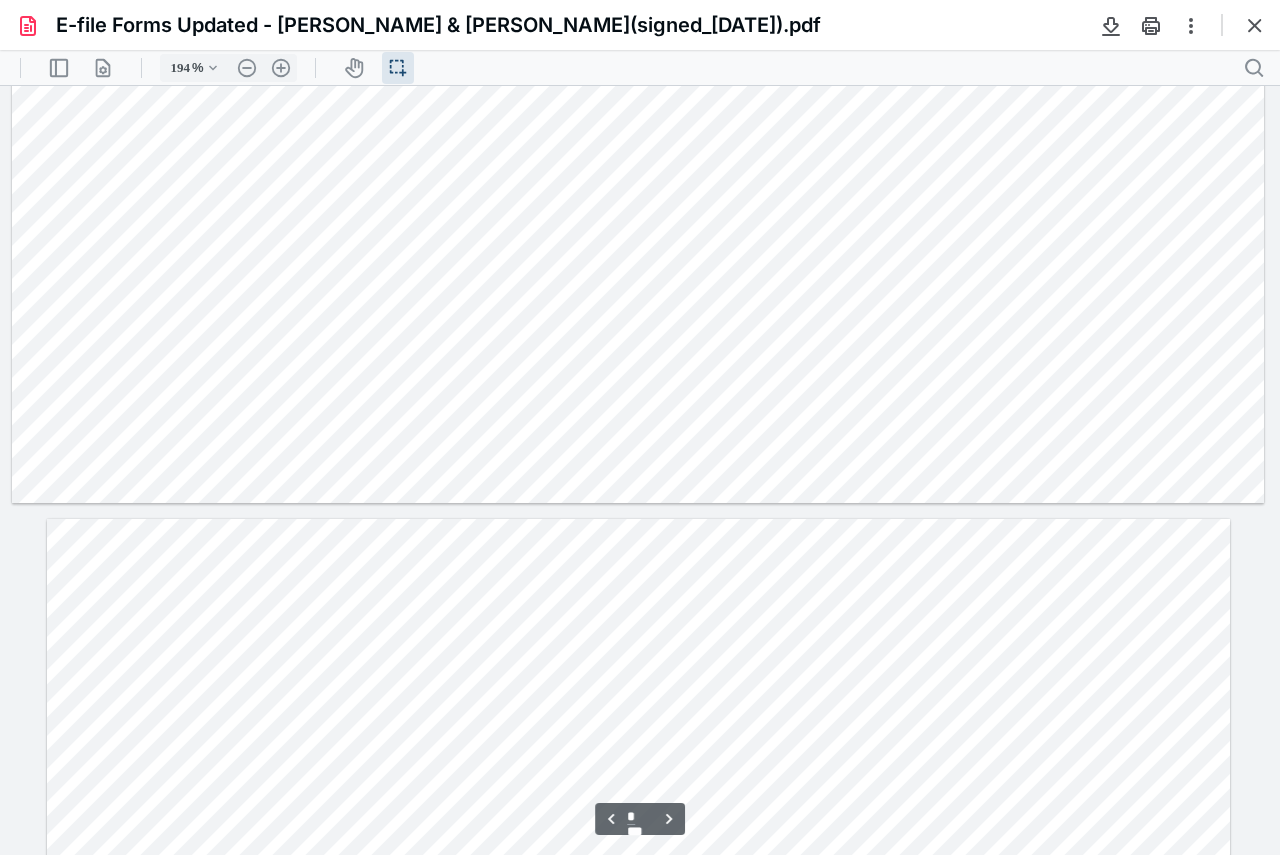 type on "*" 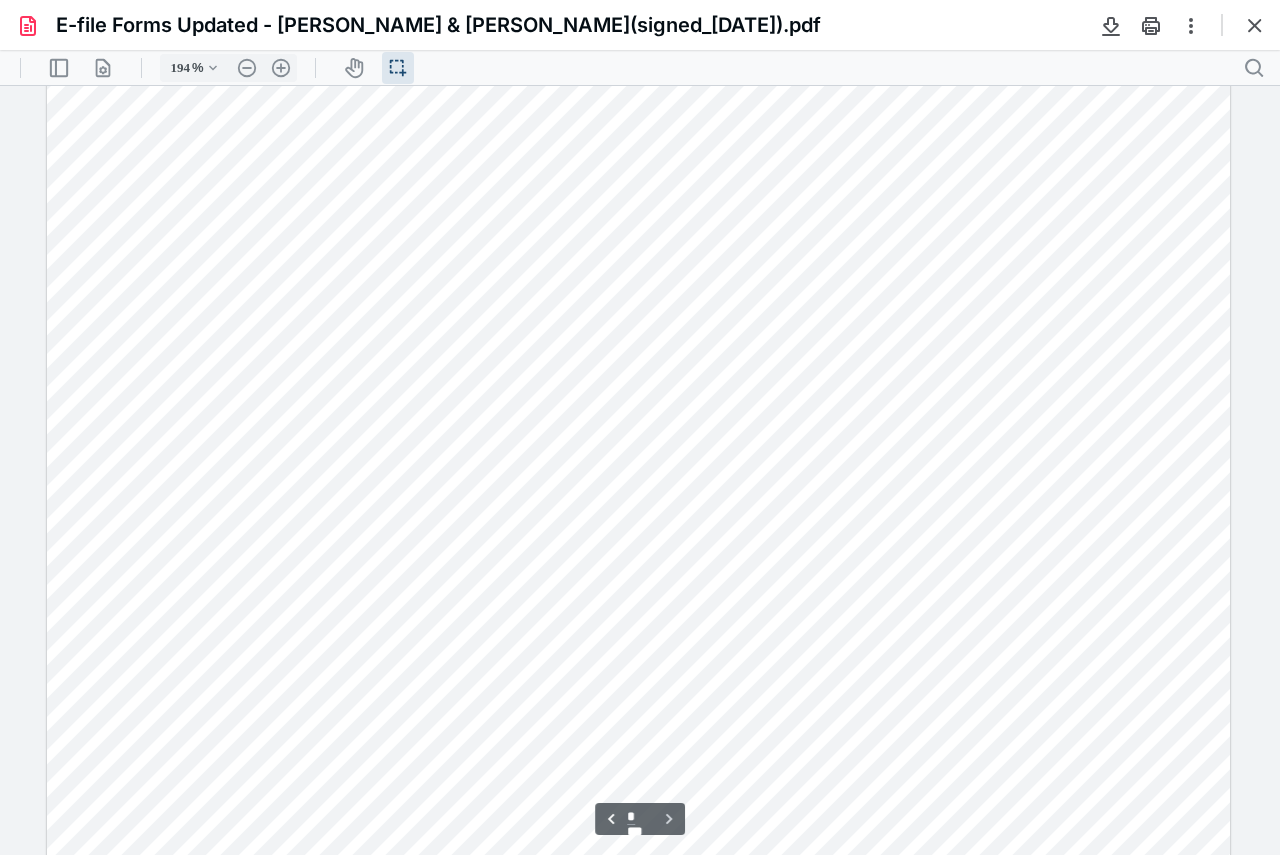 scroll, scrollTop: 13673, scrollLeft: 0, axis: vertical 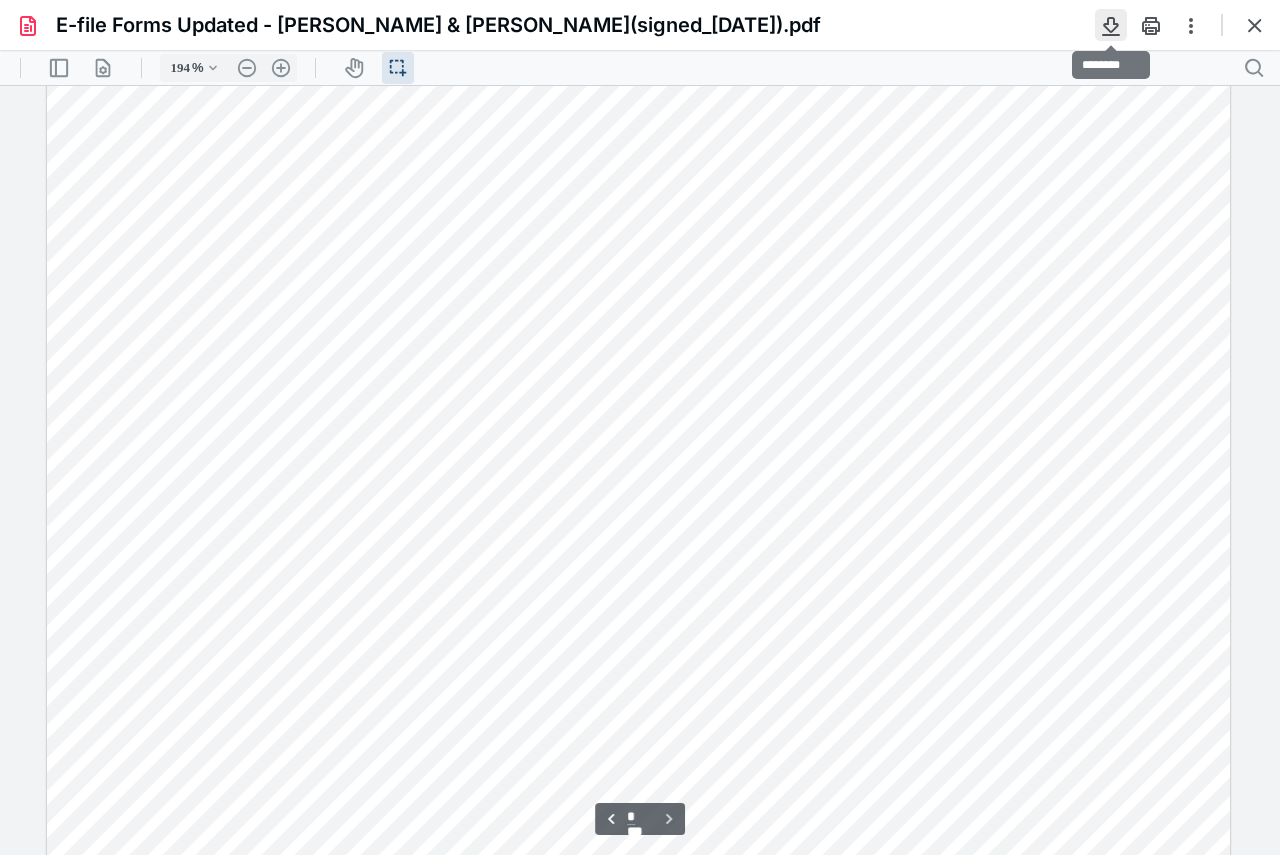 click at bounding box center [1111, 25] 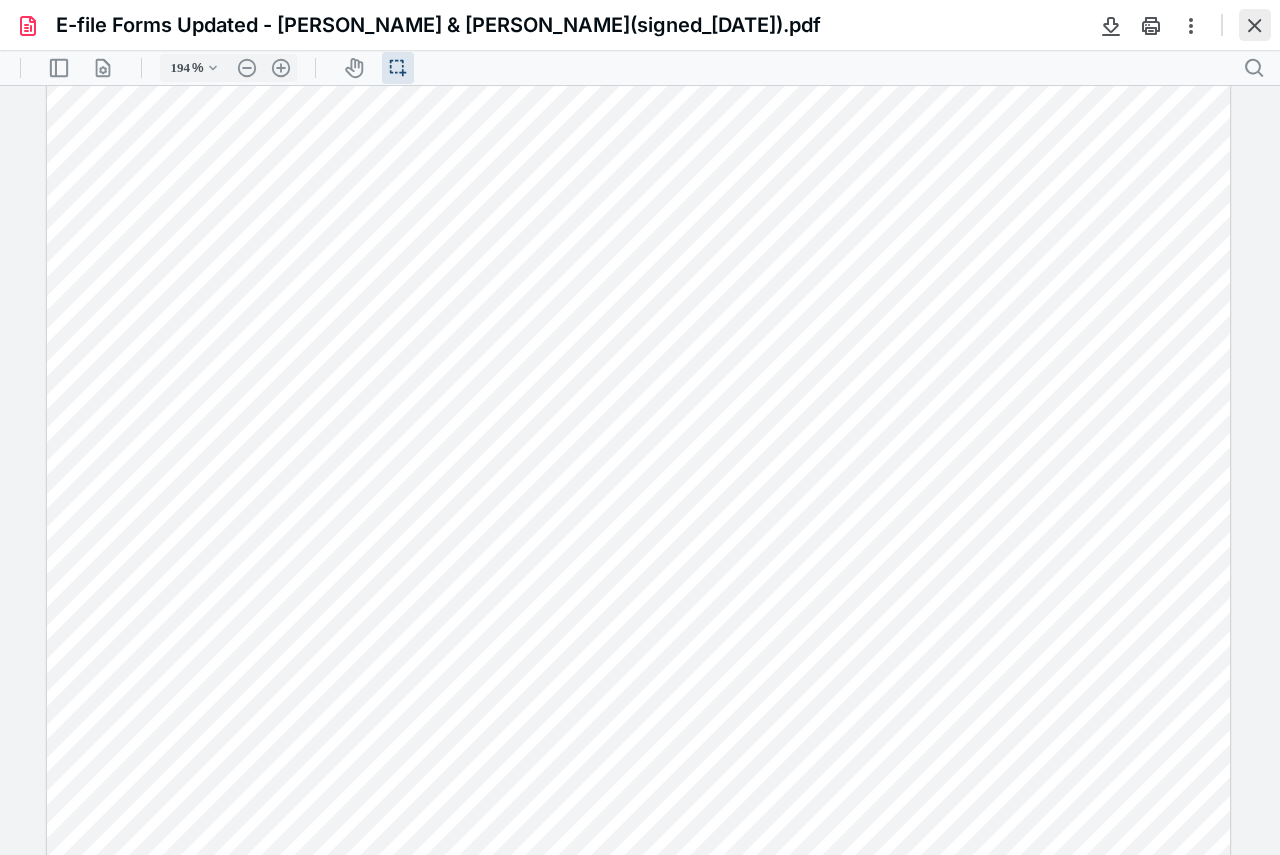 click at bounding box center [1255, 25] 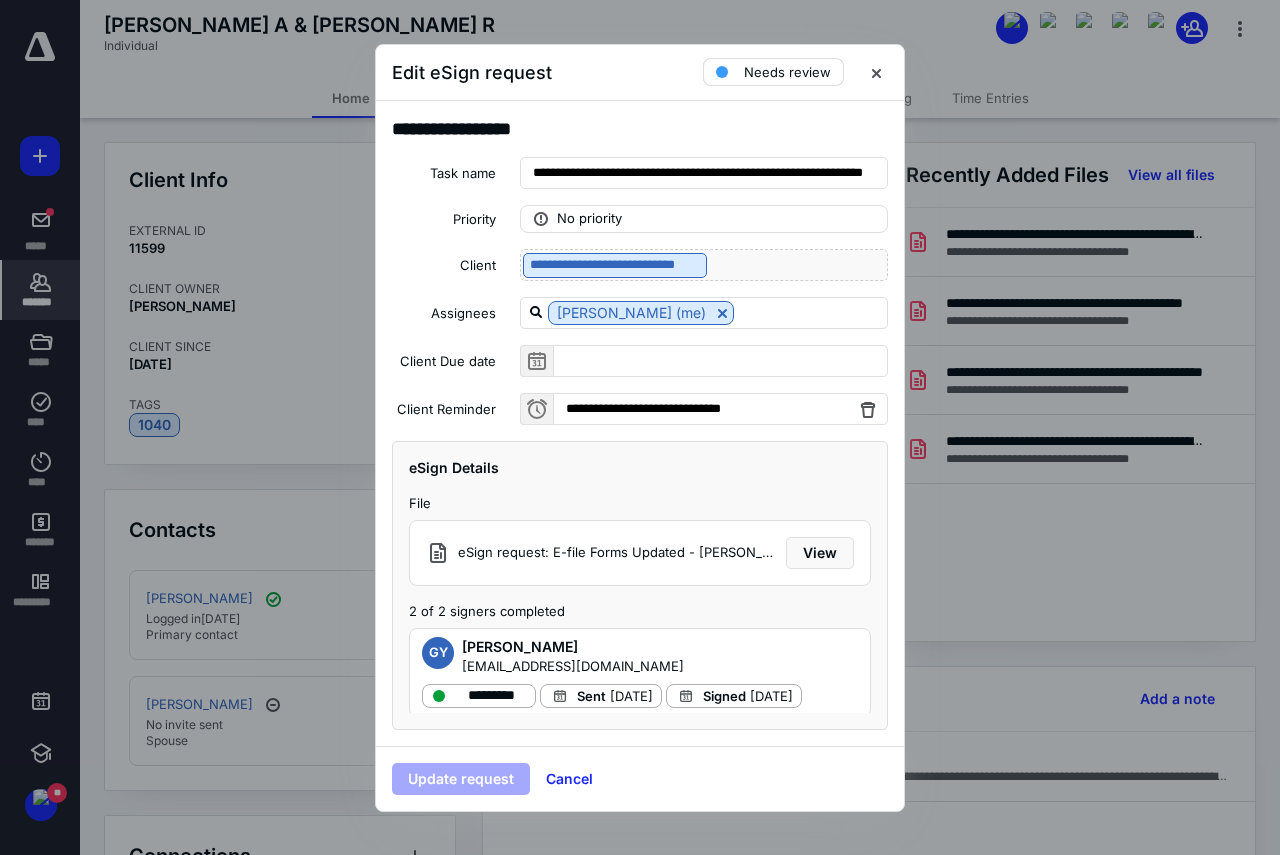 click on "Needs review" at bounding box center (787, 72) 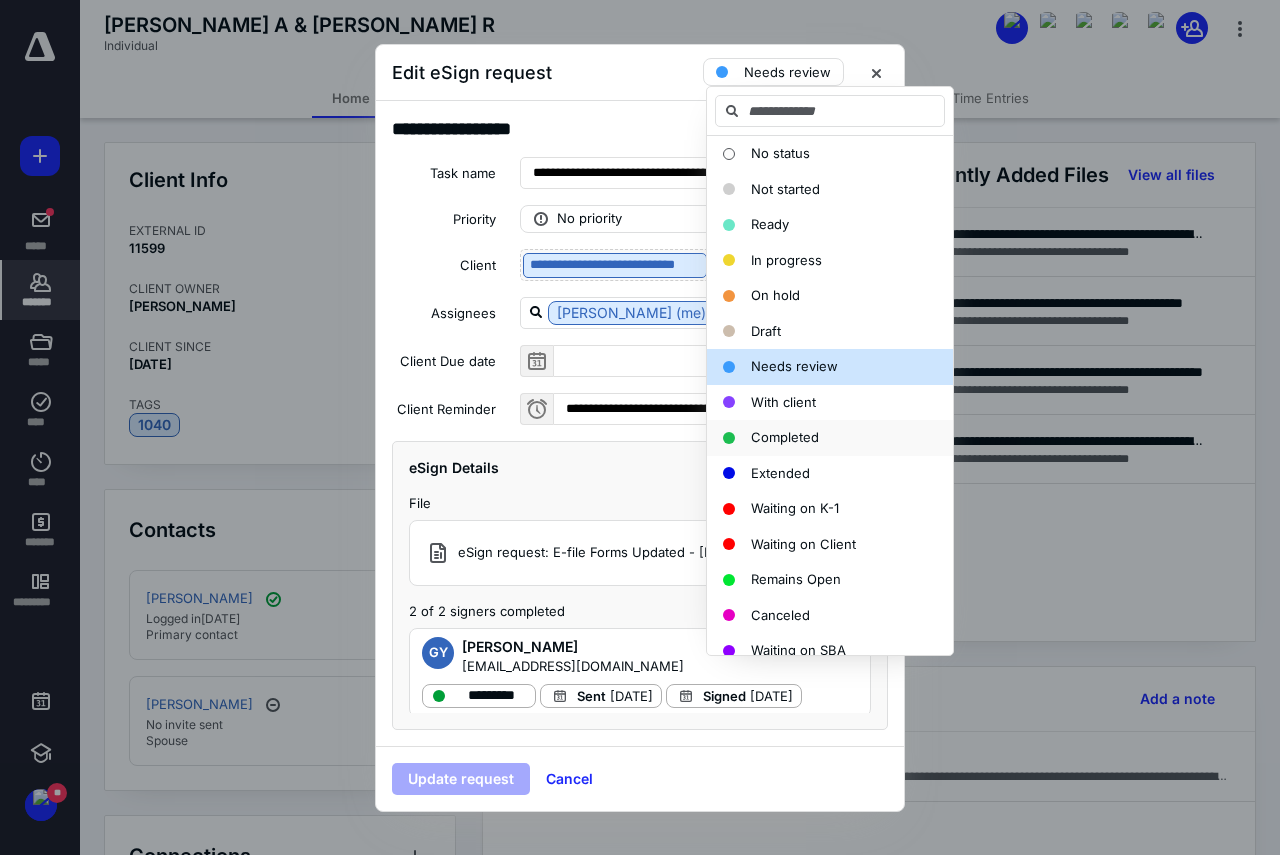 click on "Completed" at bounding box center [785, 437] 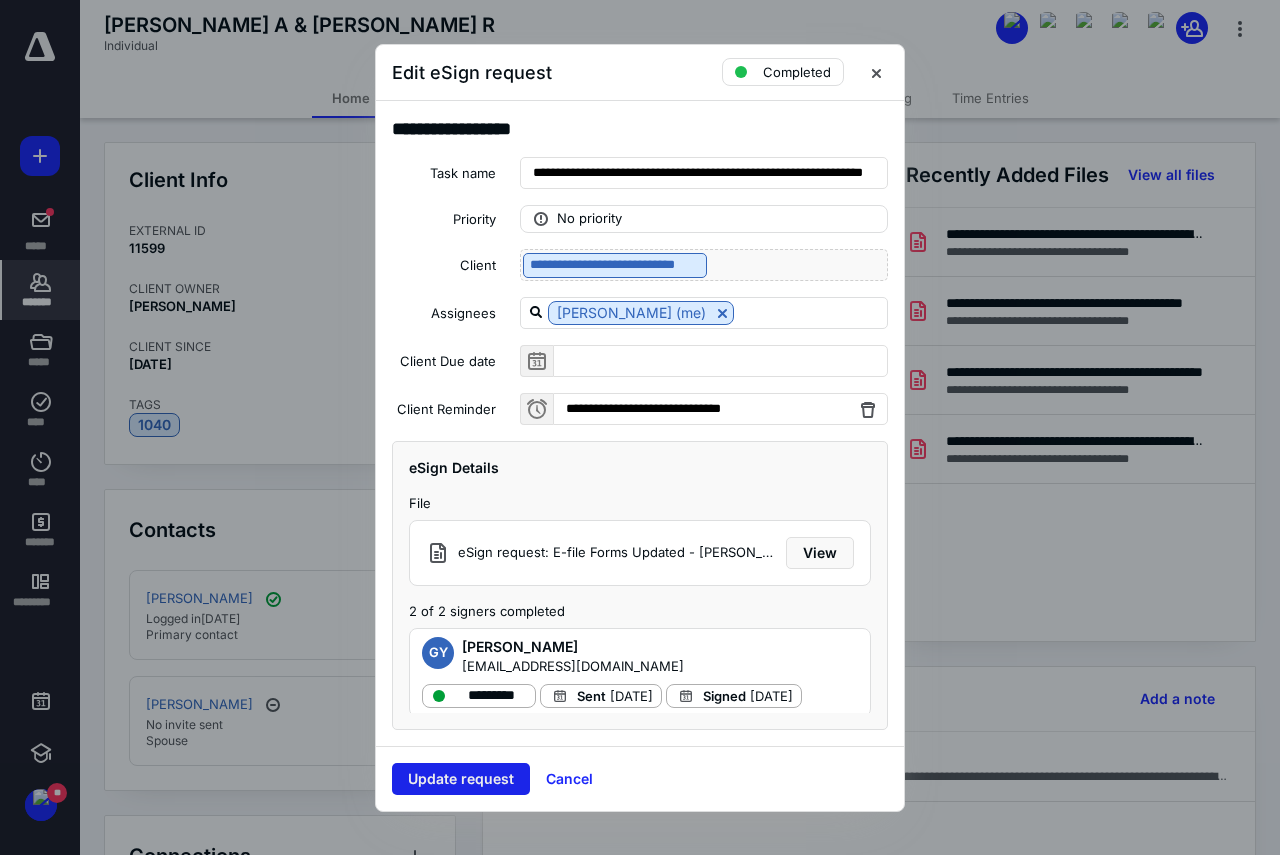 click on "Update request" at bounding box center [461, 779] 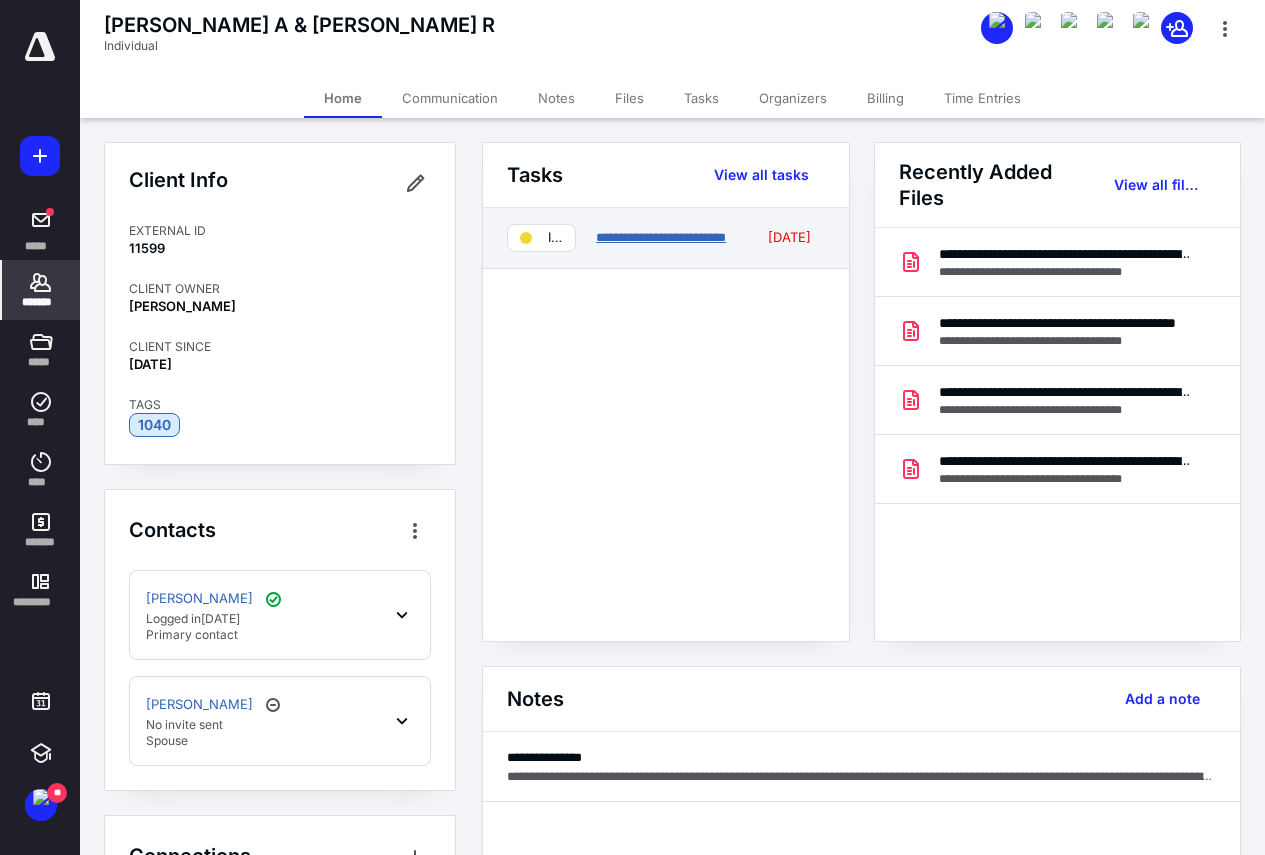 click on "**********" at bounding box center (661, 237) 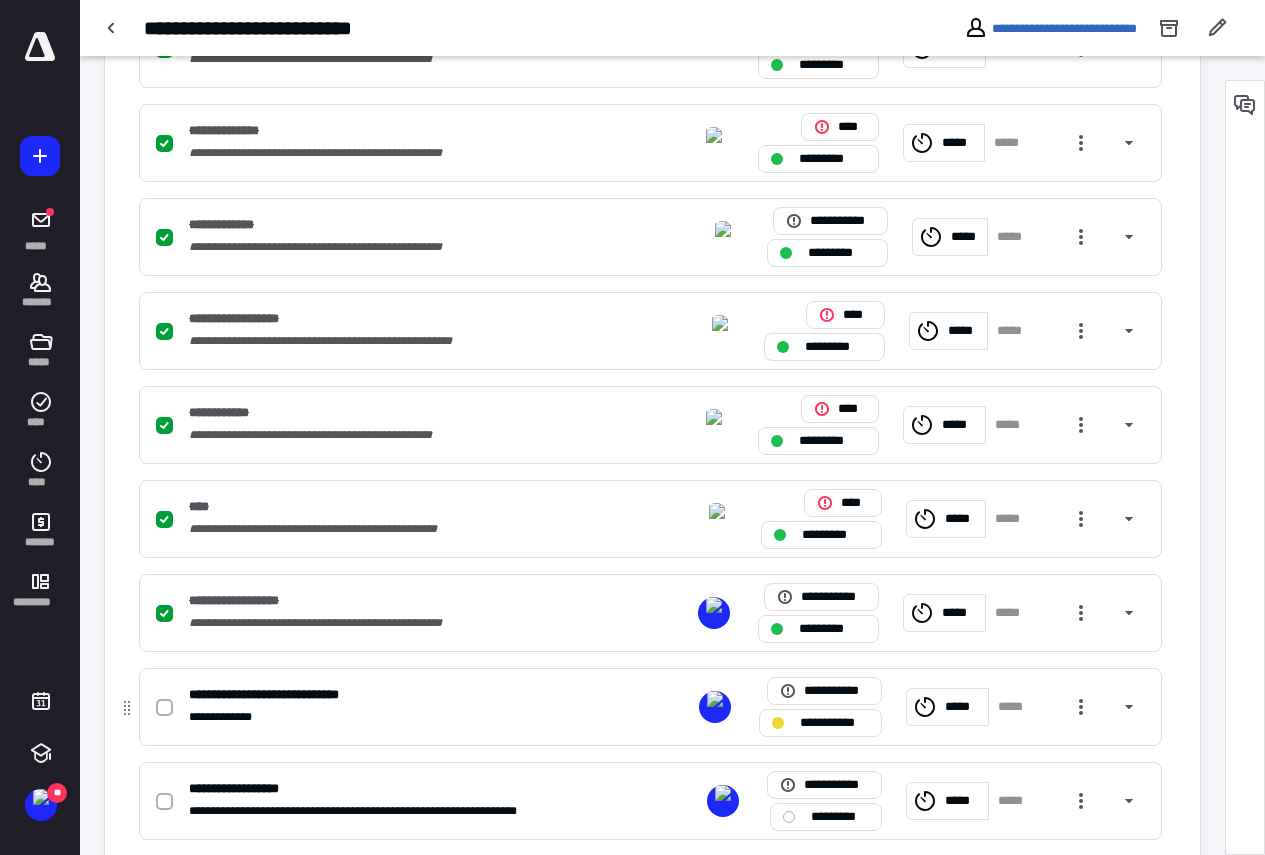 scroll, scrollTop: 790, scrollLeft: 0, axis: vertical 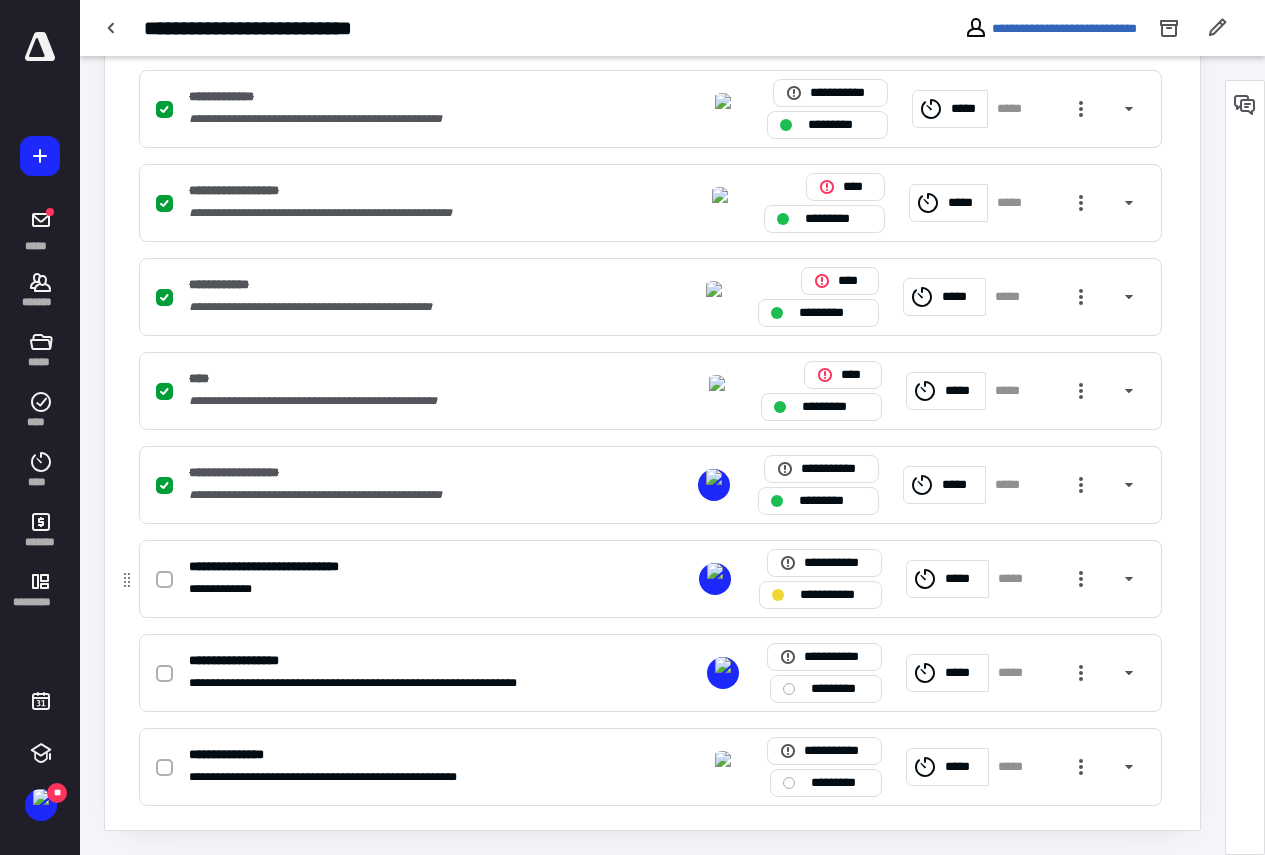 click at bounding box center [164, 580] 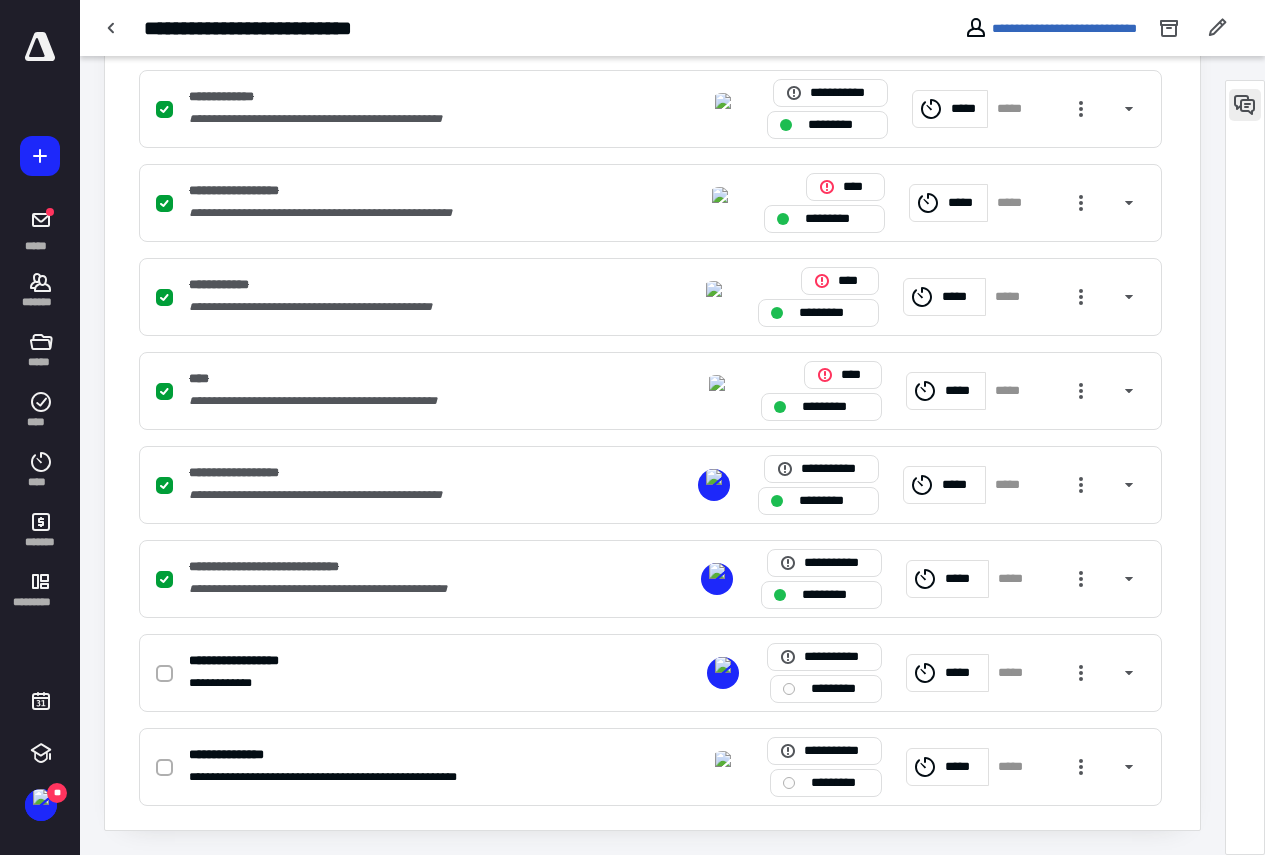 click at bounding box center [1245, 105] 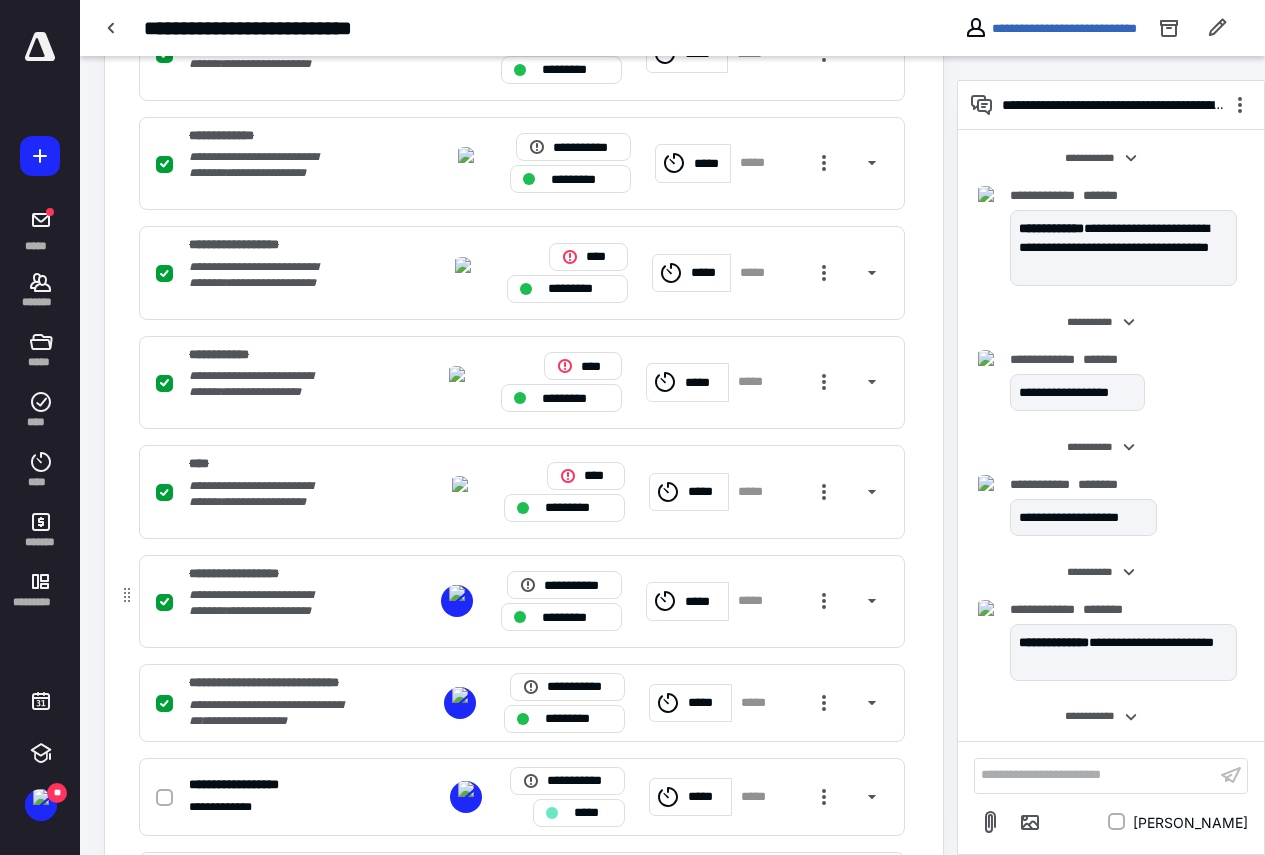 scroll, scrollTop: 3654, scrollLeft: 0, axis: vertical 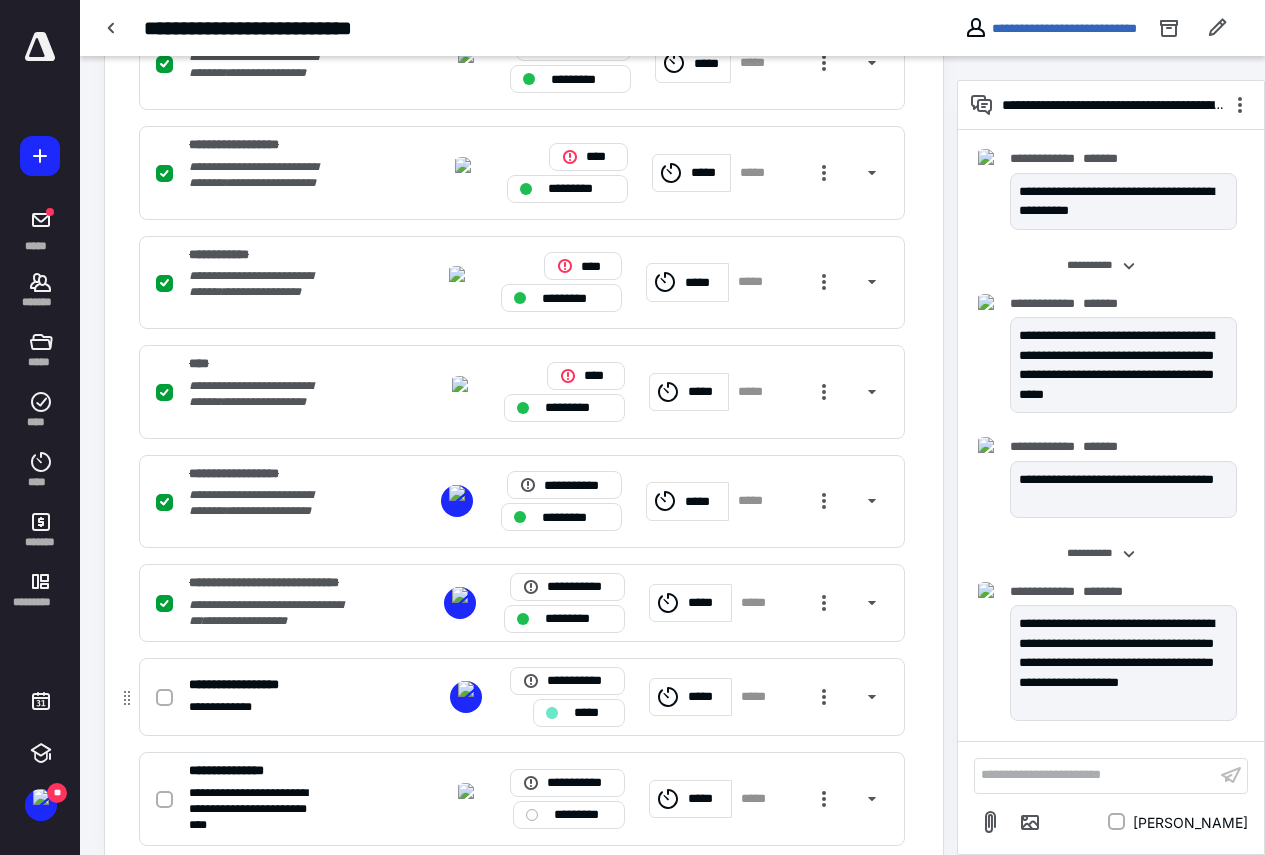 click 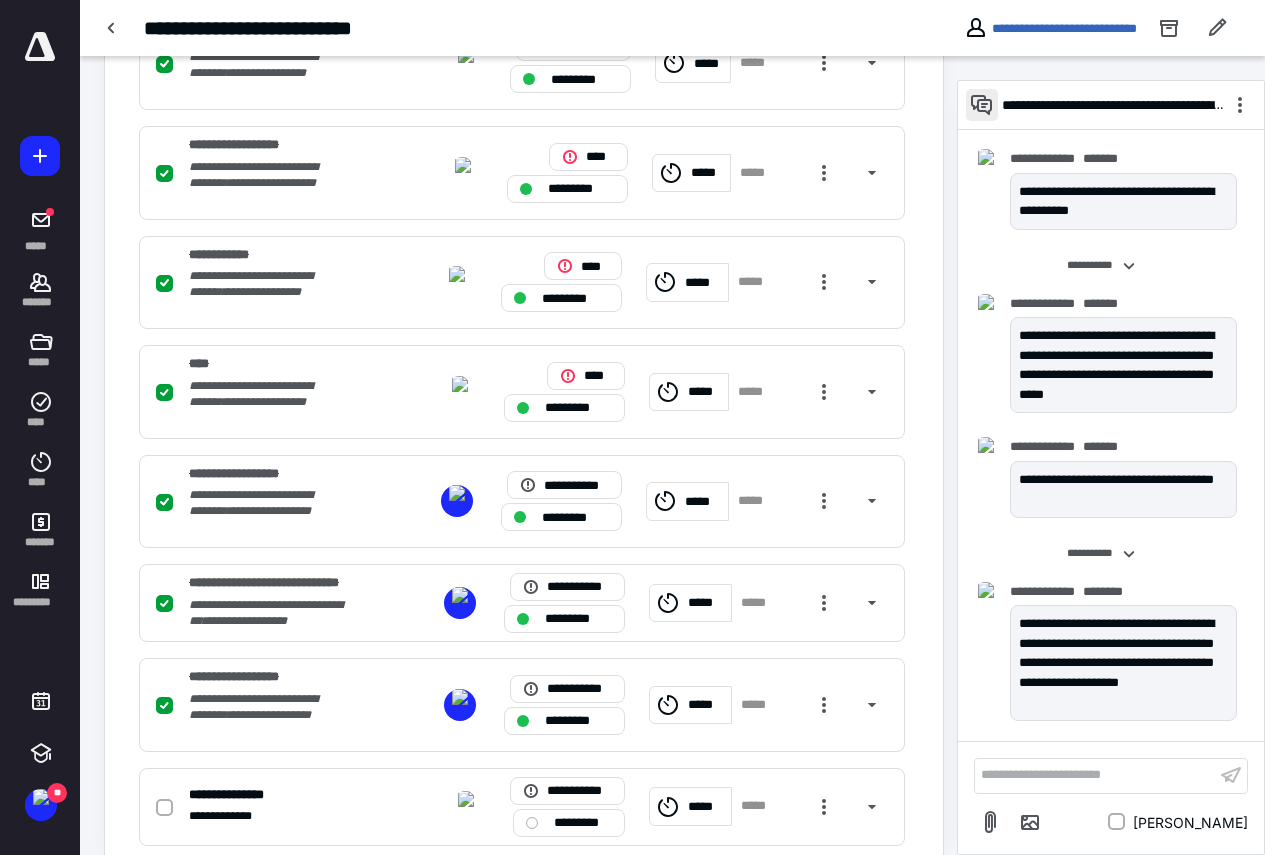 click at bounding box center (982, 105) 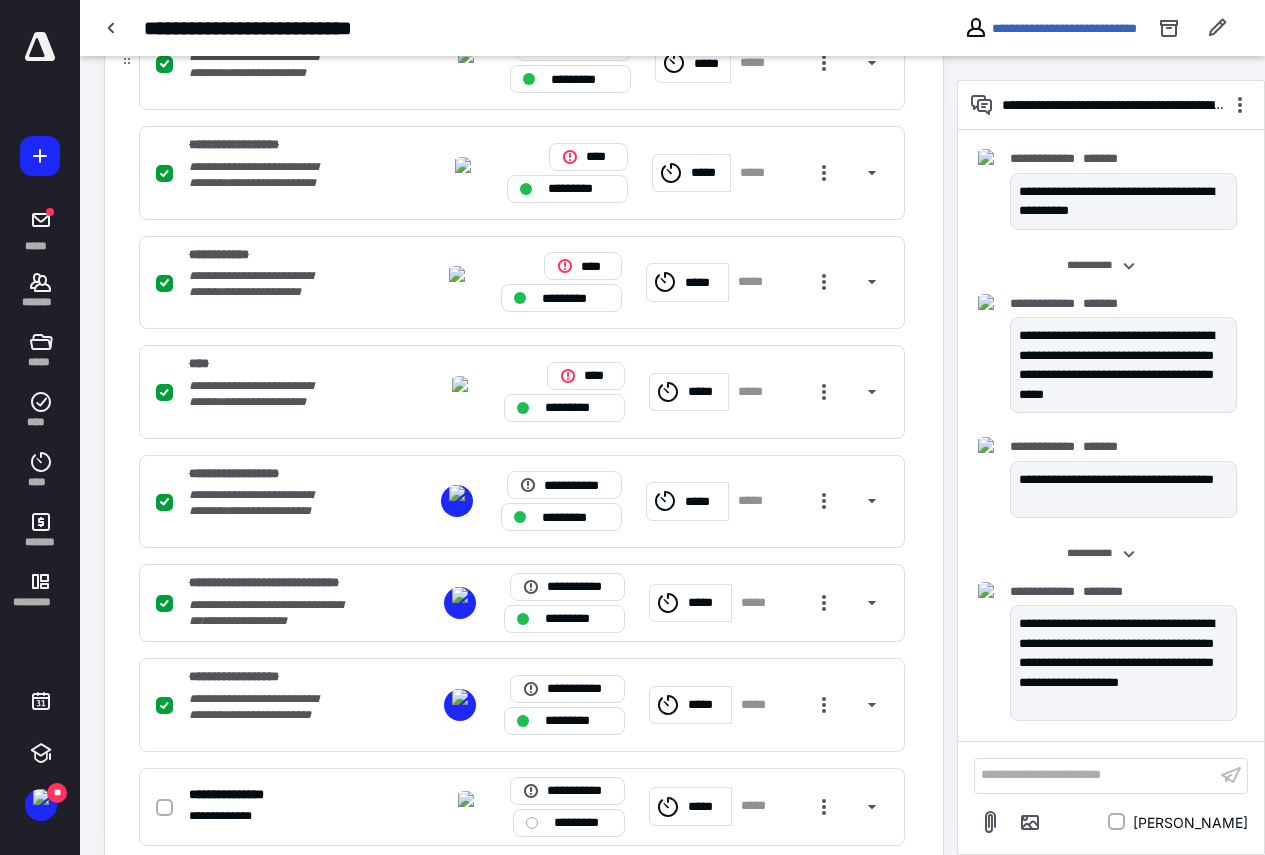 scroll, scrollTop: 790, scrollLeft: 0, axis: vertical 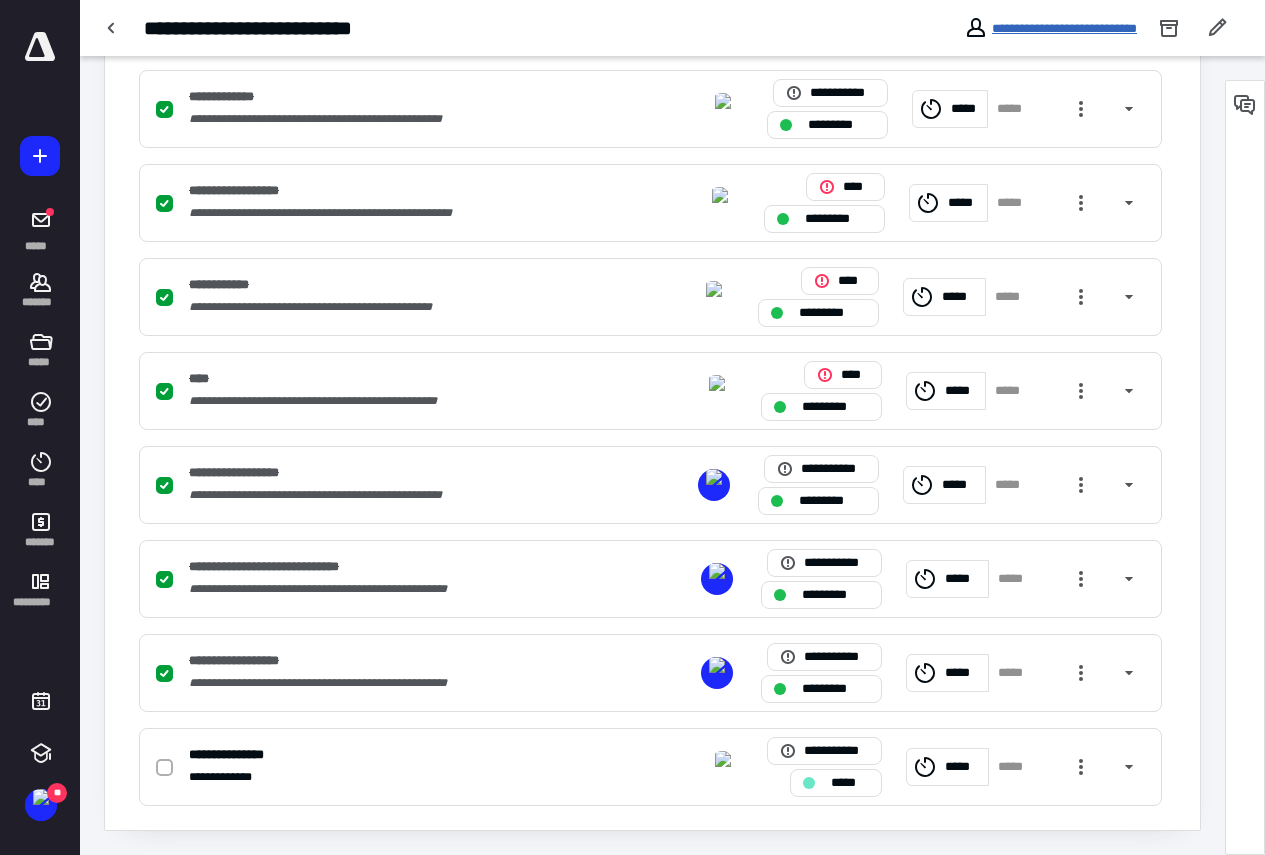 click on "**********" at bounding box center (1064, 28) 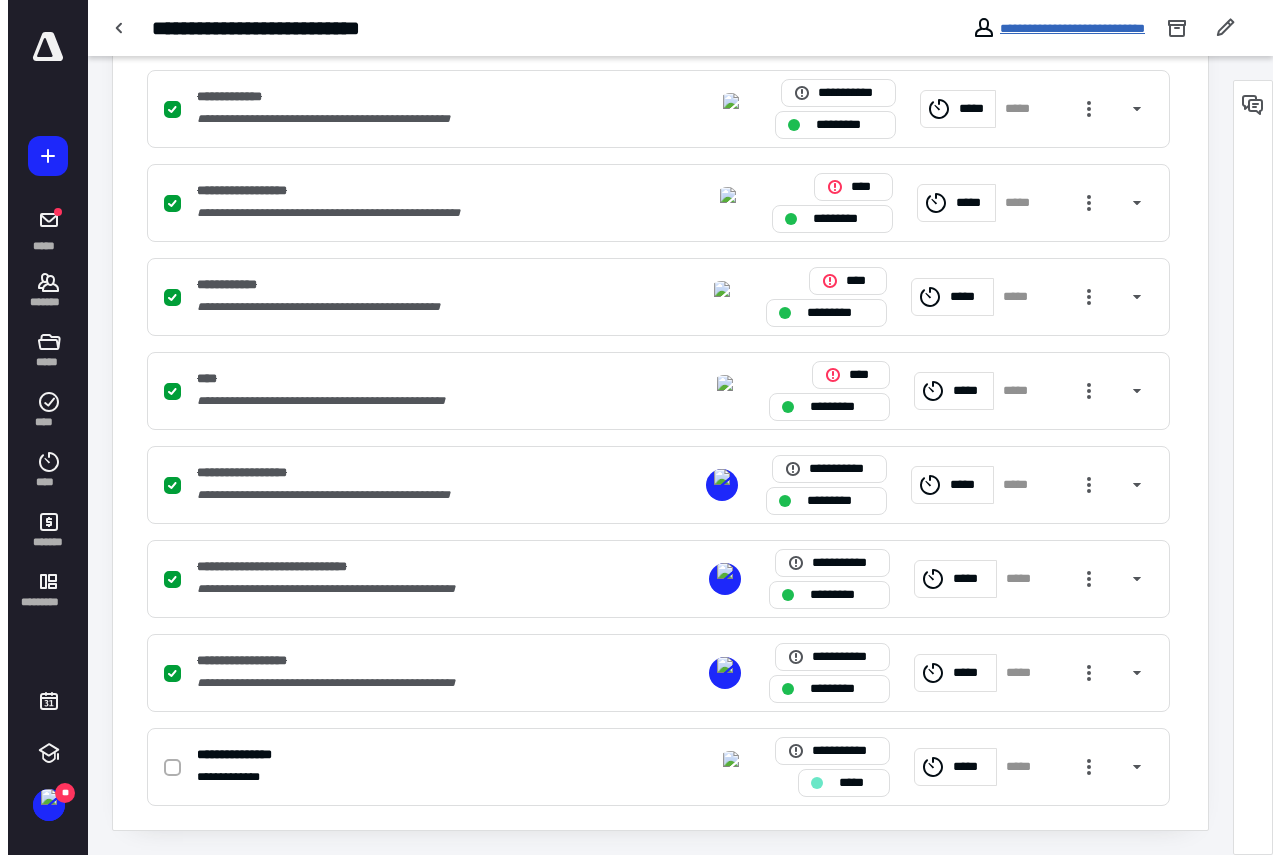 scroll, scrollTop: 0, scrollLeft: 0, axis: both 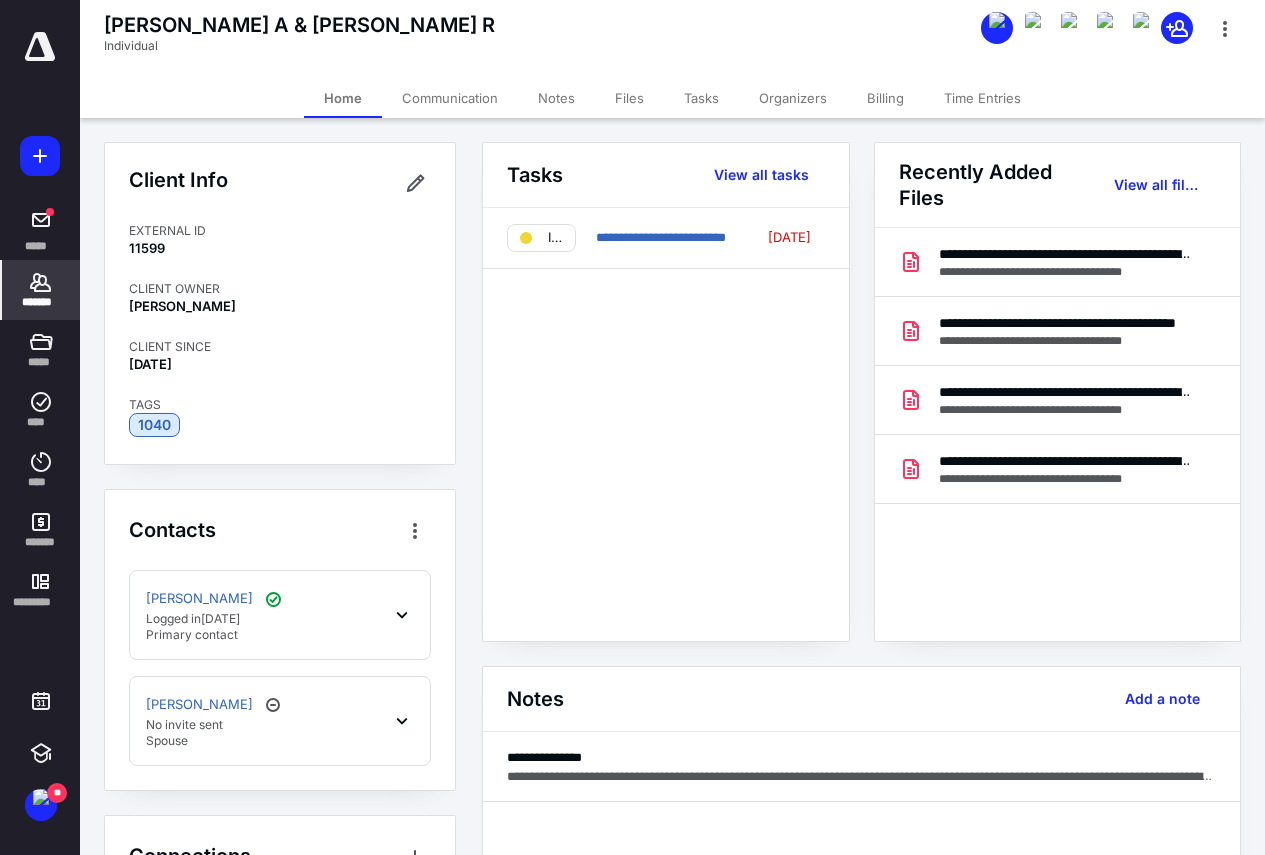 click on "Files" at bounding box center [629, 98] 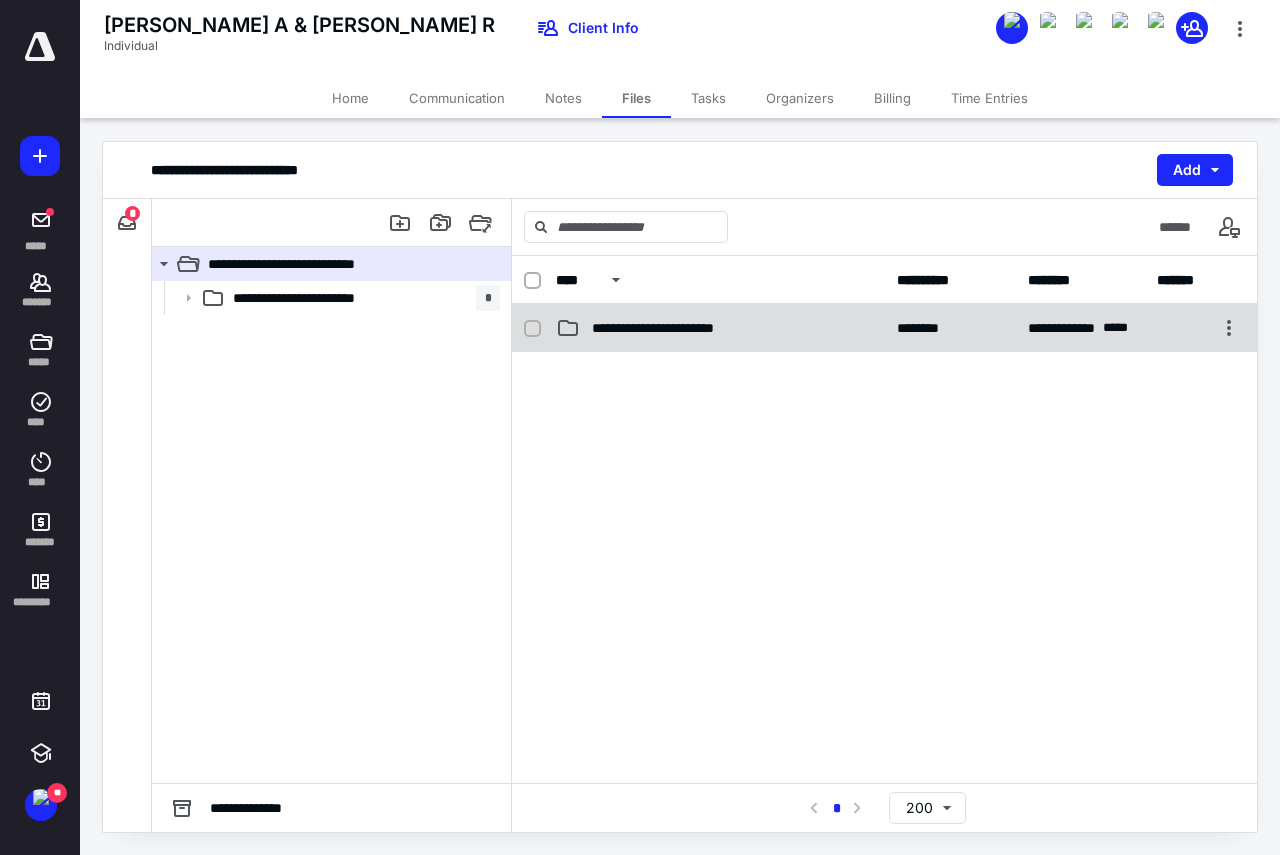 click on "**********" at bounding box center (681, 328) 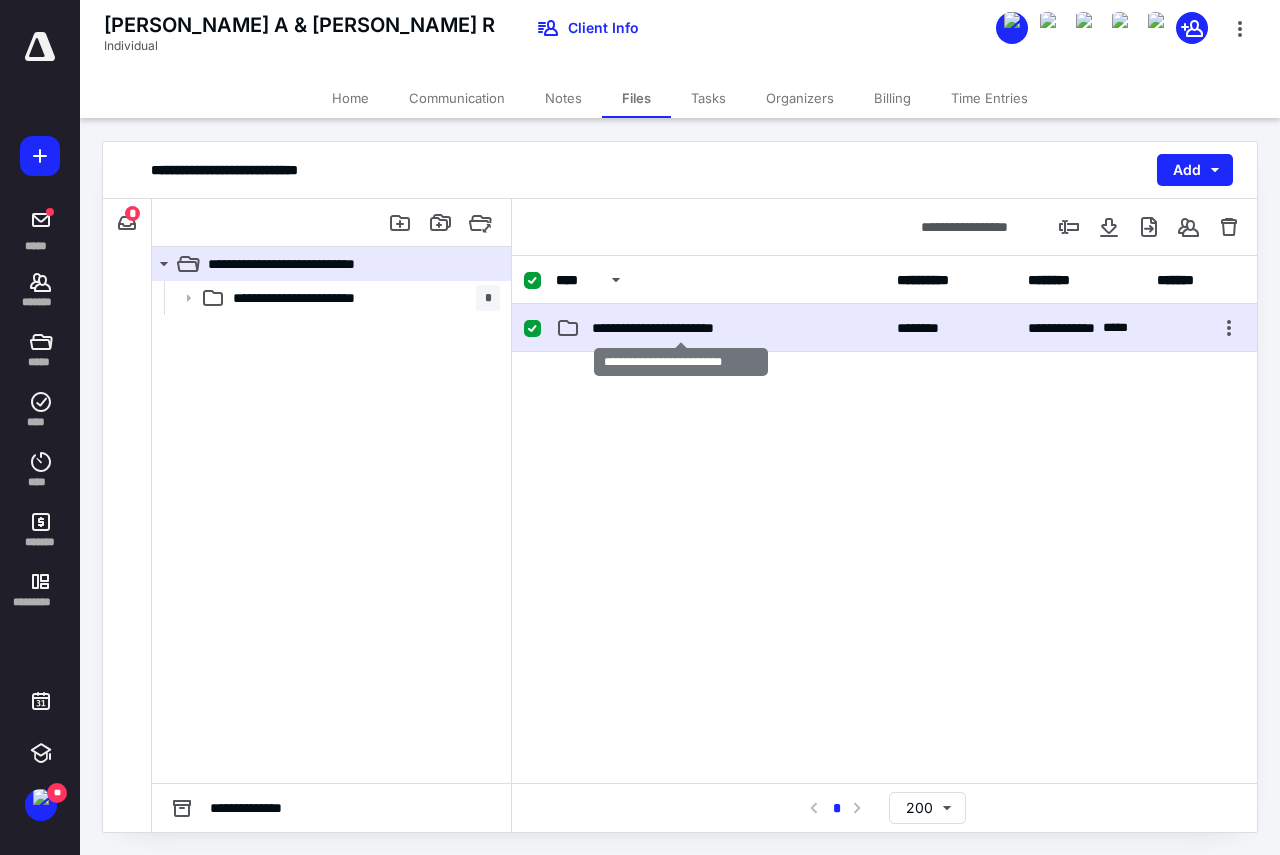 click on "**********" at bounding box center [681, 328] 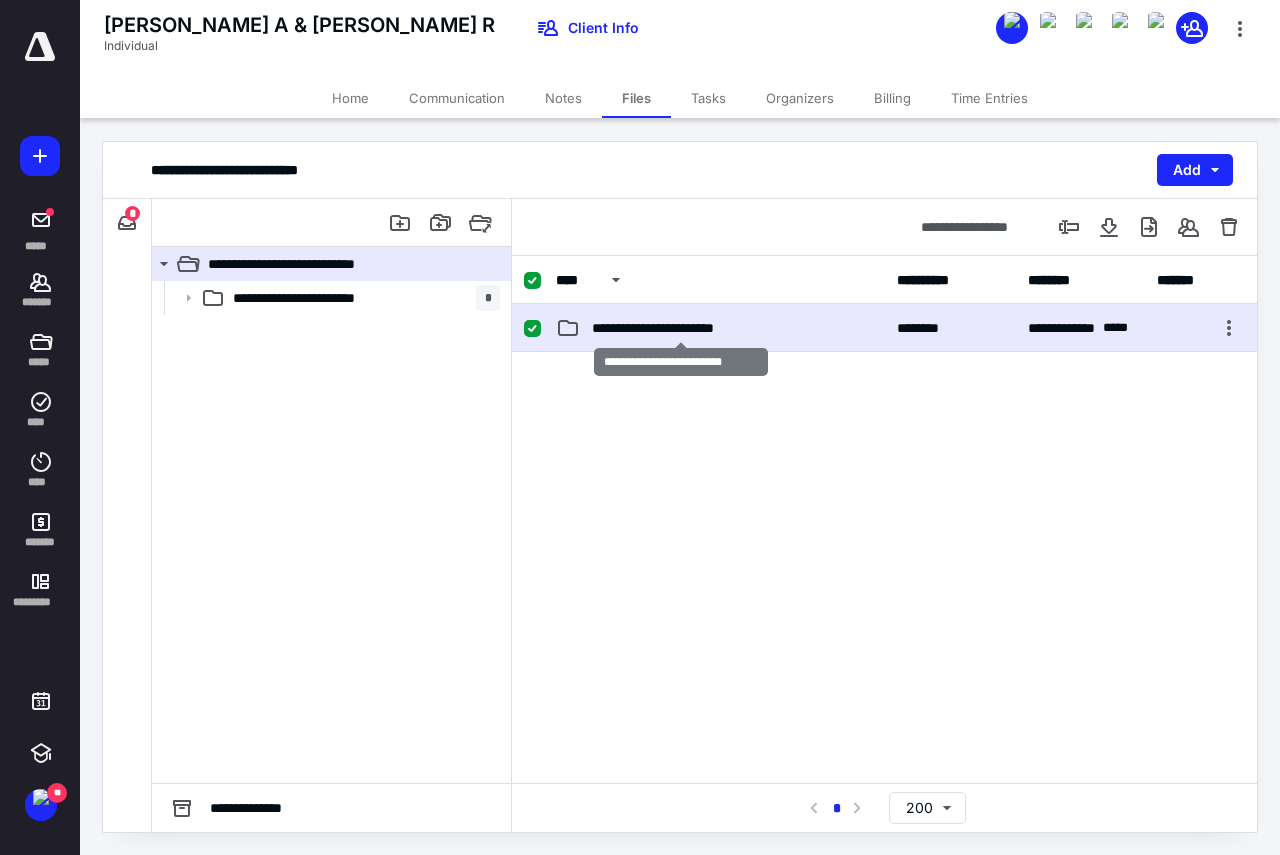 checkbox on "false" 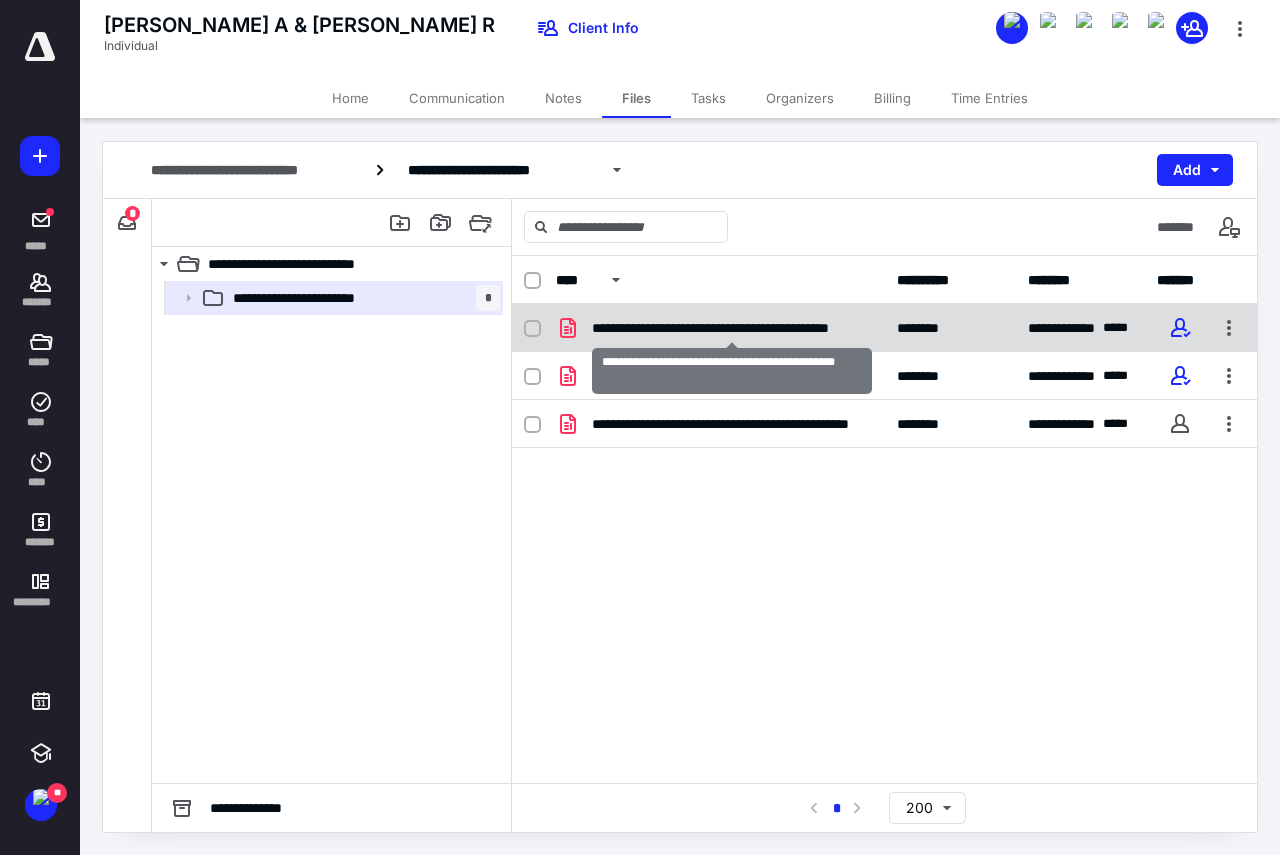 click on "**********" at bounding box center (732, 328) 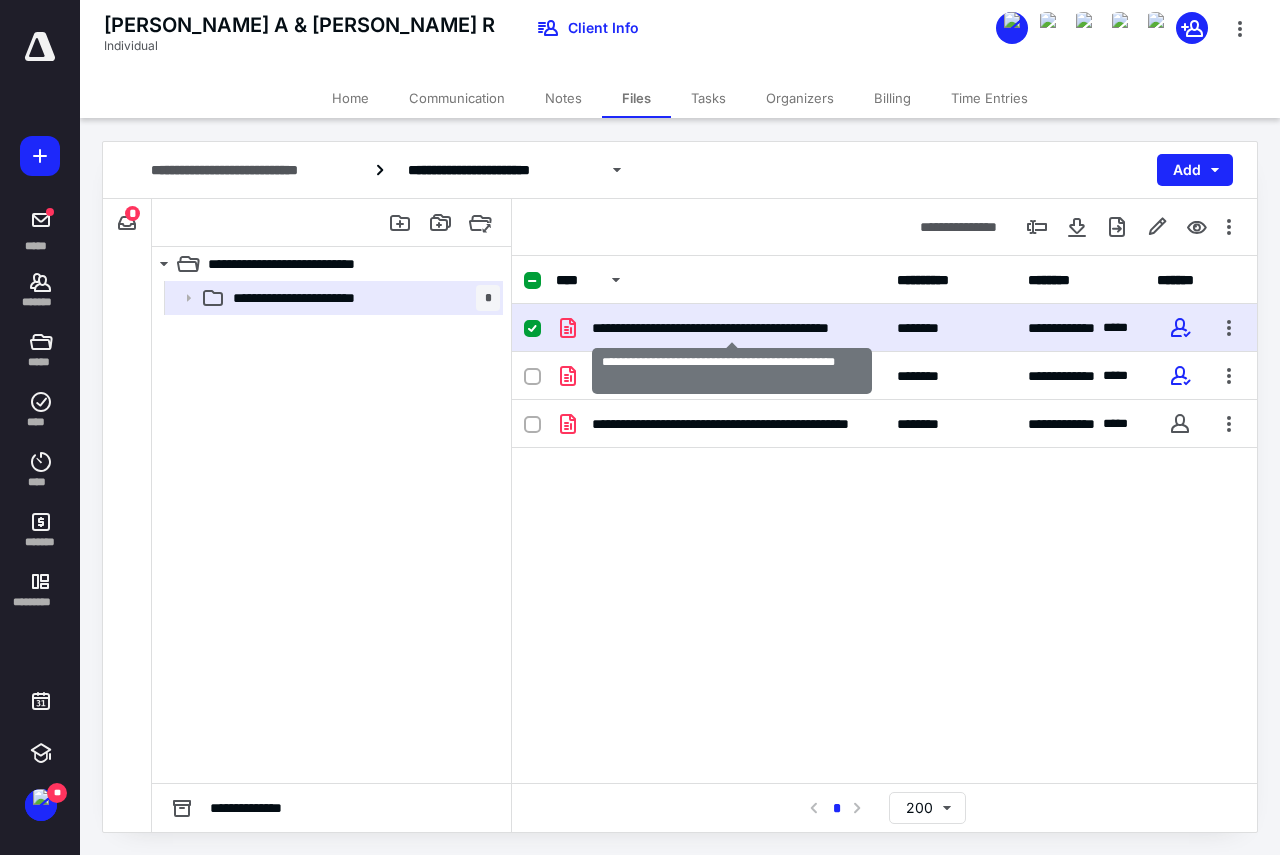 click on "**********" at bounding box center (732, 328) 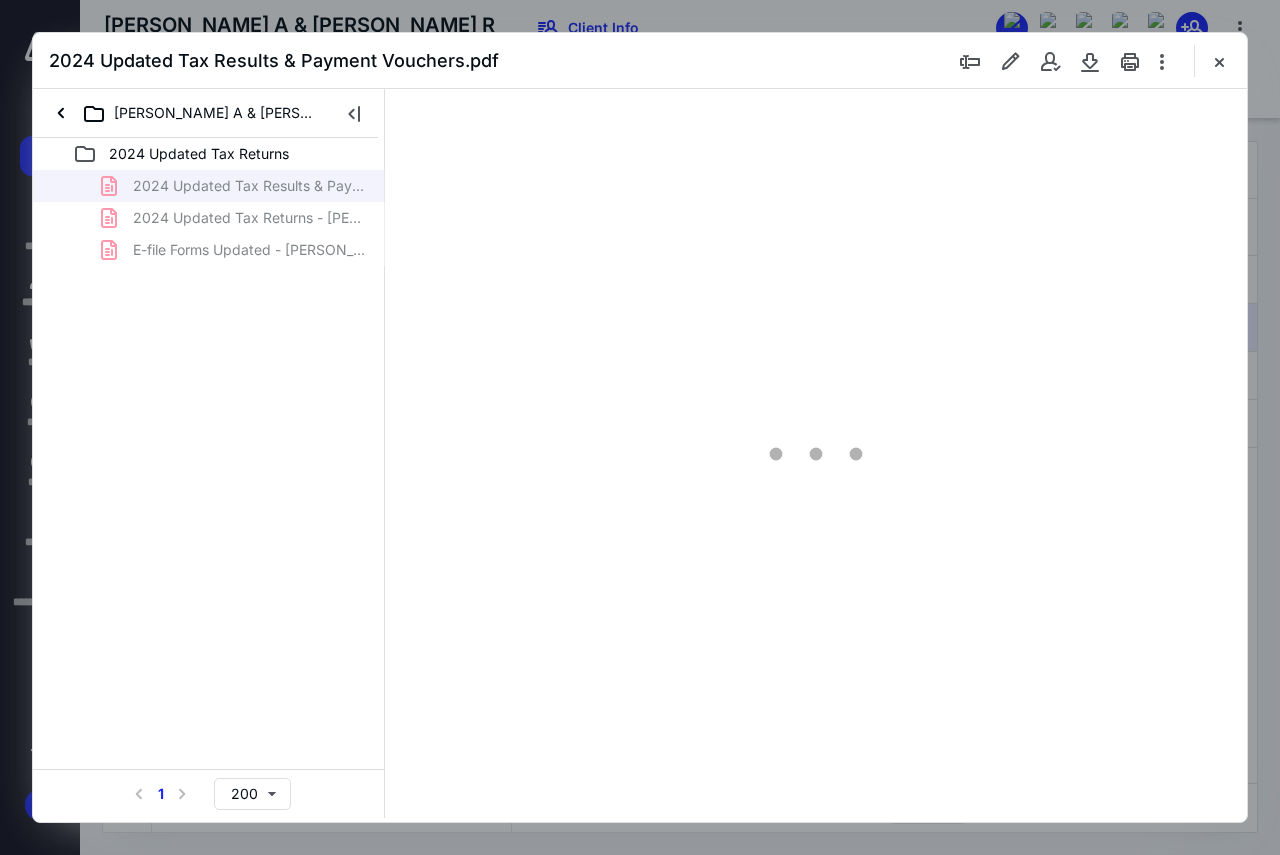 scroll, scrollTop: 0, scrollLeft: 0, axis: both 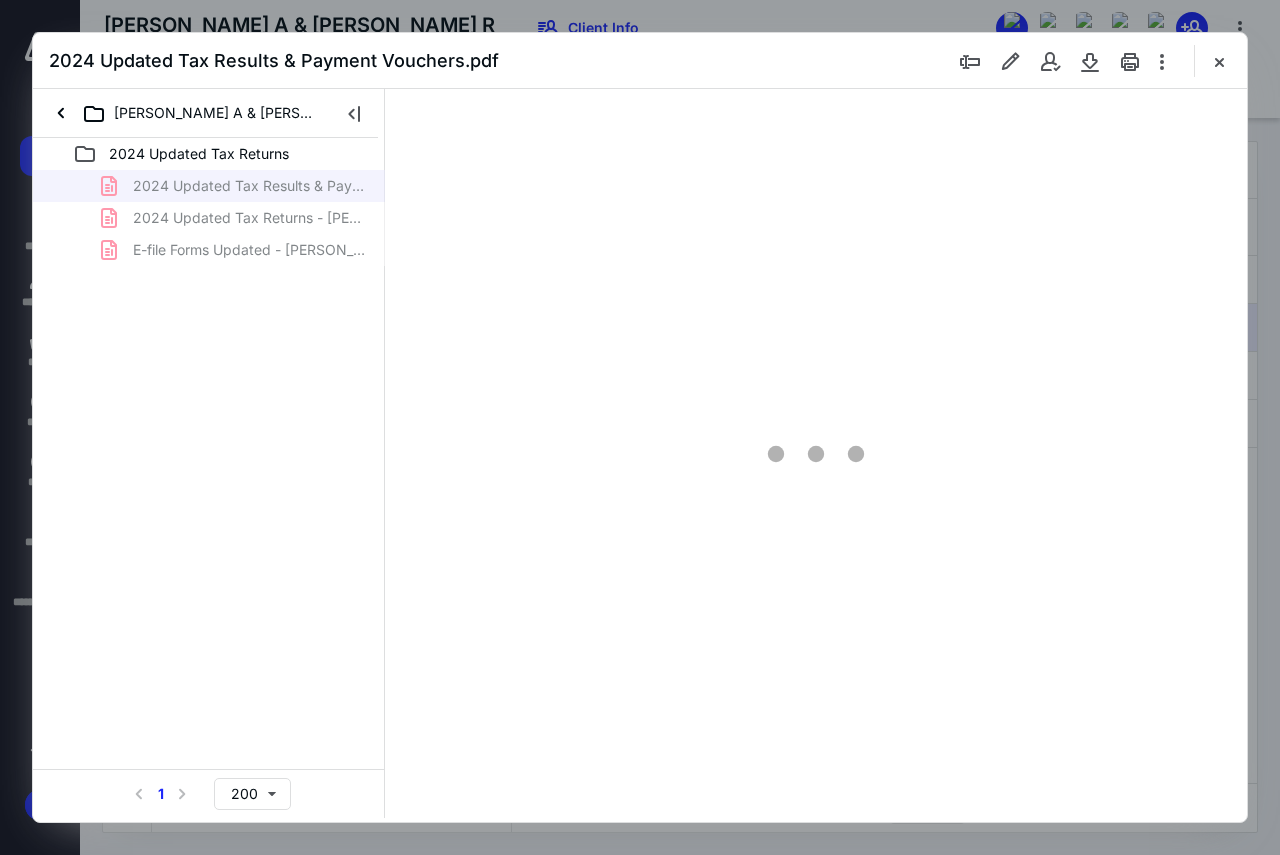 type on "130" 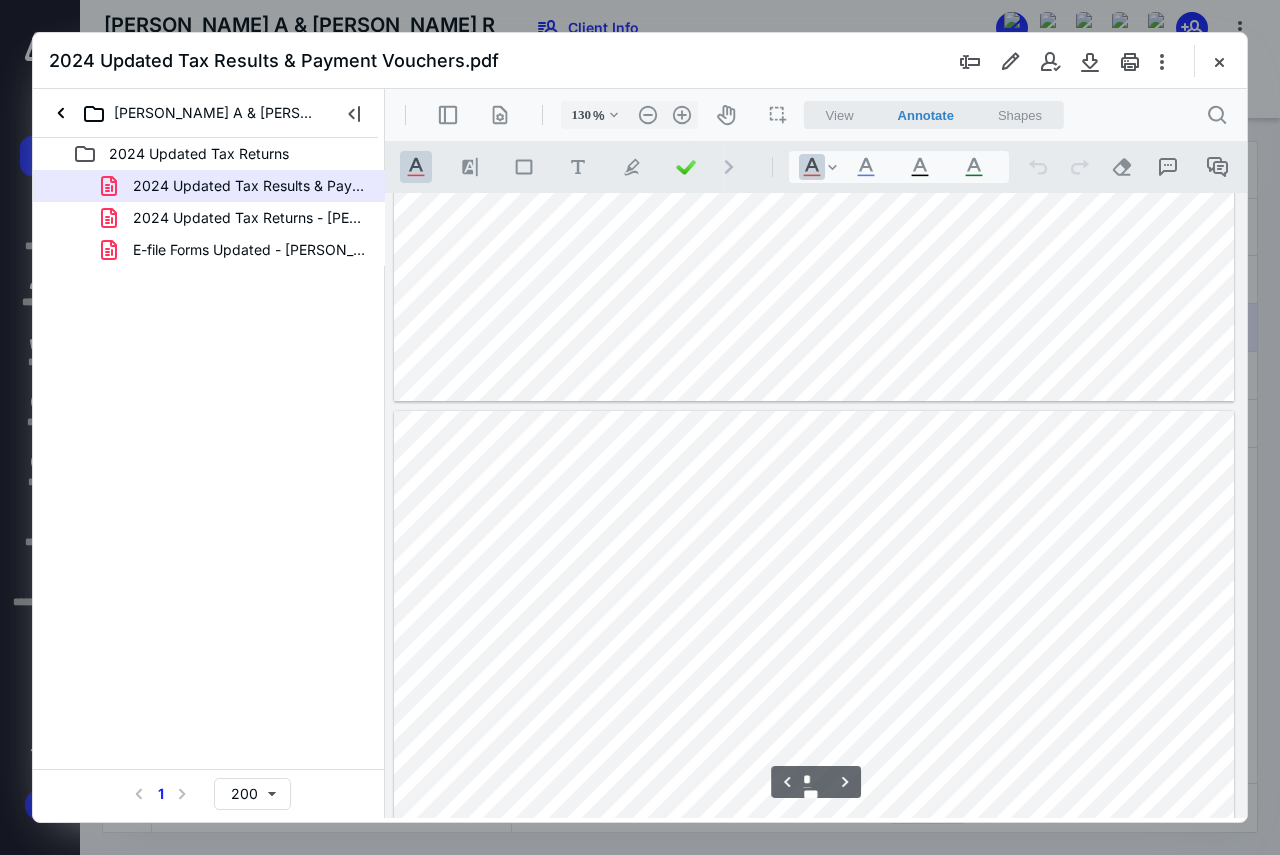 scroll, scrollTop: 1009, scrollLeft: 0, axis: vertical 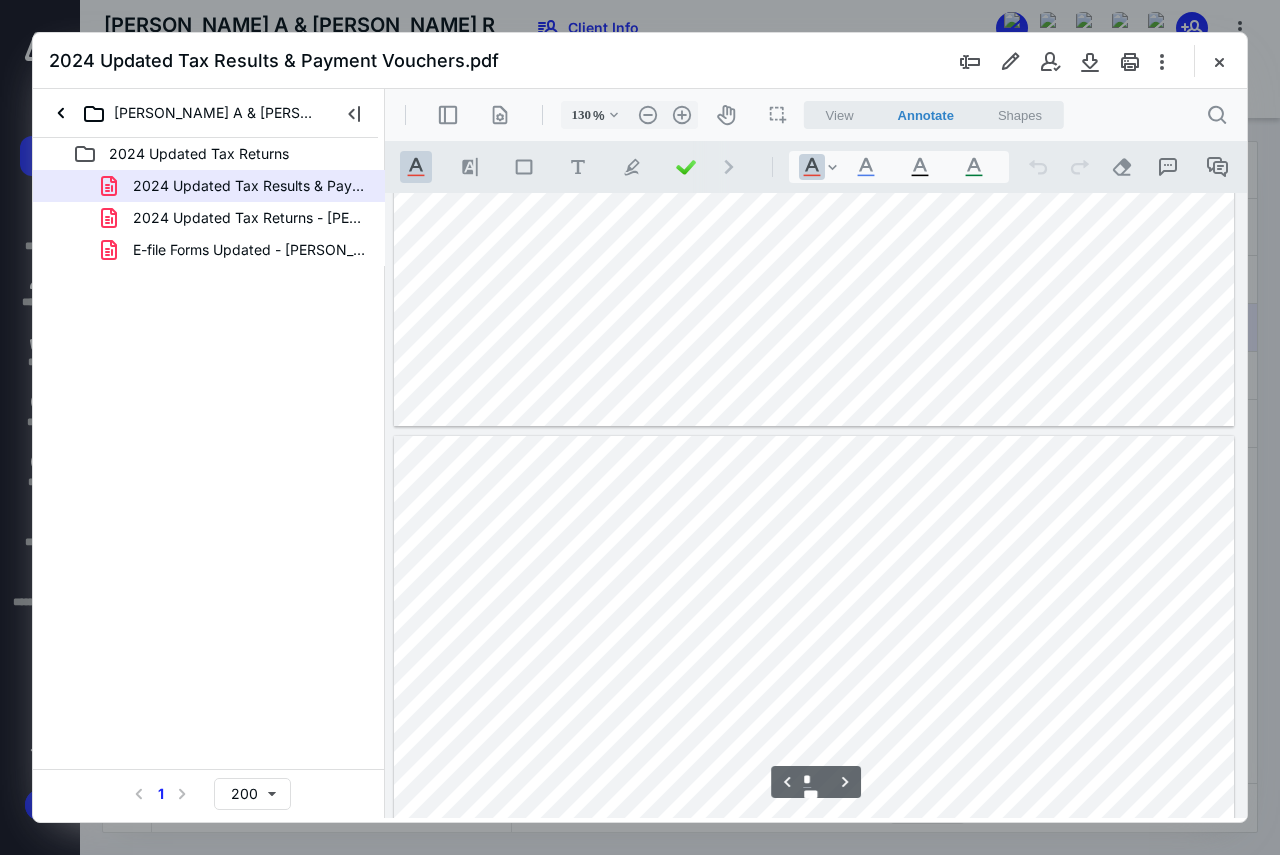 type on "*" 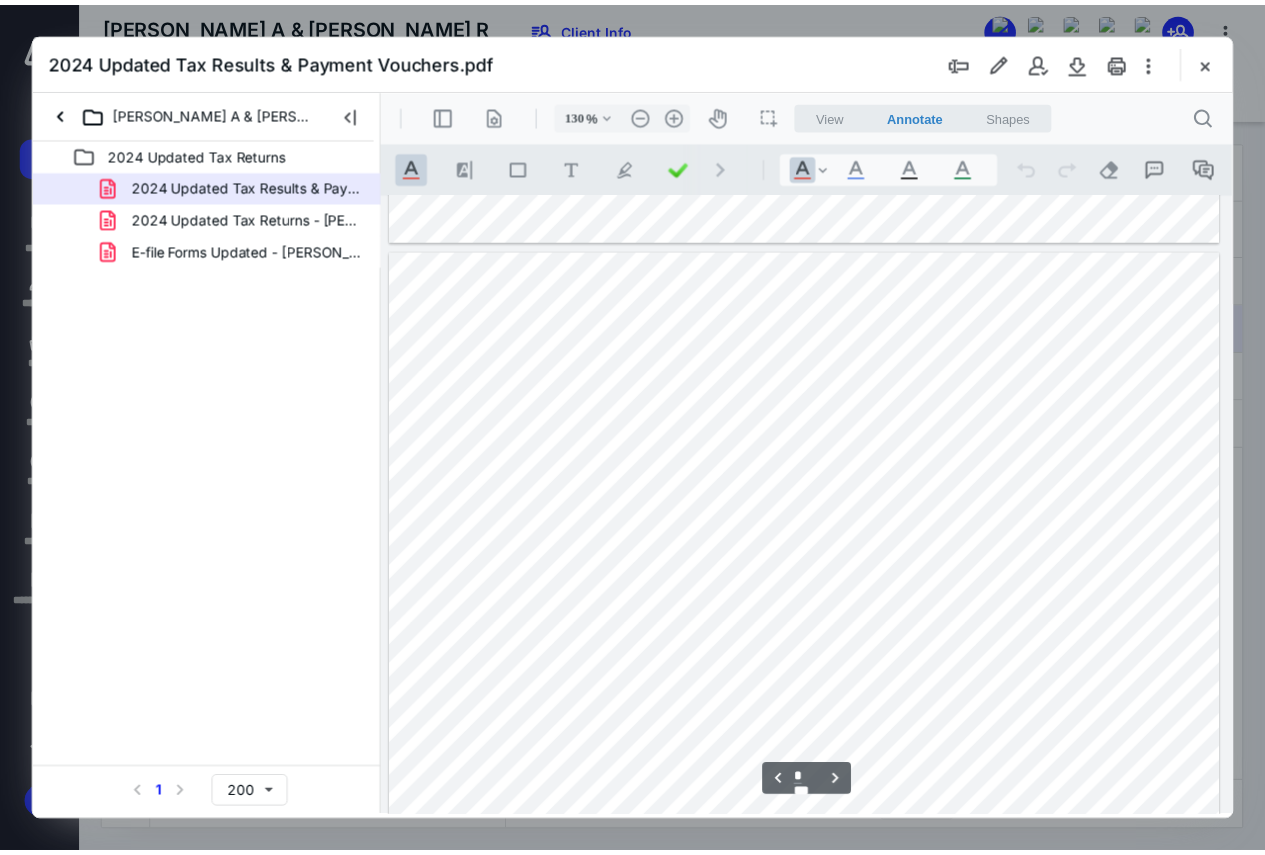 scroll, scrollTop: 2609, scrollLeft: 0, axis: vertical 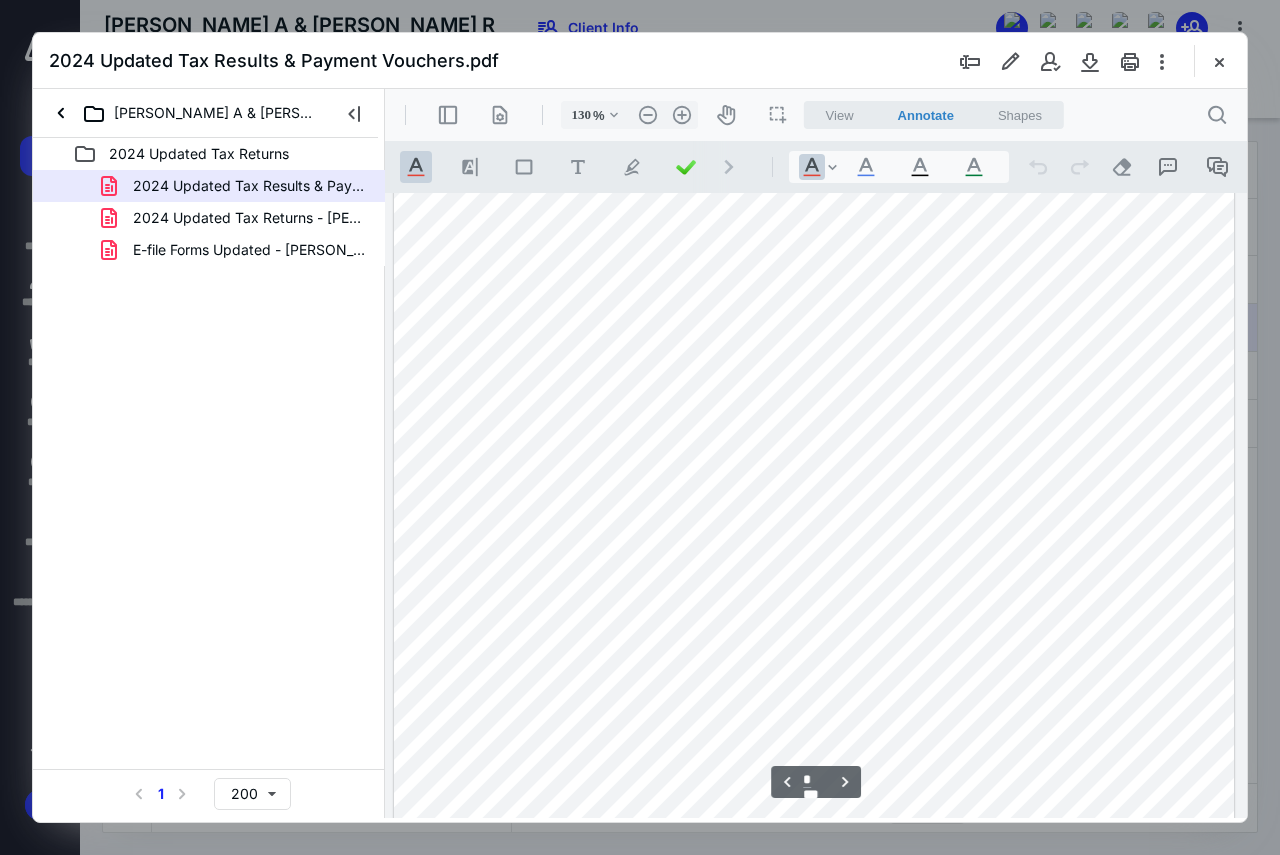 click at bounding box center (1090, 61) 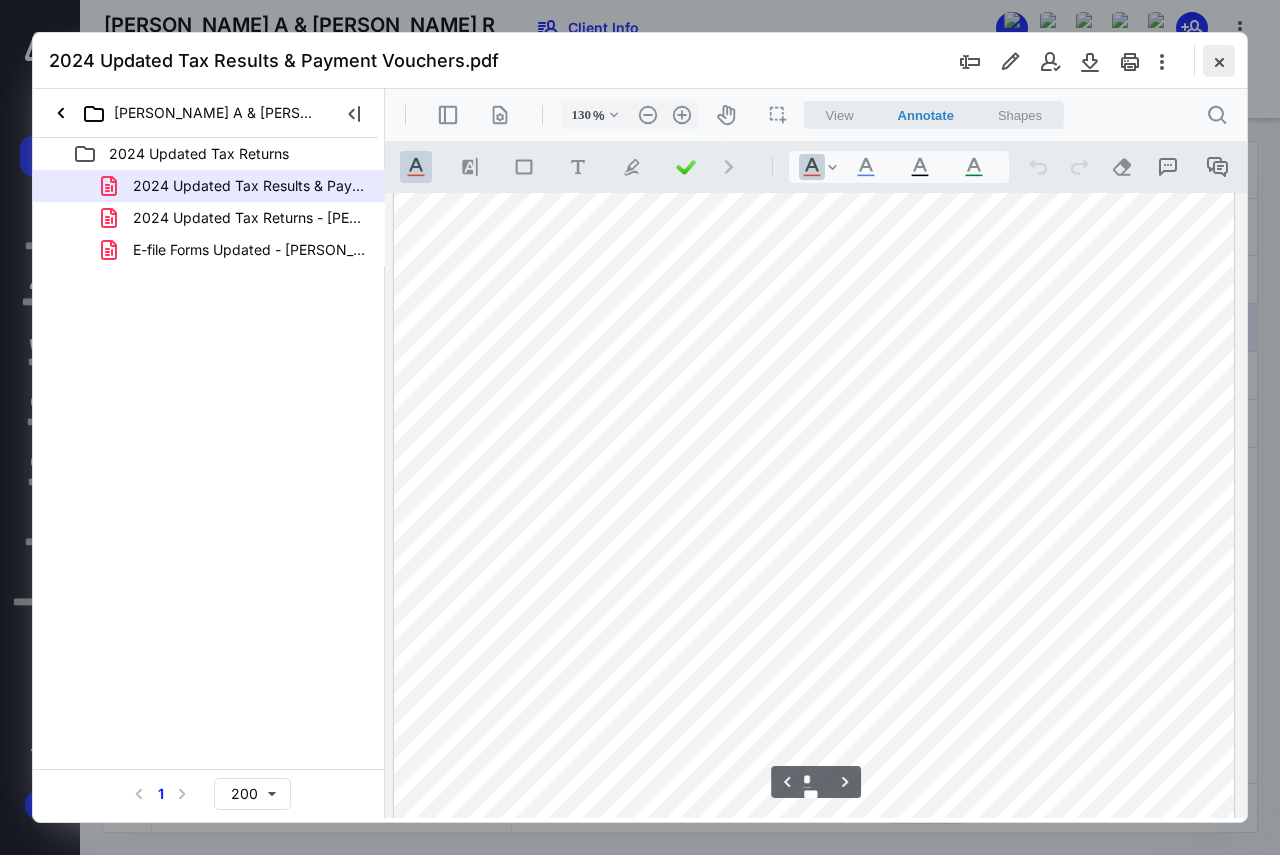 click at bounding box center [1219, 61] 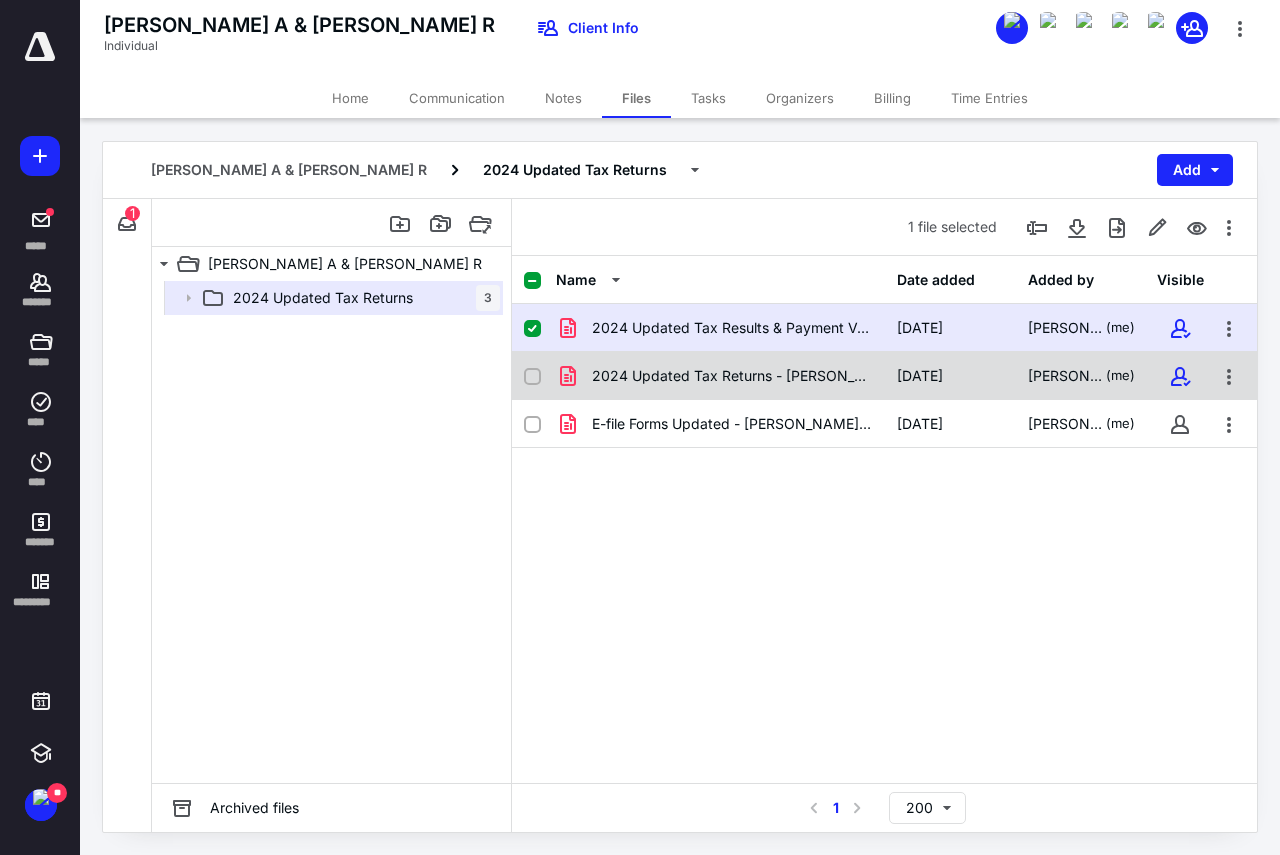 click on "2024 Updated Tax Returns - [PERSON_NAME] & [PERSON_NAME].pdf" at bounding box center [732, 376] 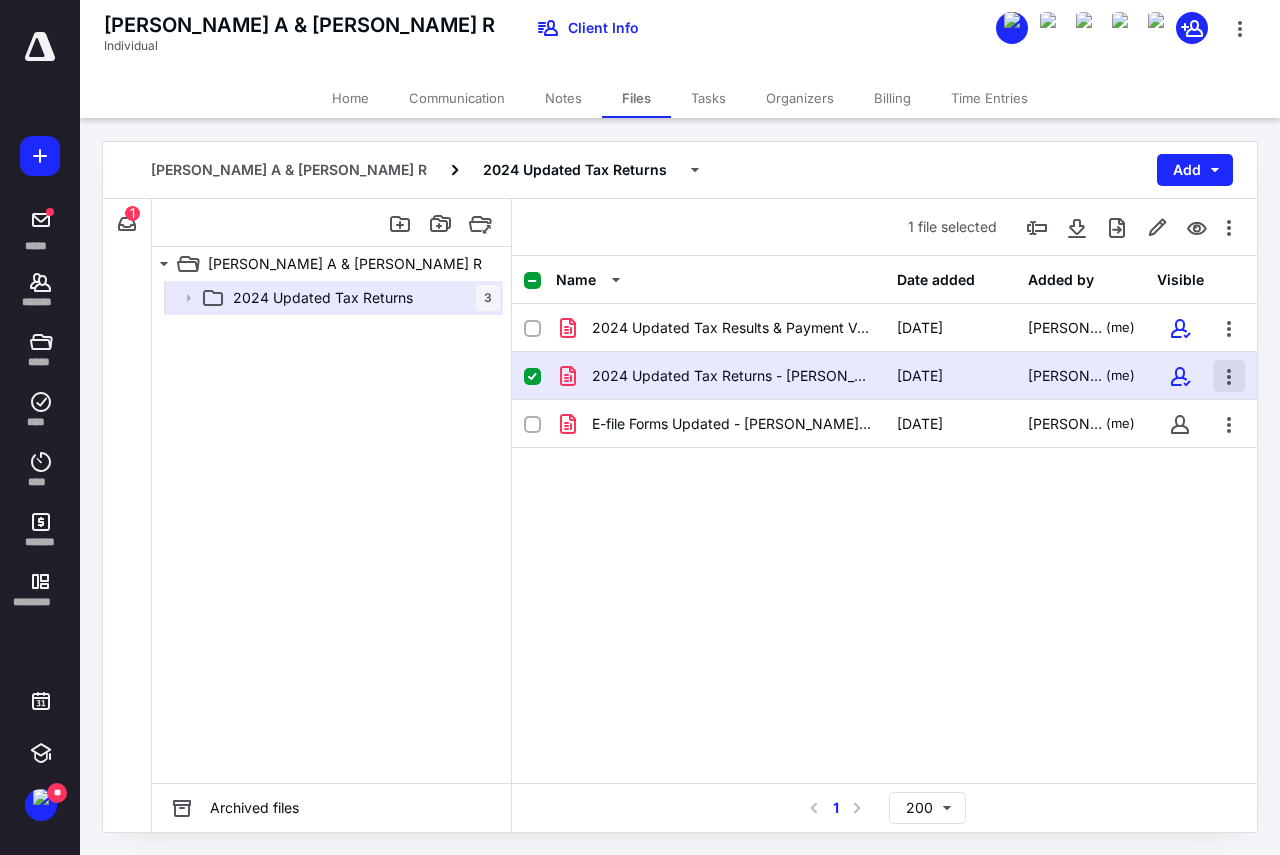 click at bounding box center (1229, 376) 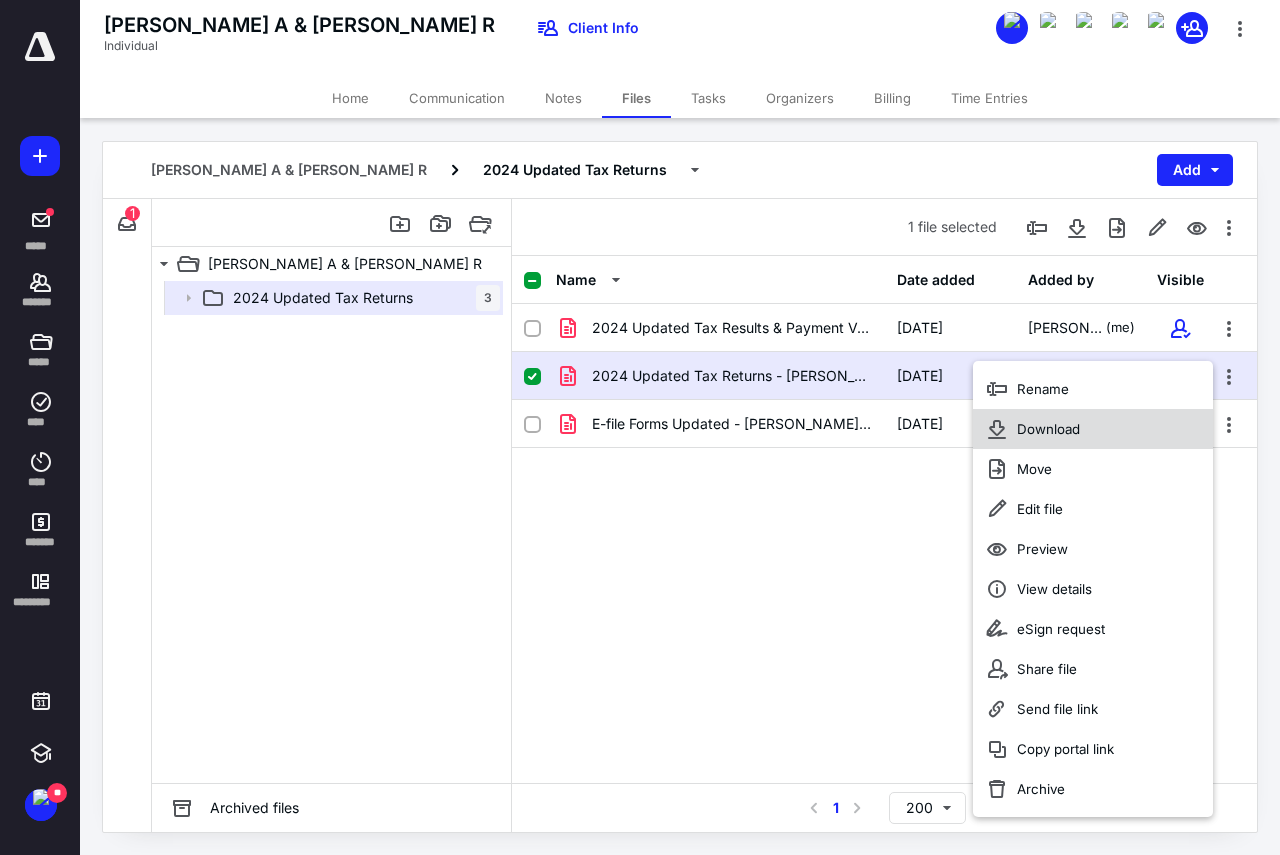 click on "Download" at bounding box center [1093, 429] 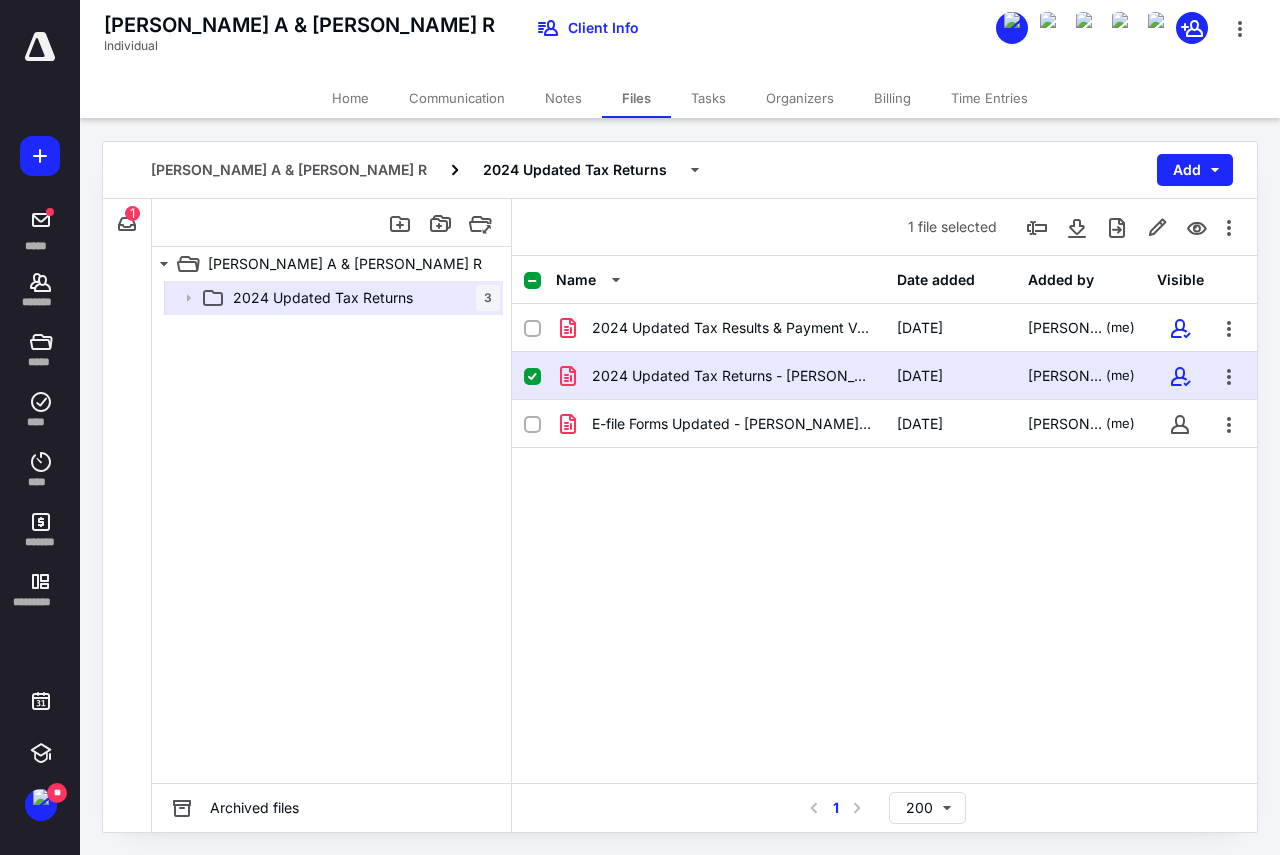 click on "Tasks" at bounding box center (708, 98) 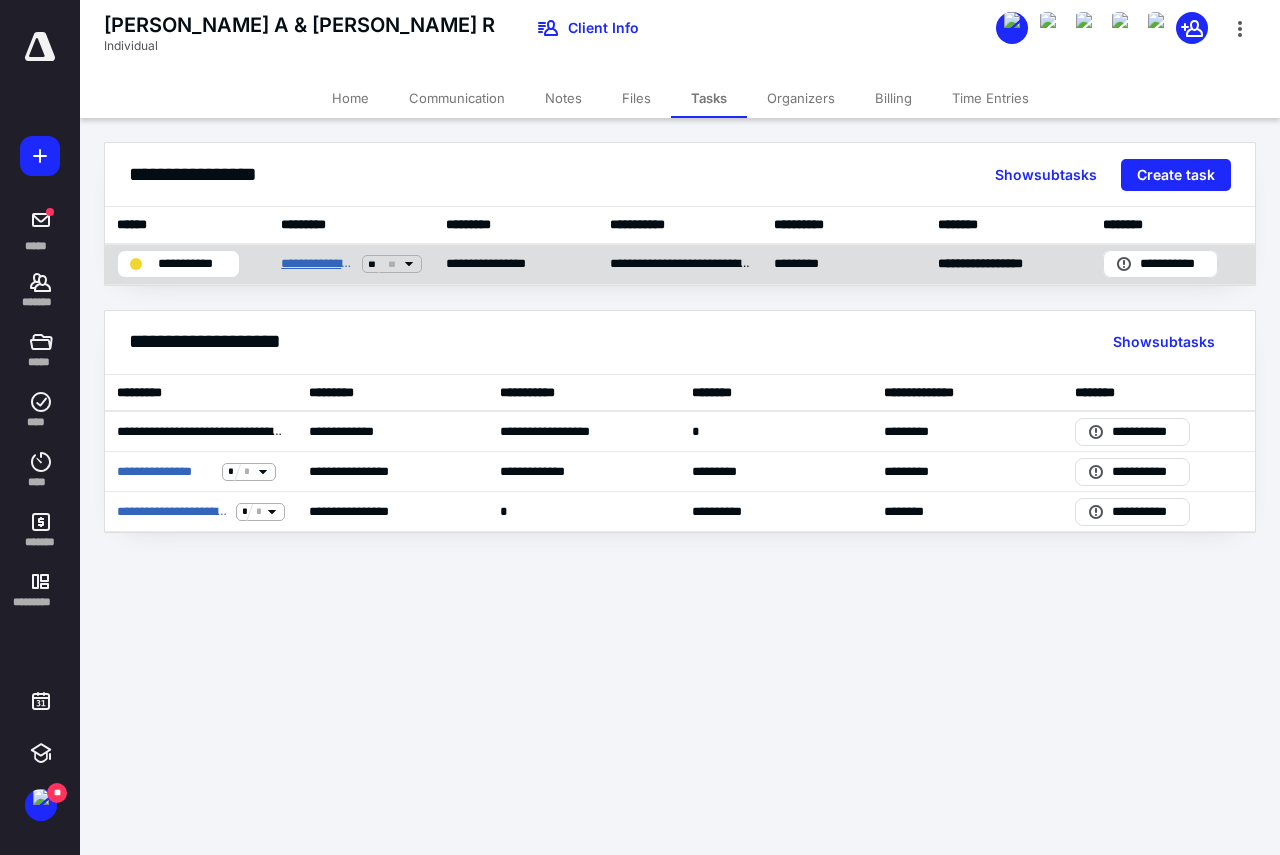 click on "**********" at bounding box center [317, 264] 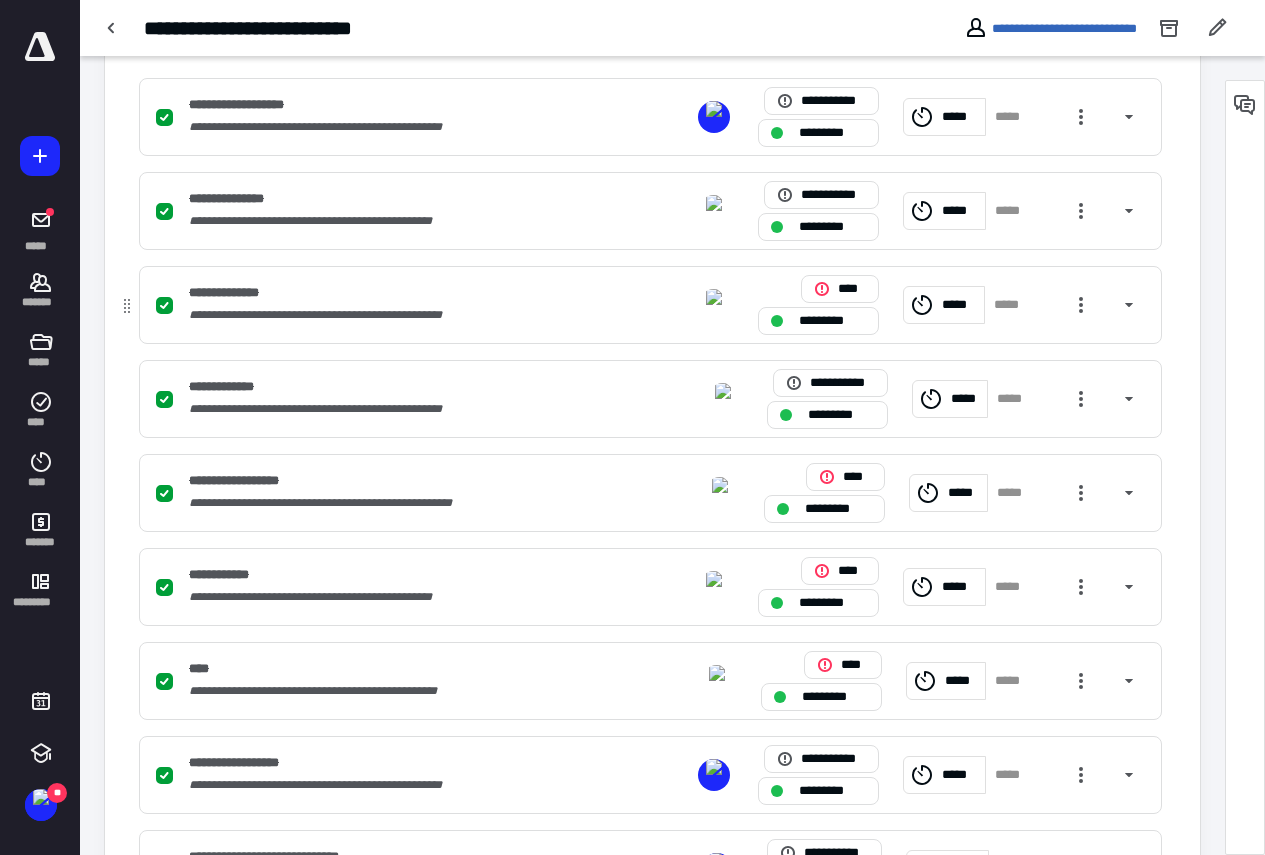 scroll, scrollTop: 790, scrollLeft: 0, axis: vertical 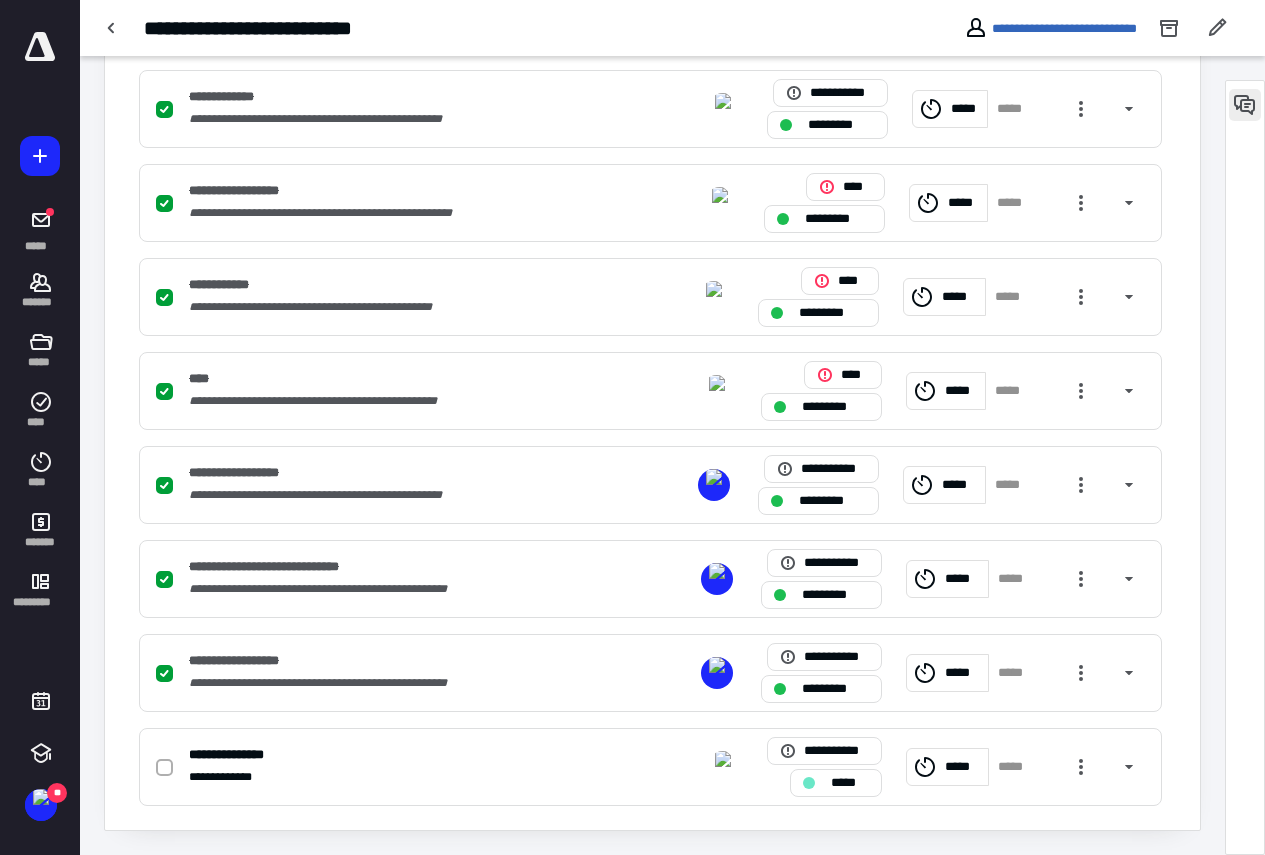 click at bounding box center [1245, 105] 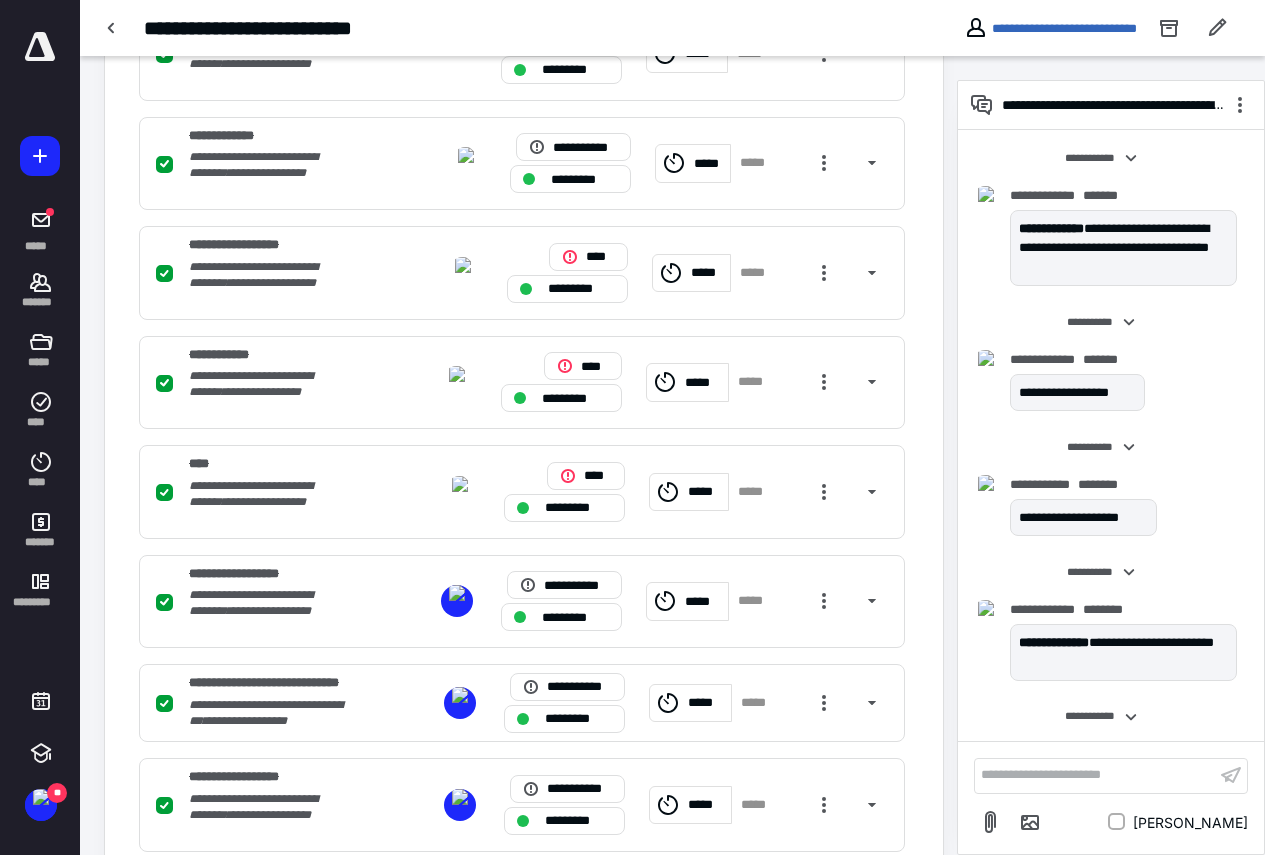 scroll, scrollTop: 3654, scrollLeft: 0, axis: vertical 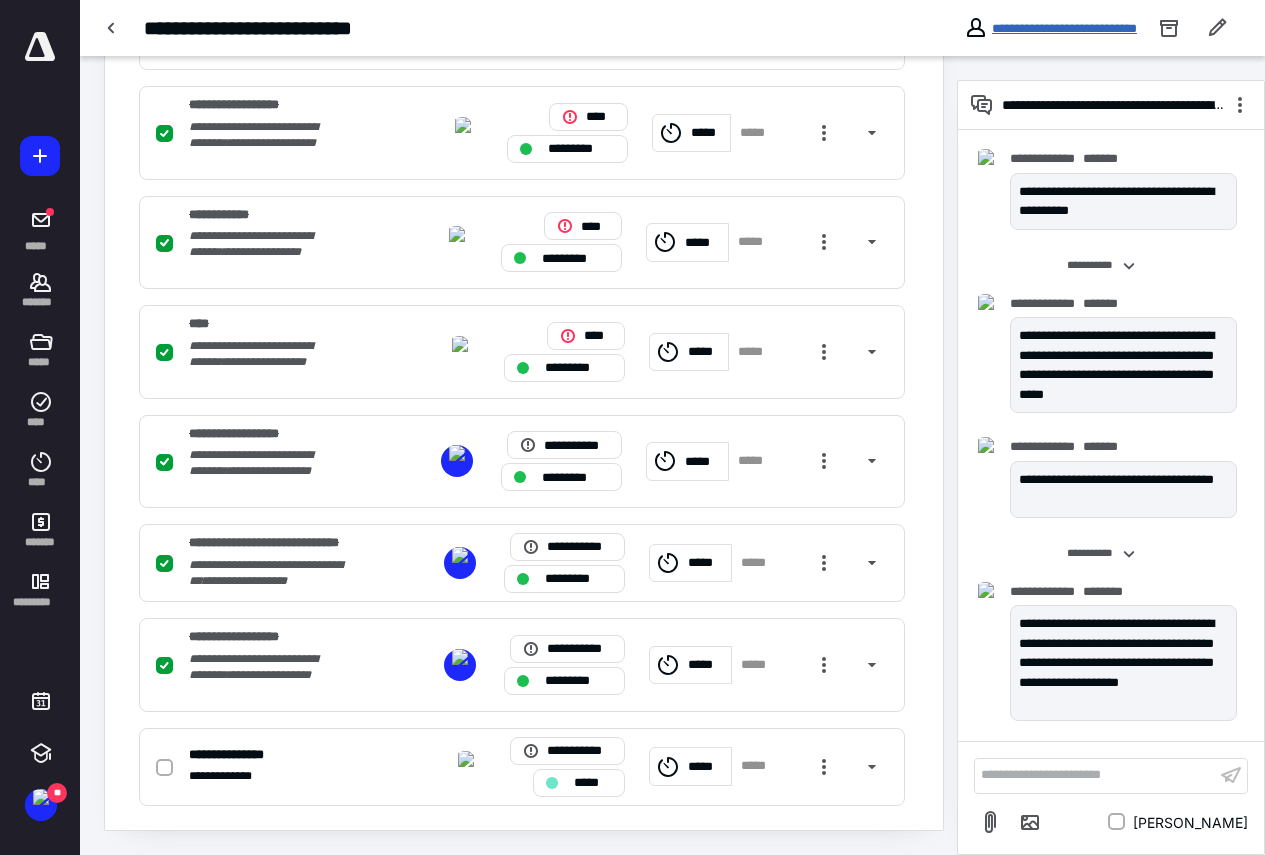 click on "**********" at bounding box center (1064, 28) 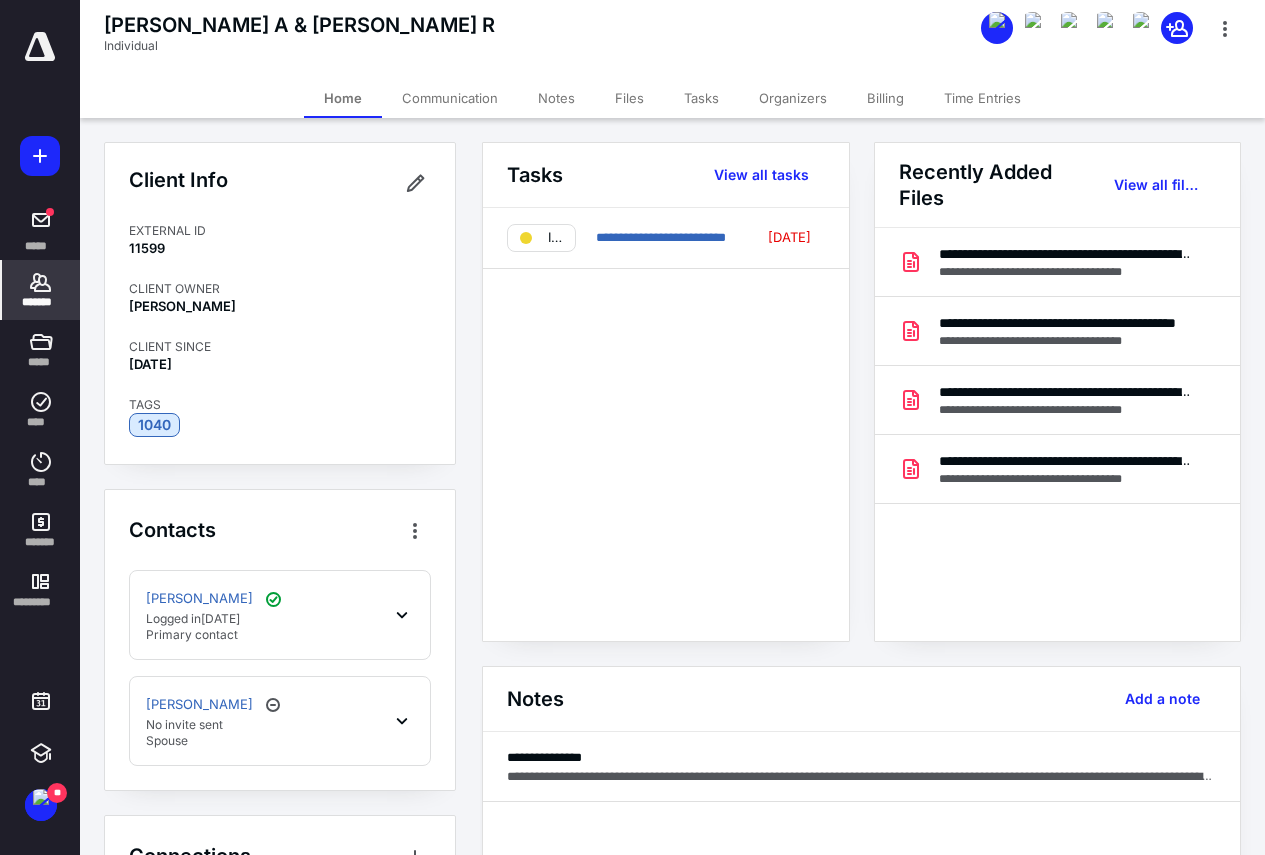 click on "Contacts [PERSON_NAME] Logged [DATE][DATE] Primary contact [PERSON_NAME] No invite sent Spouse" at bounding box center [280, 640] 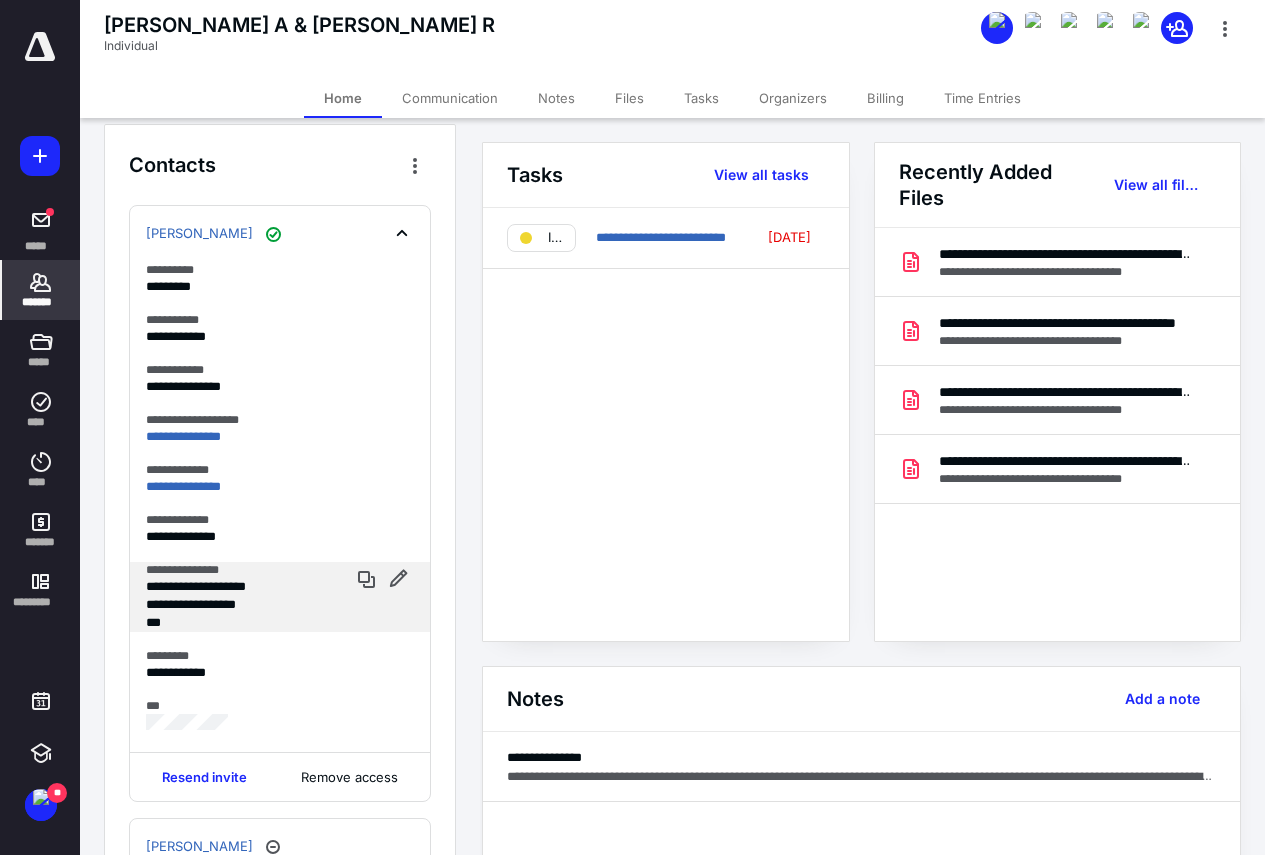 scroll, scrollTop: 400, scrollLeft: 0, axis: vertical 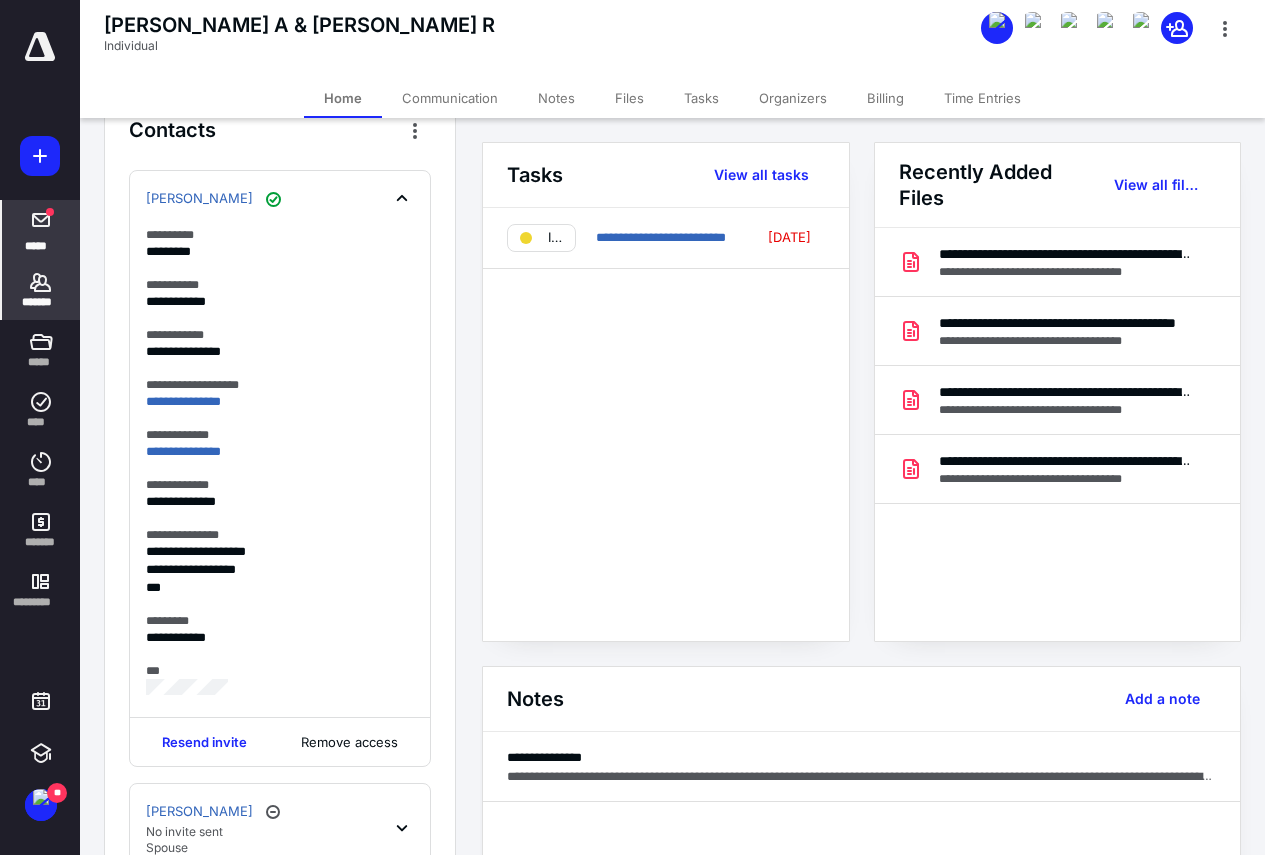 click at bounding box center (41, 220) 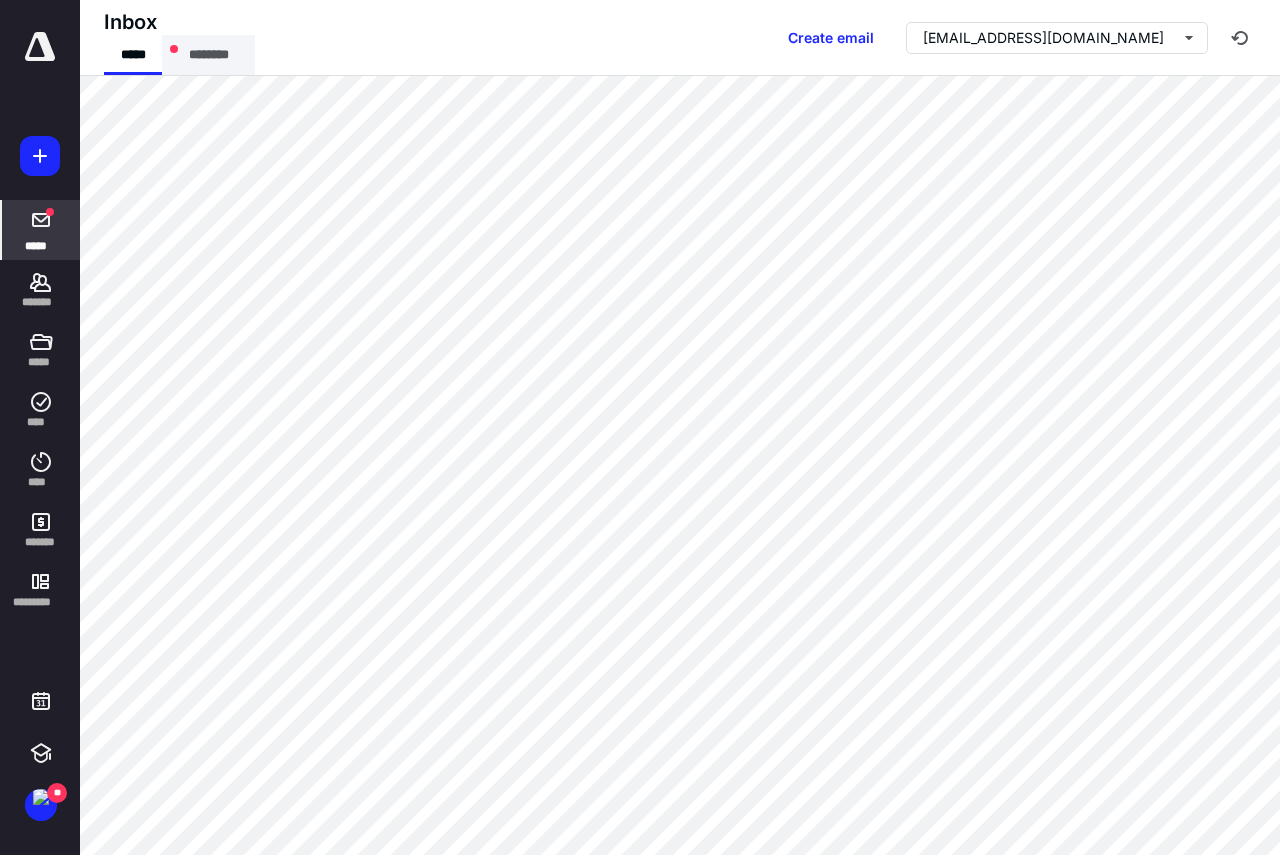click on "********" at bounding box center (208, 55) 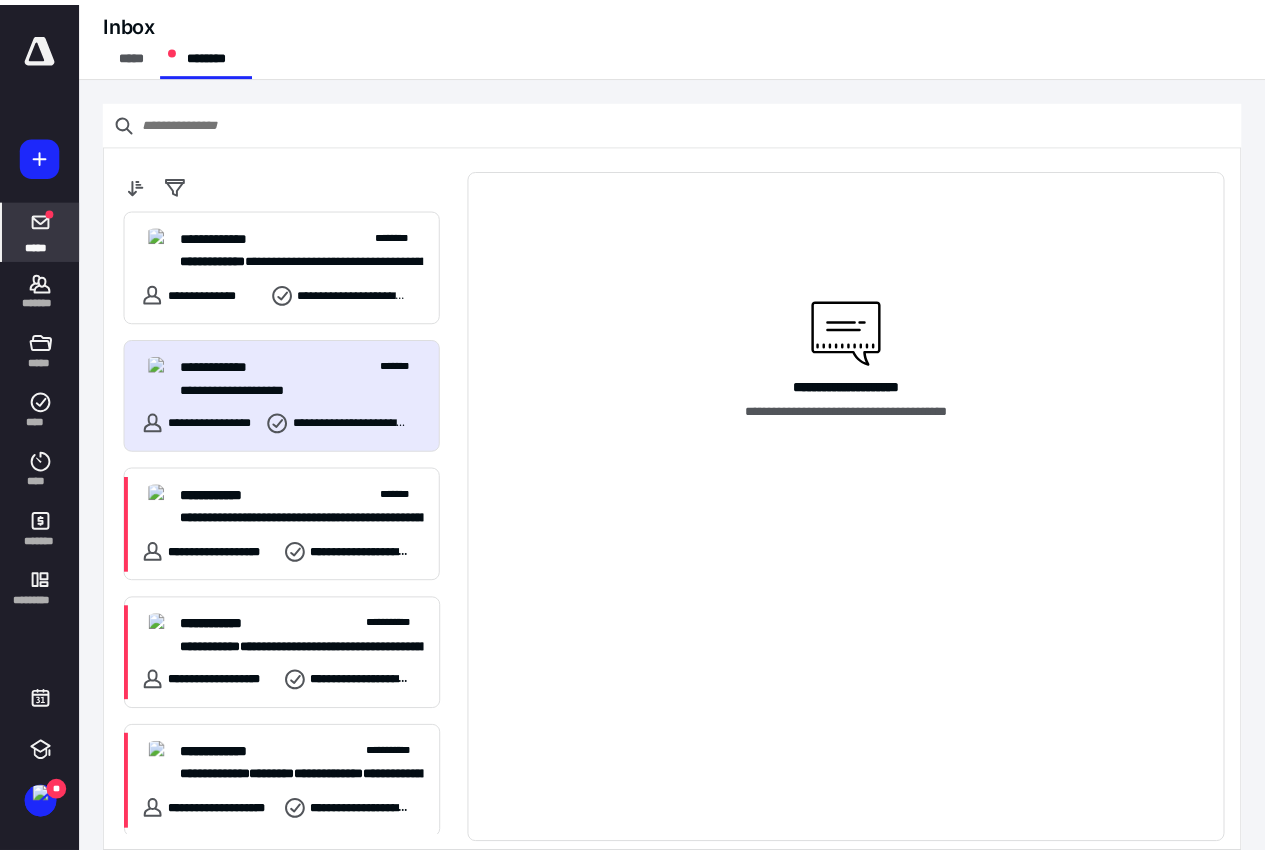 scroll, scrollTop: 200, scrollLeft: 0, axis: vertical 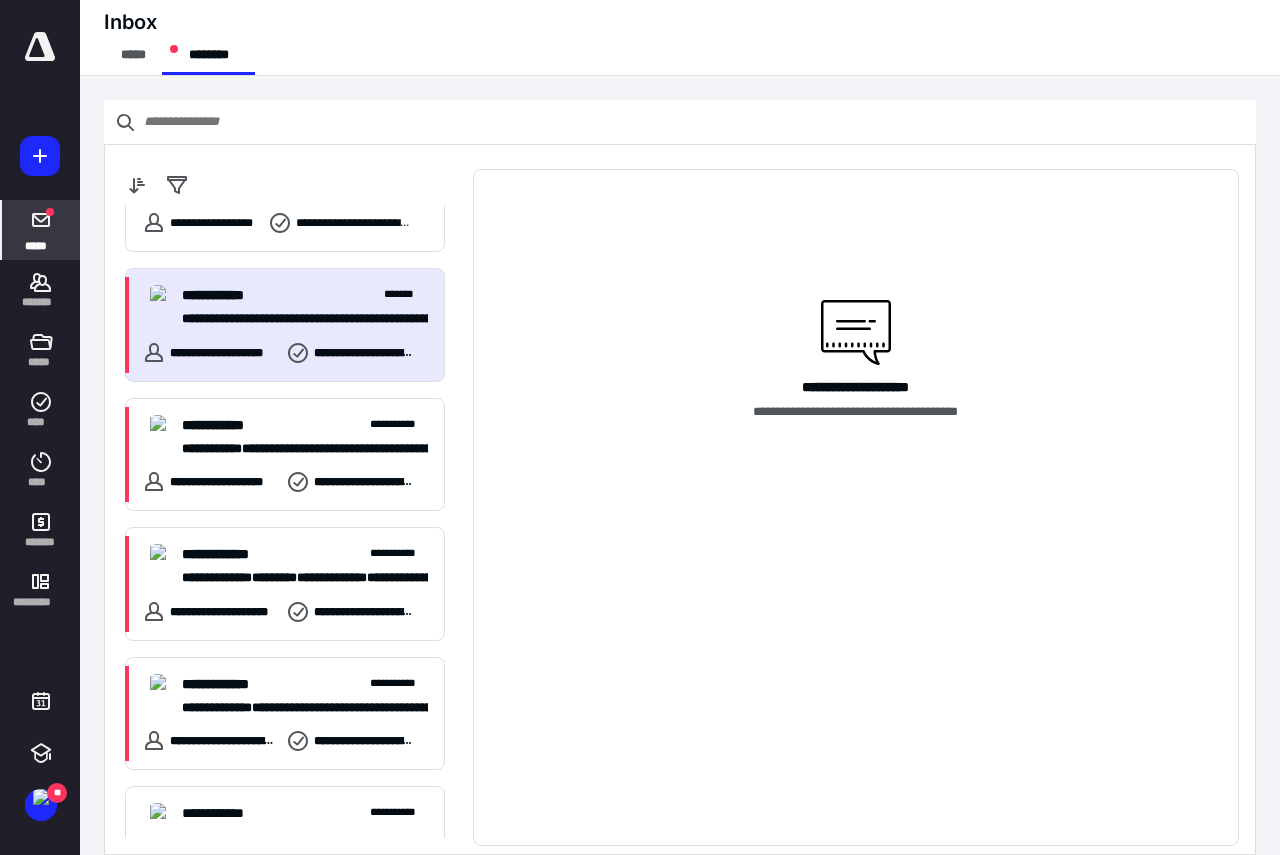 click on "**********" at bounding box center (297, 319) 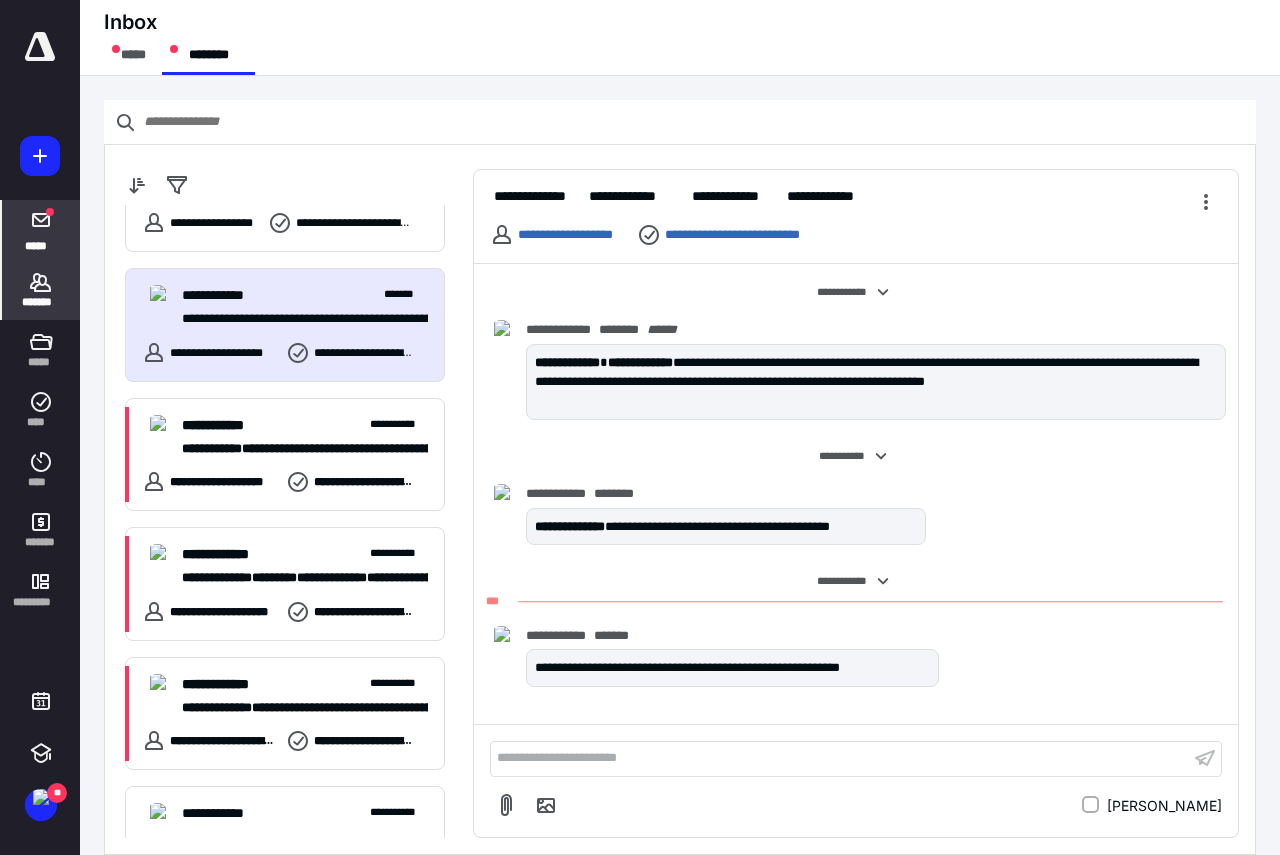 click 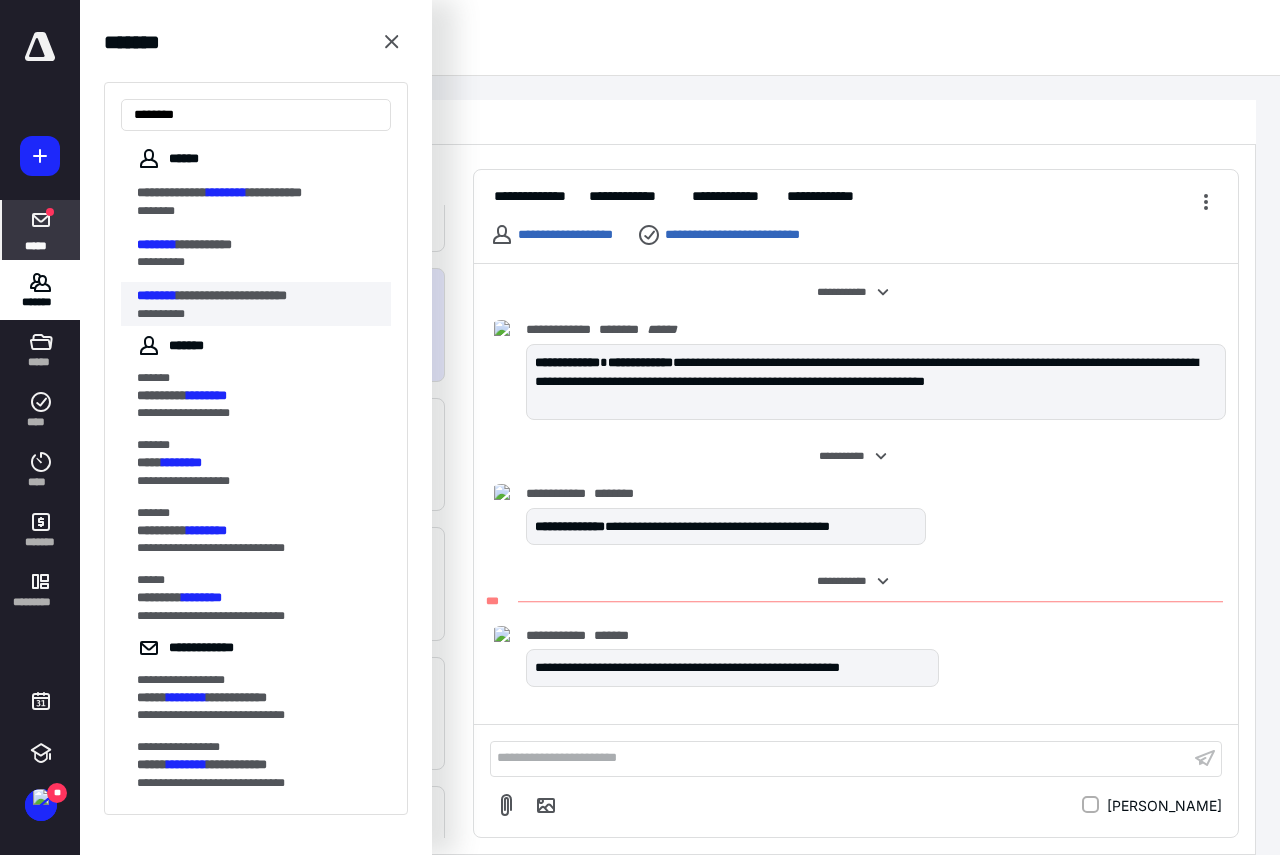type on "********" 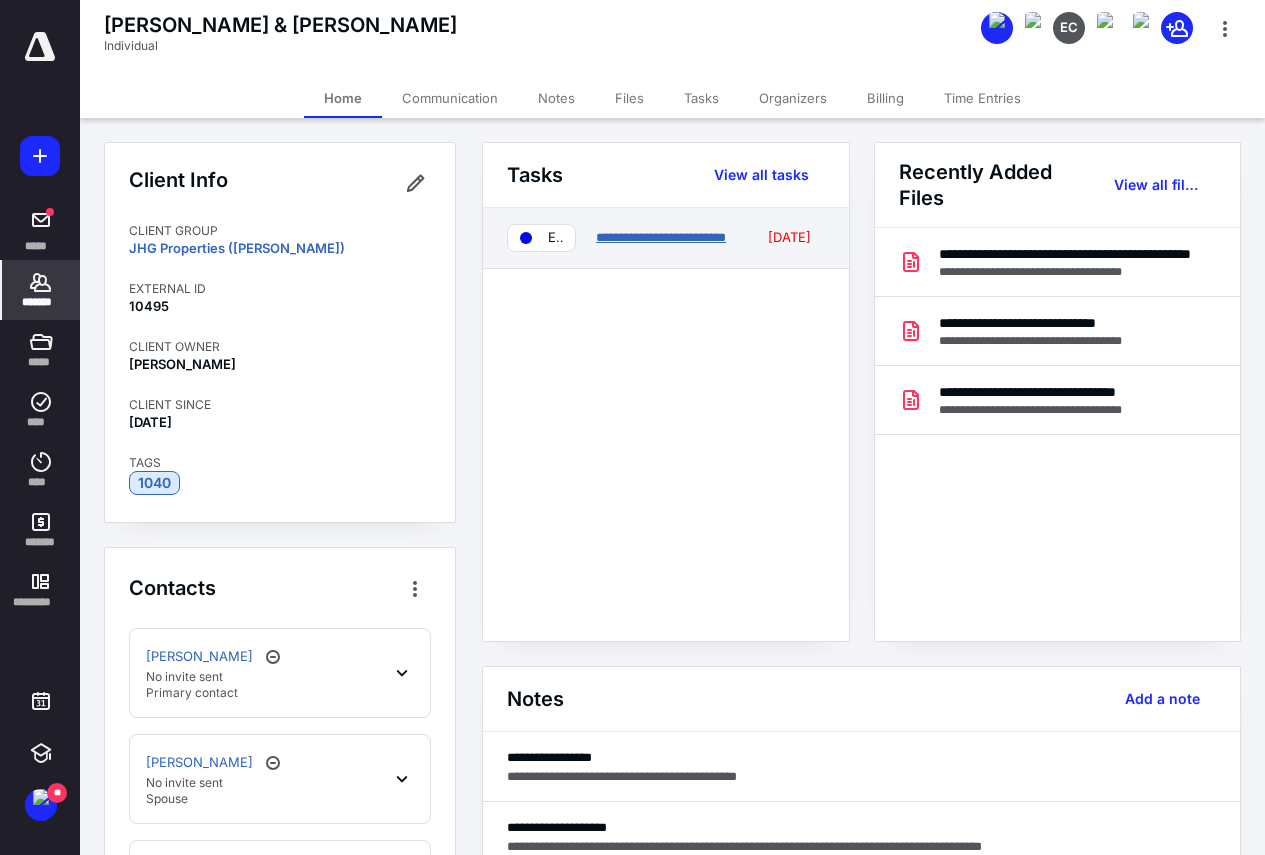 click on "**********" at bounding box center [661, 237] 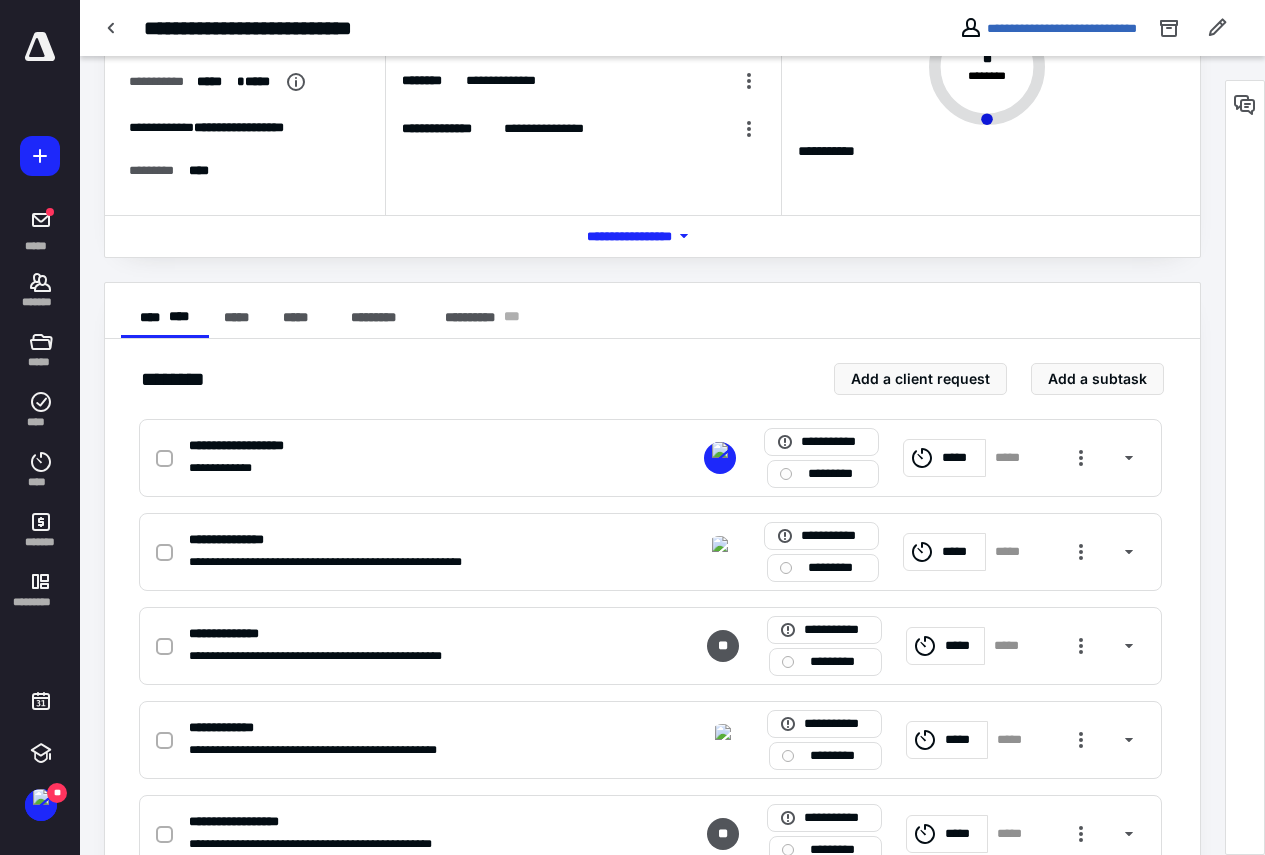 scroll, scrollTop: 400, scrollLeft: 0, axis: vertical 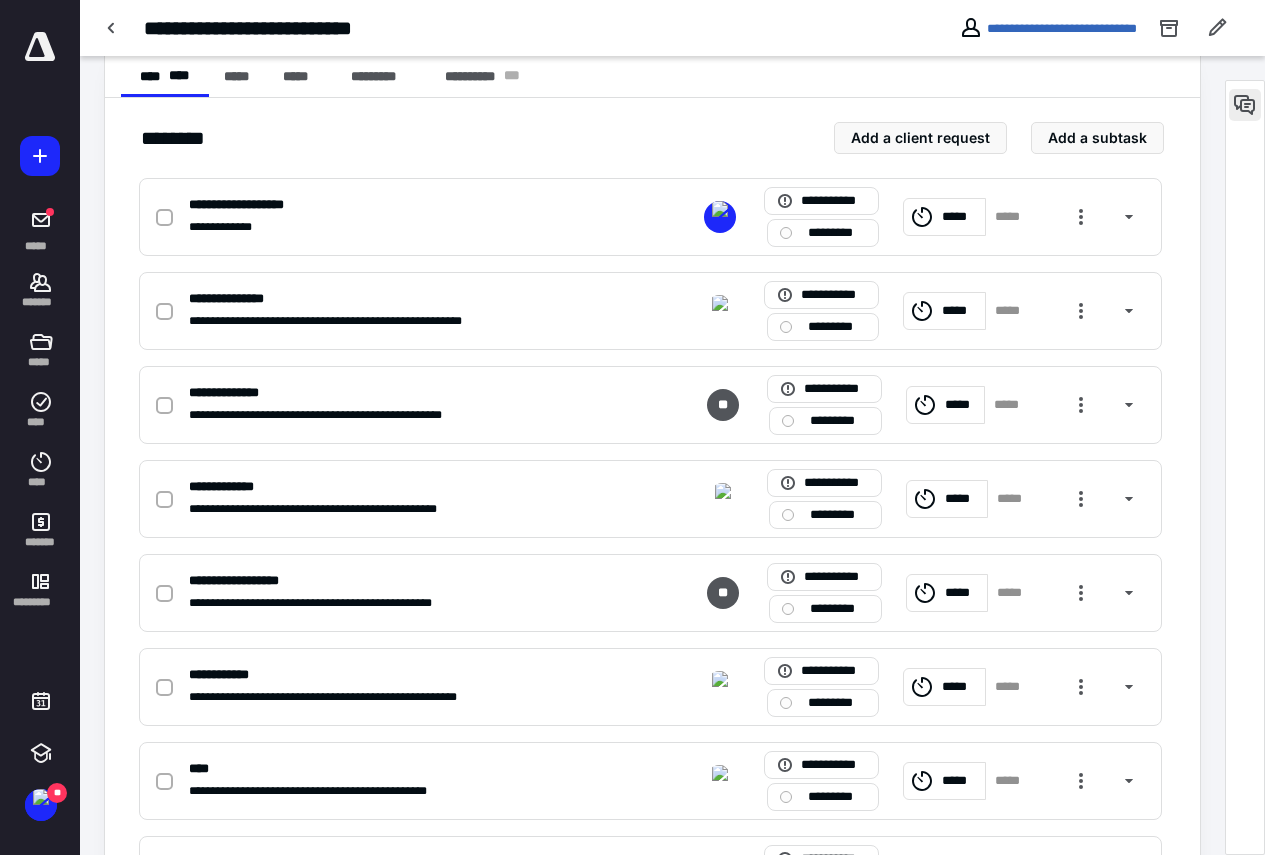click at bounding box center (1245, 105) 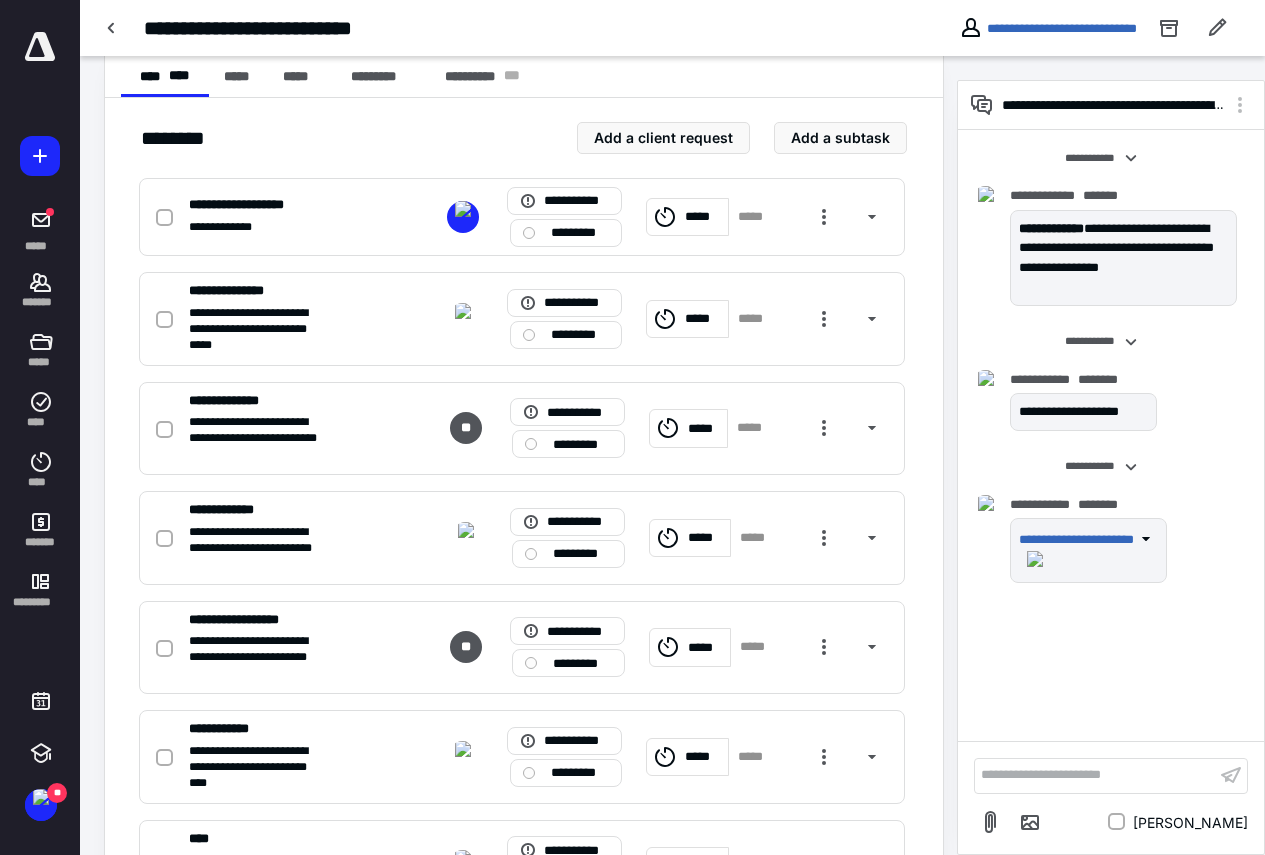 scroll, scrollTop: 44, scrollLeft: 0, axis: vertical 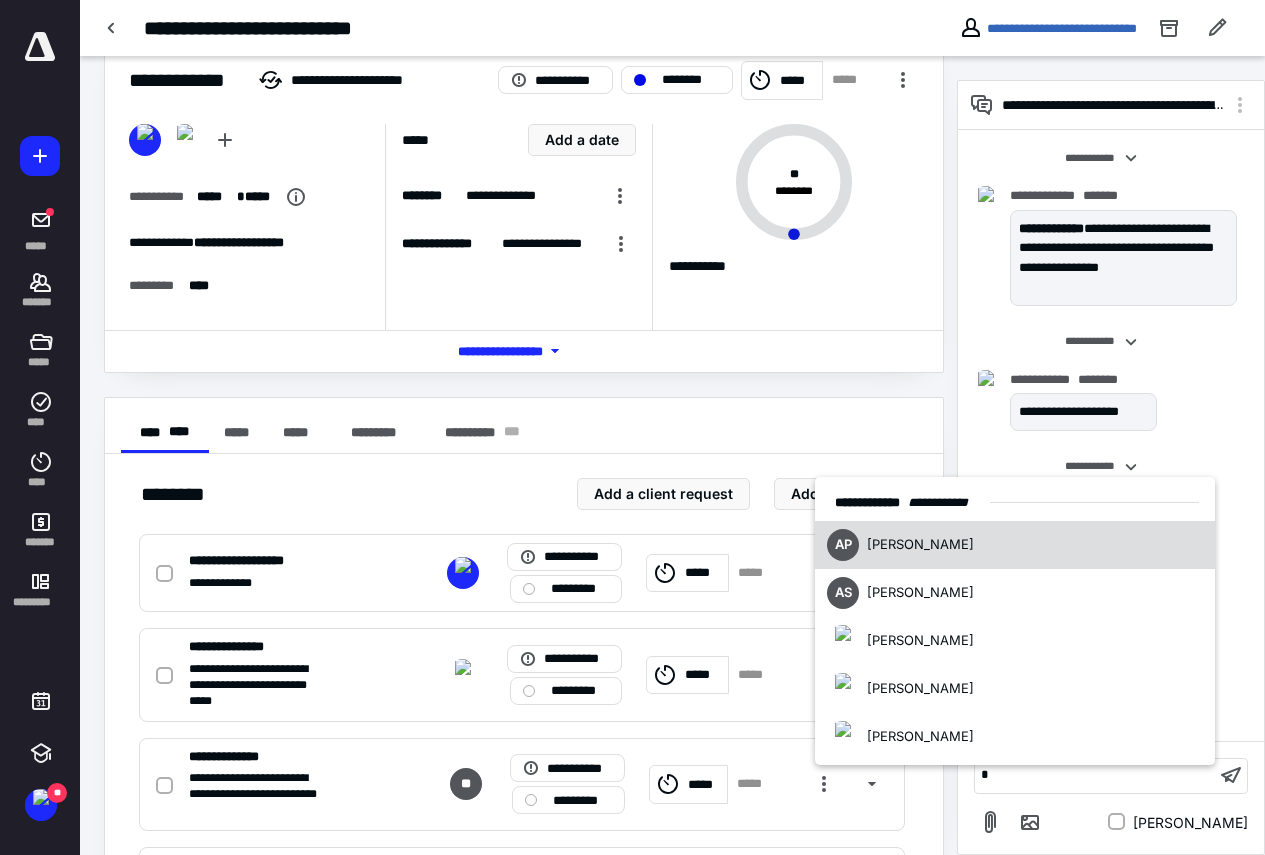type 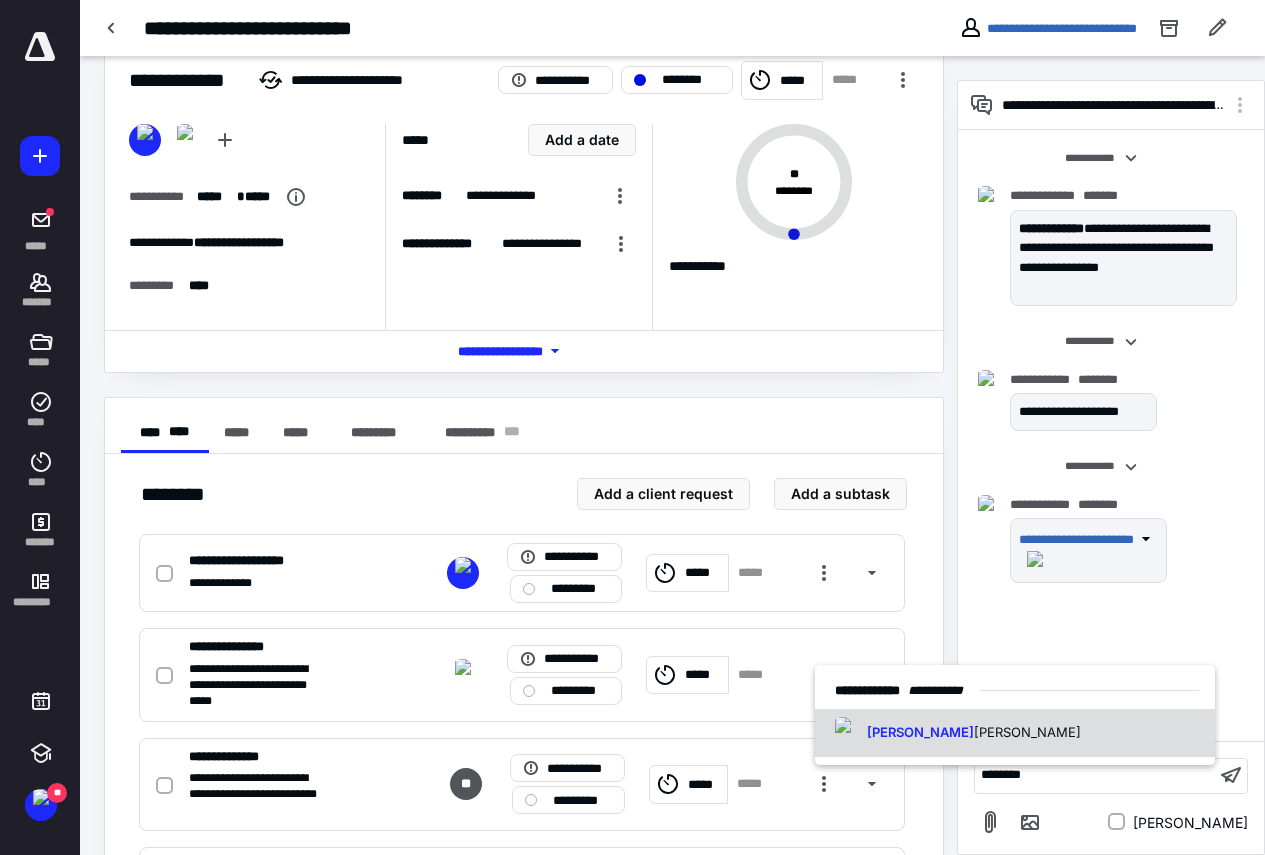 click on "[PERSON_NAME]" at bounding box center (1015, 733) 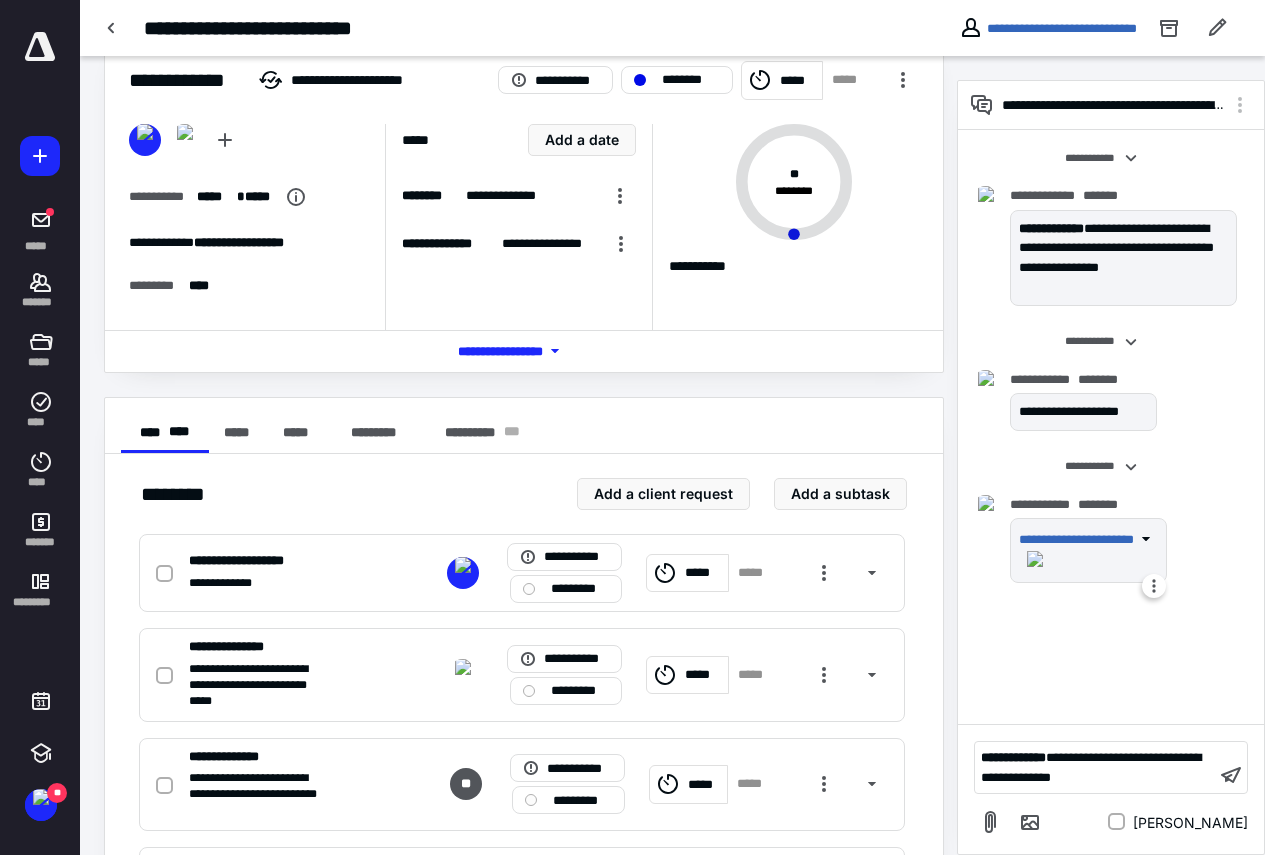 scroll, scrollTop: 38, scrollLeft: 0, axis: vertical 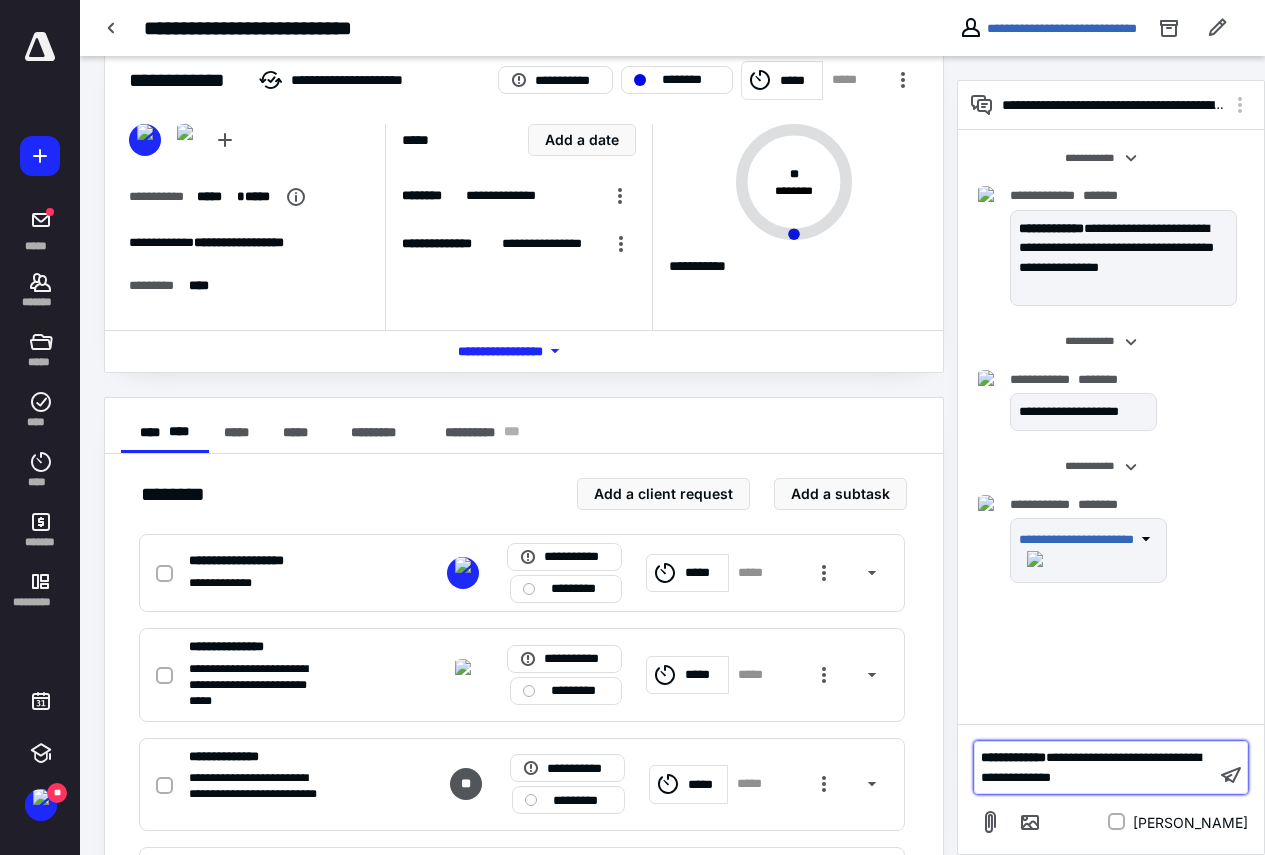 click on "**********" at bounding box center [1095, 767] 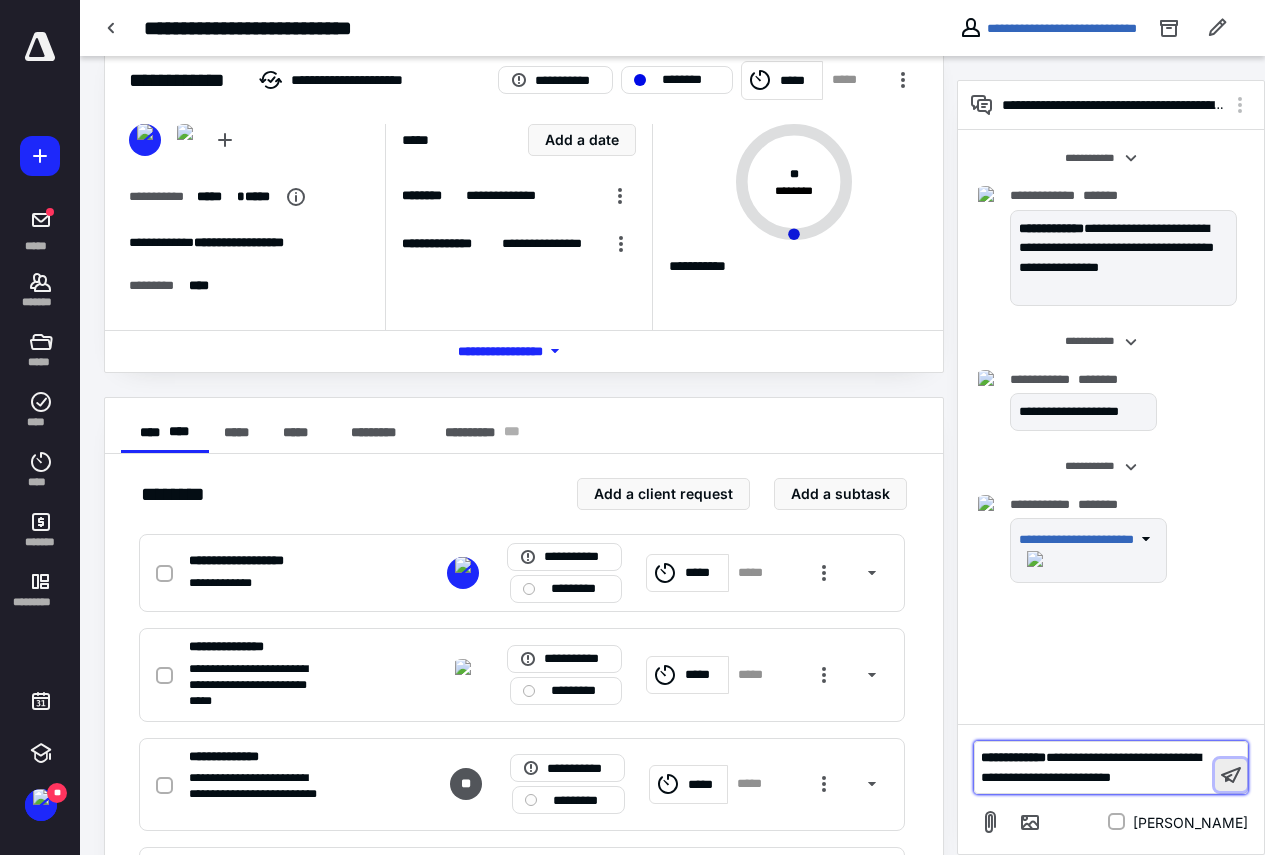 click at bounding box center [1231, 775] 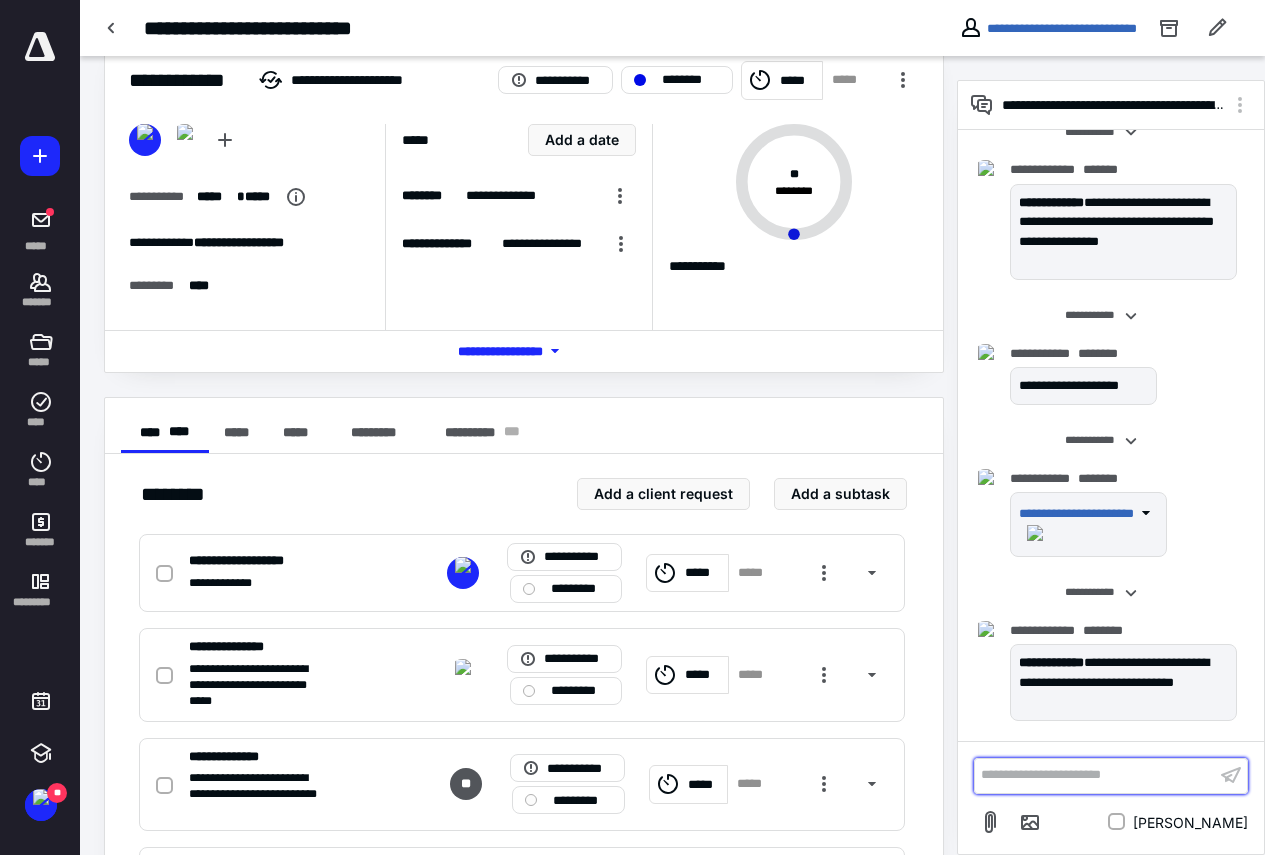 scroll, scrollTop: 185, scrollLeft: 0, axis: vertical 